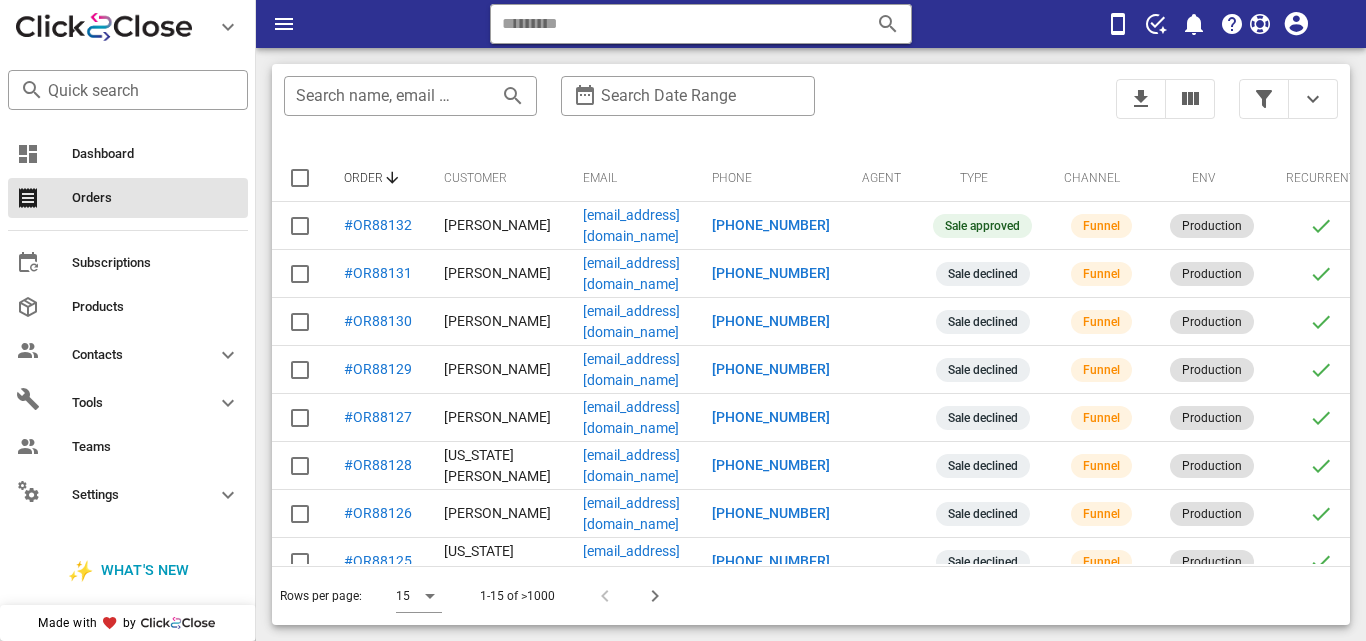 scroll, scrollTop: 0, scrollLeft: 0, axis: both 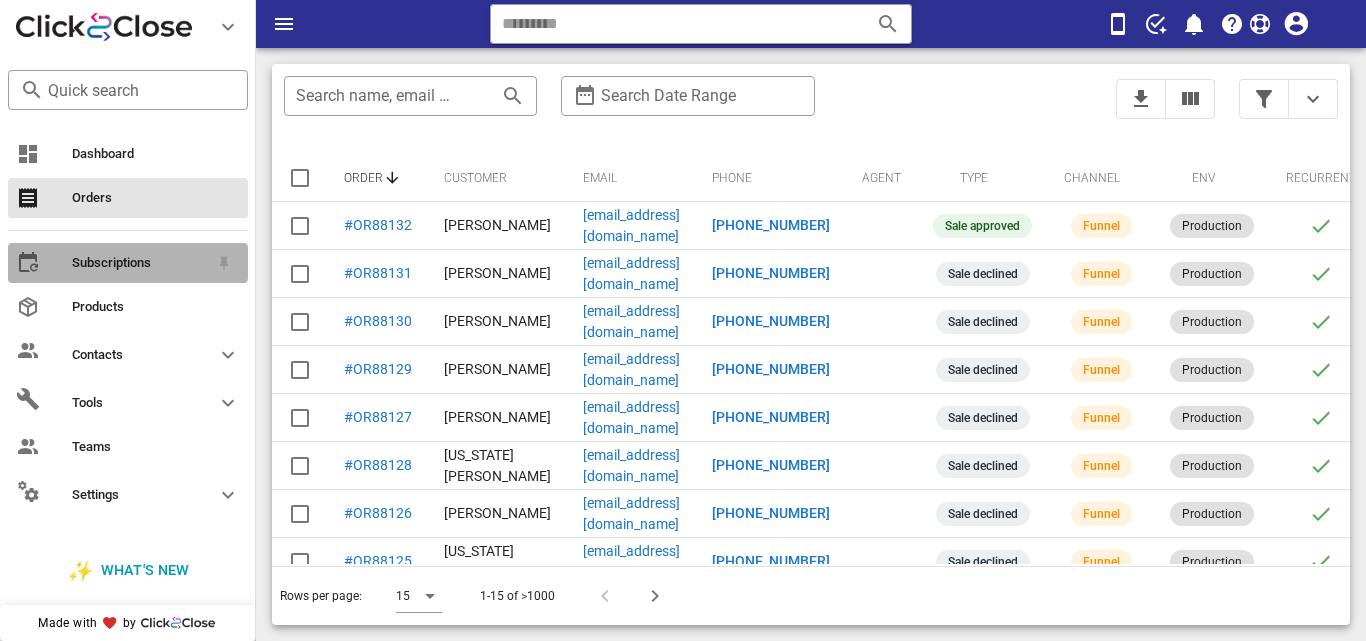 click on "Subscriptions" at bounding box center (128, 263) 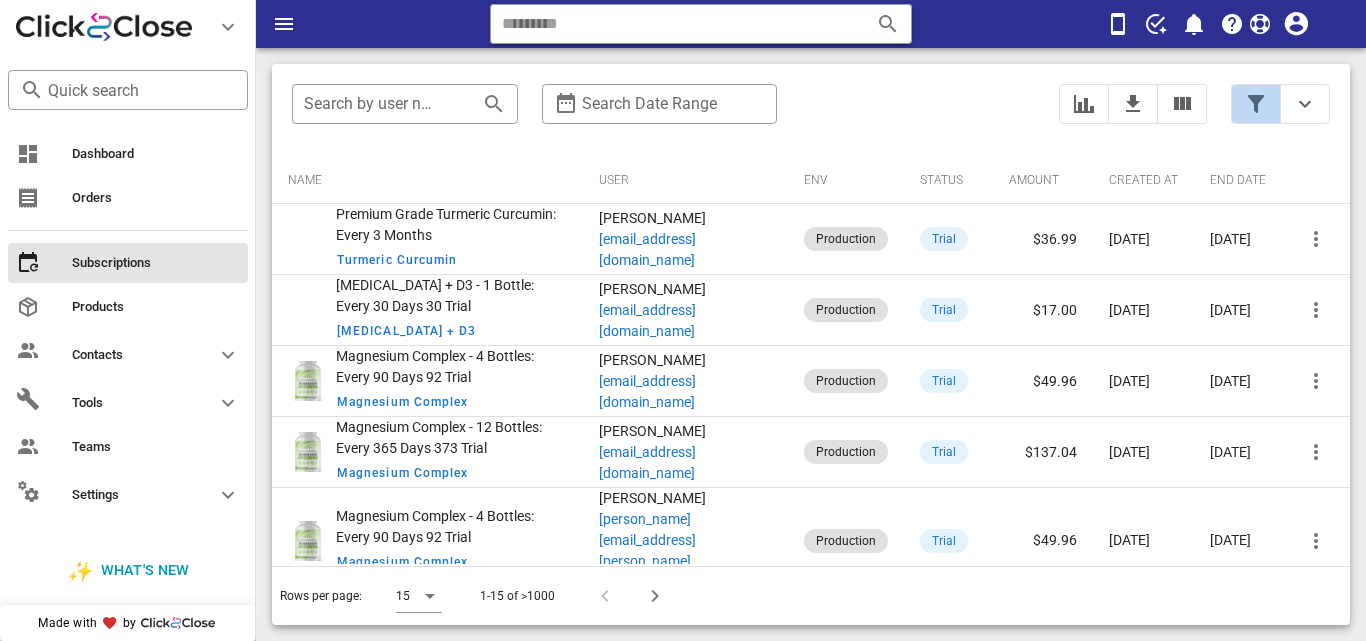 click at bounding box center (1256, 104) 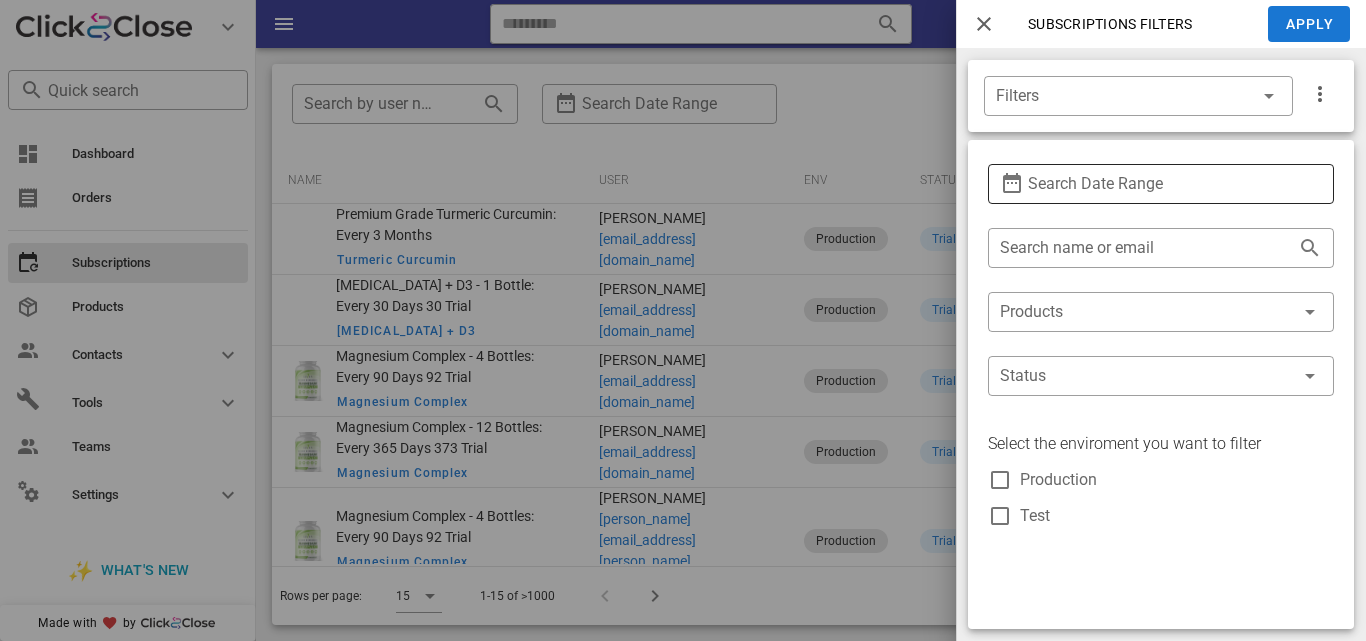 click on "Search Date Range" at bounding box center (1161, 184) 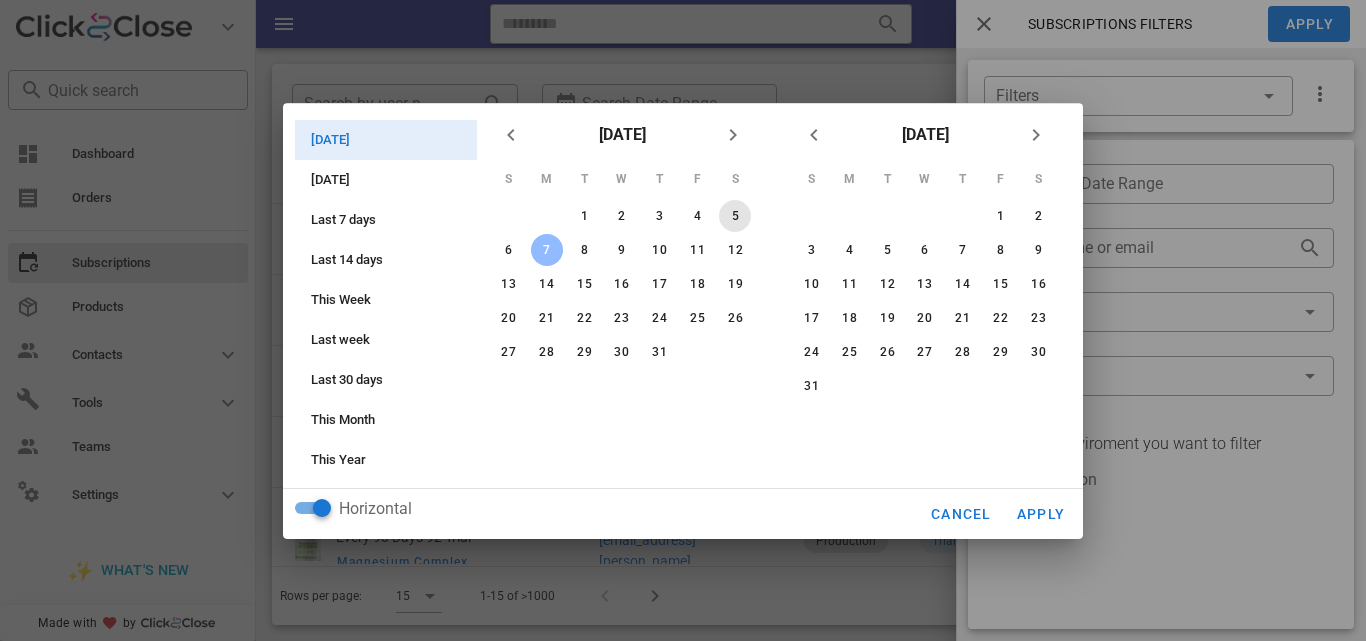 click on "5" at bounding box center (735, 216) 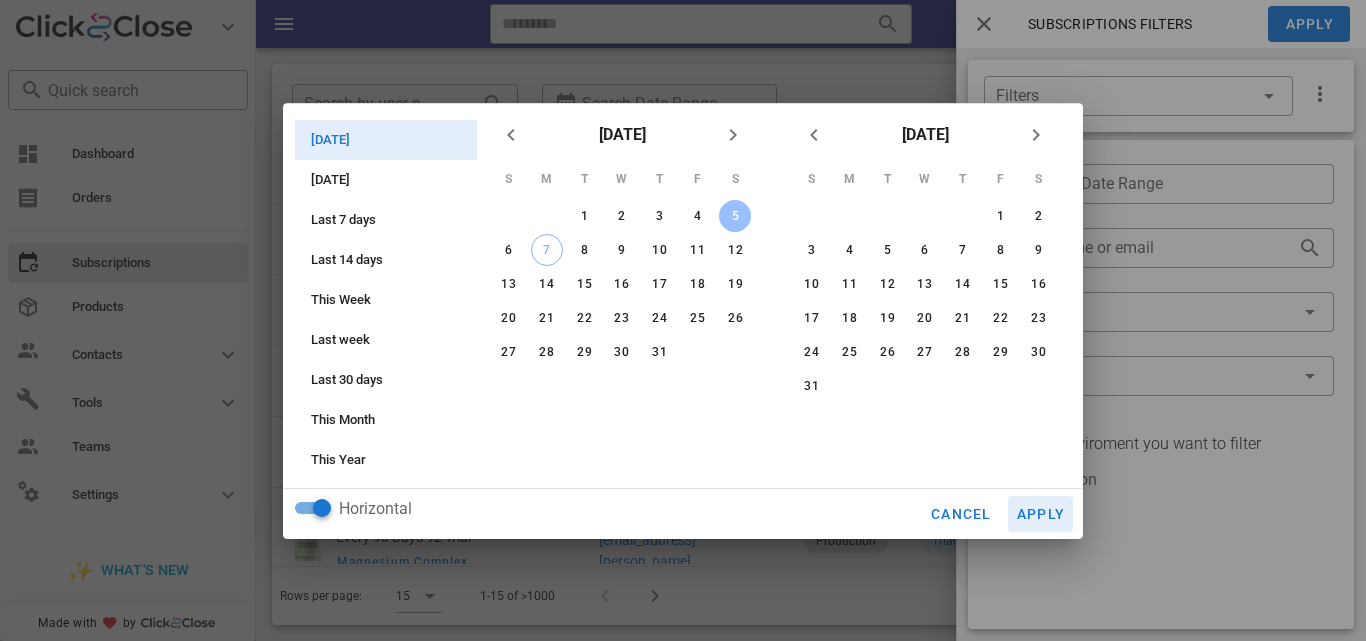 click on "Apply" at bounding box center [1041, 514] 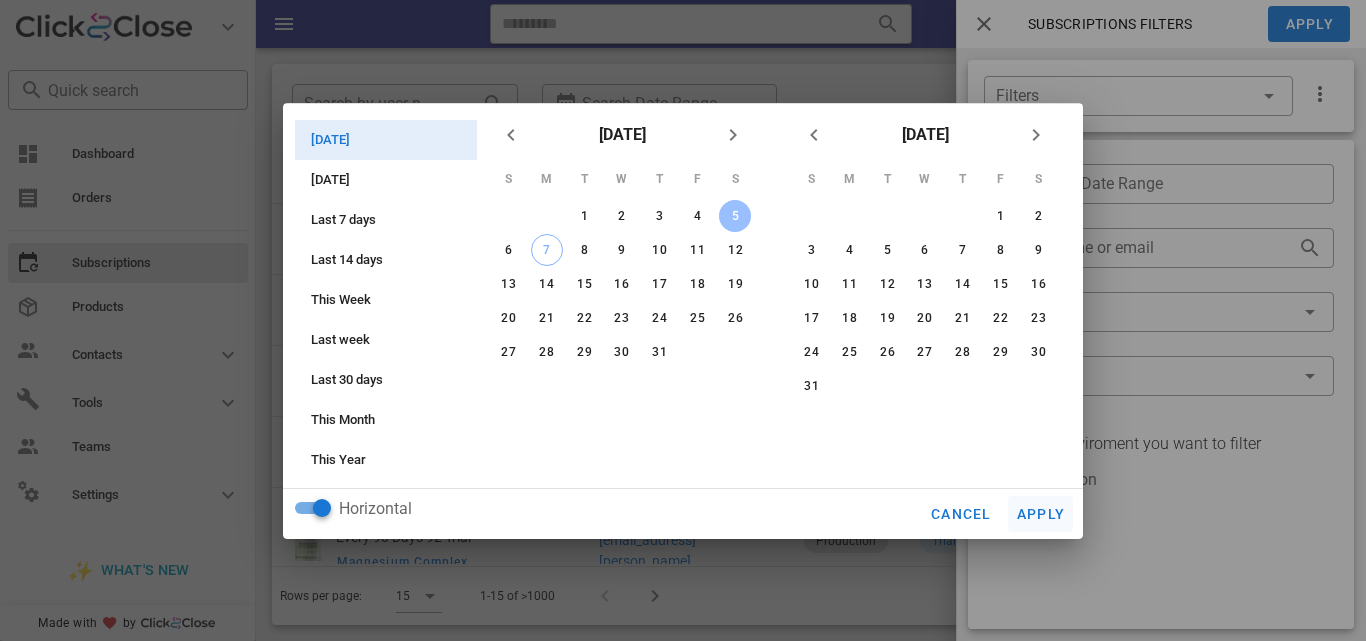 type on "**********" 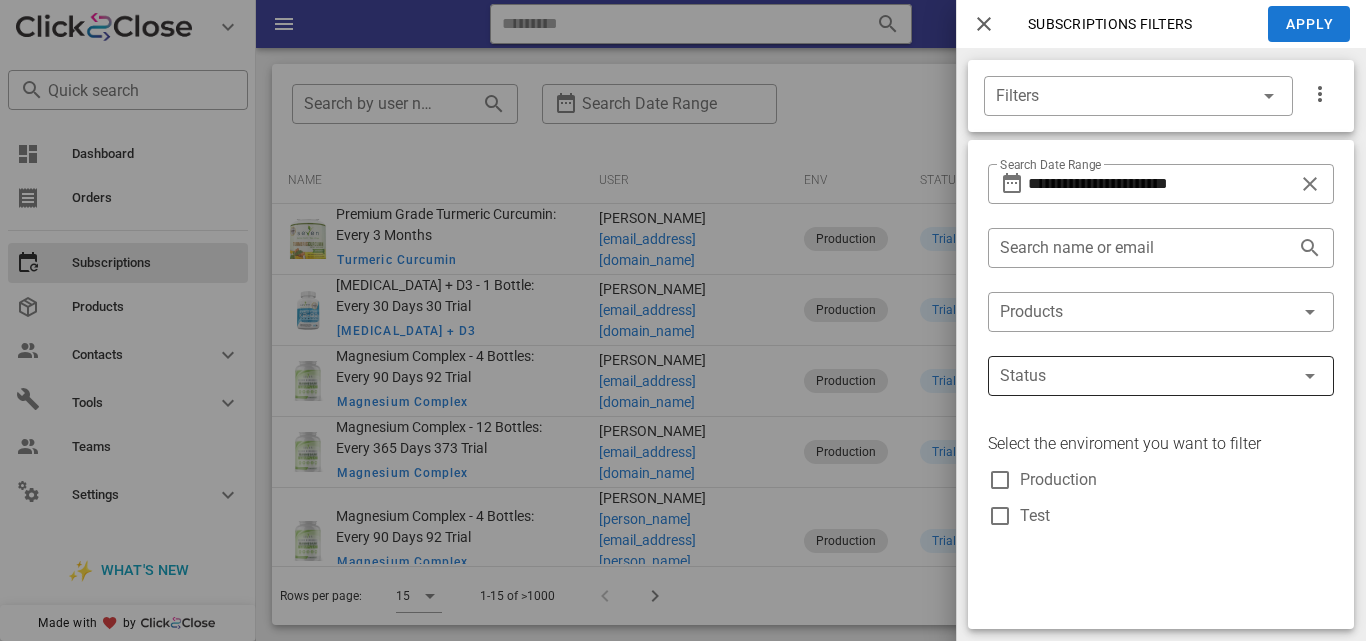 click at bounding box center (1133, 376) 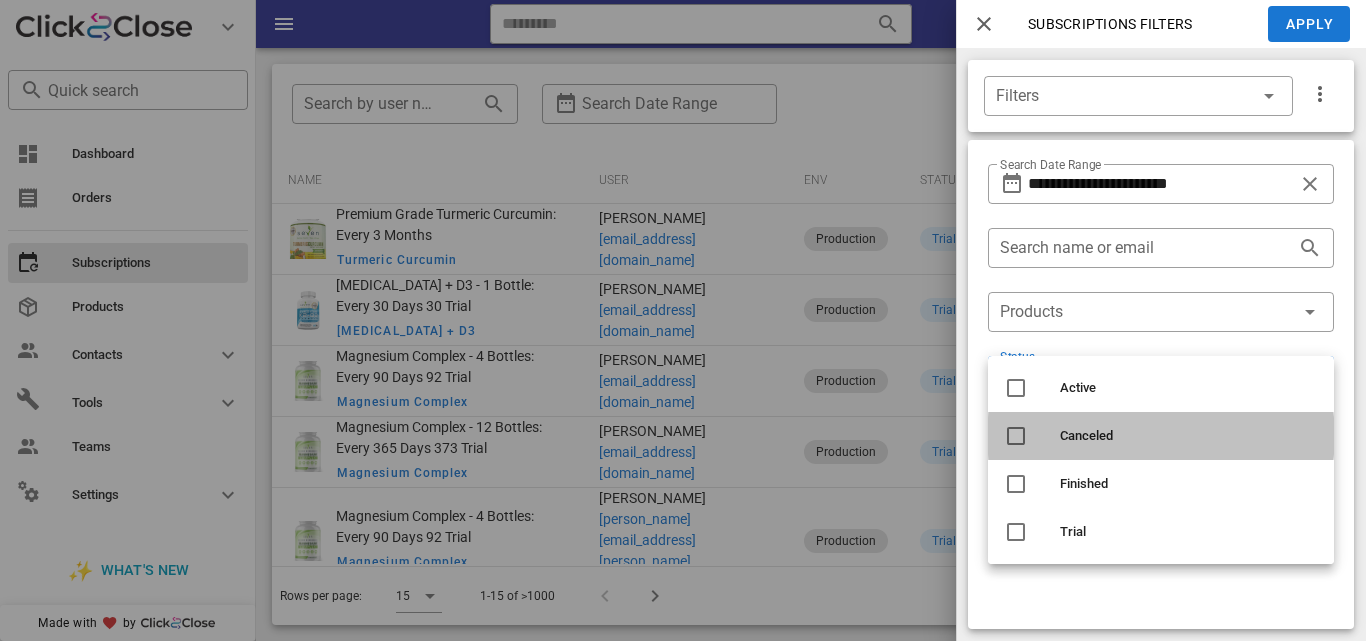 click at bounding box center [1016, 436] 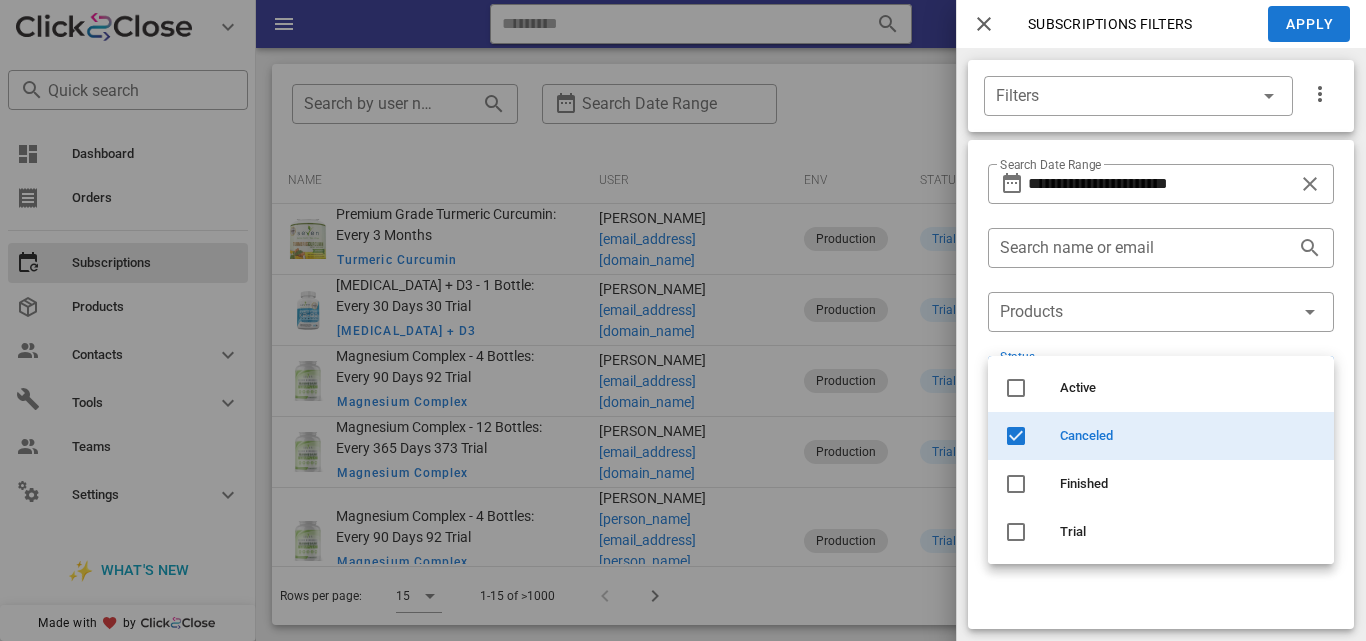 click on "​ Filters" at bounding box center [1161, 96] 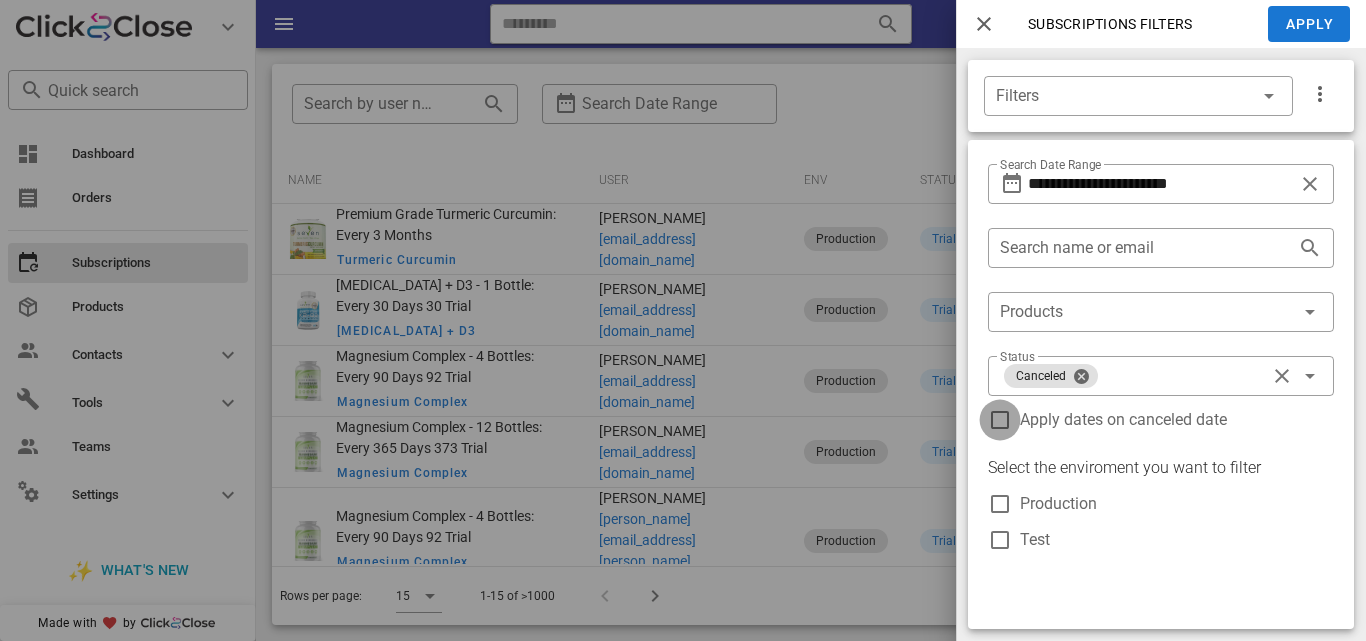 click at bounding box center [1000, 420] 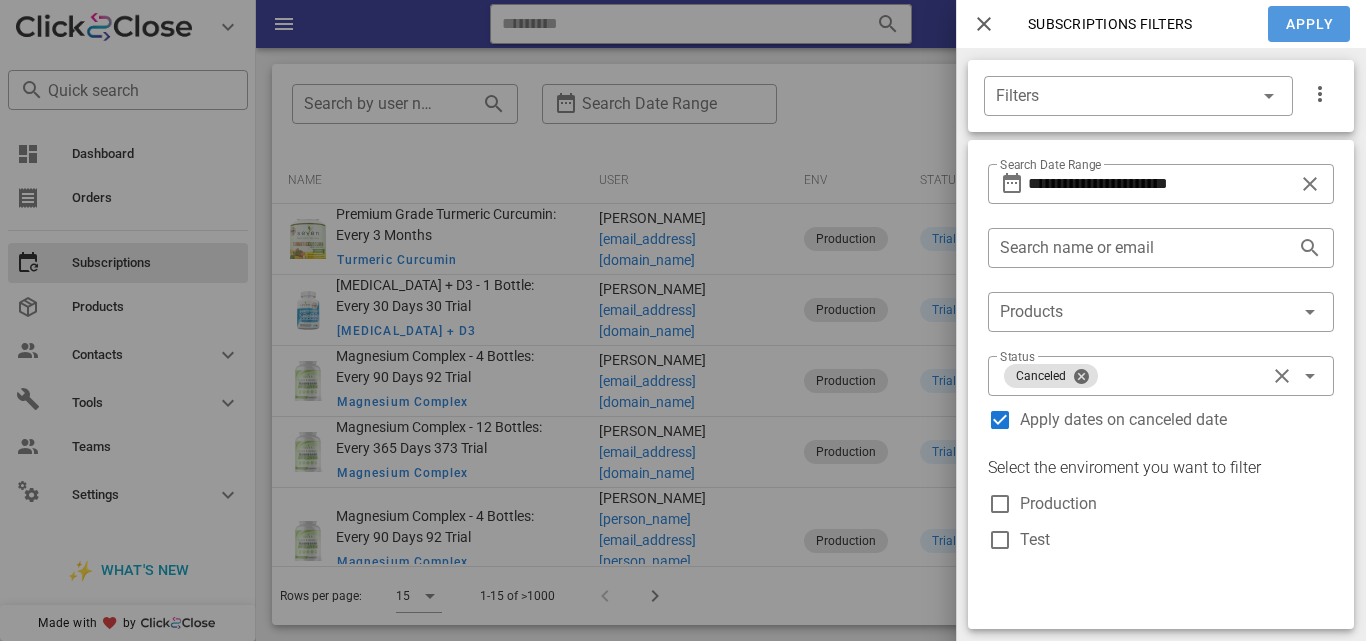 click on "Apply" at bounding box center (1310, 24) 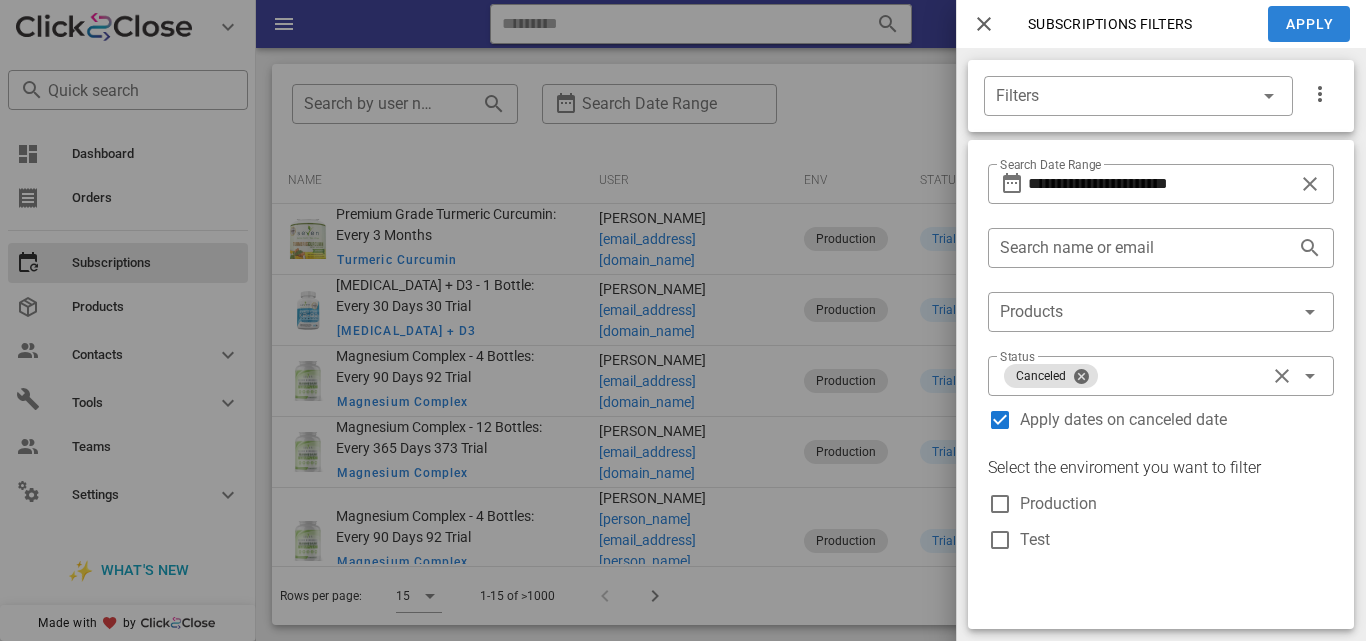 type on "**********" 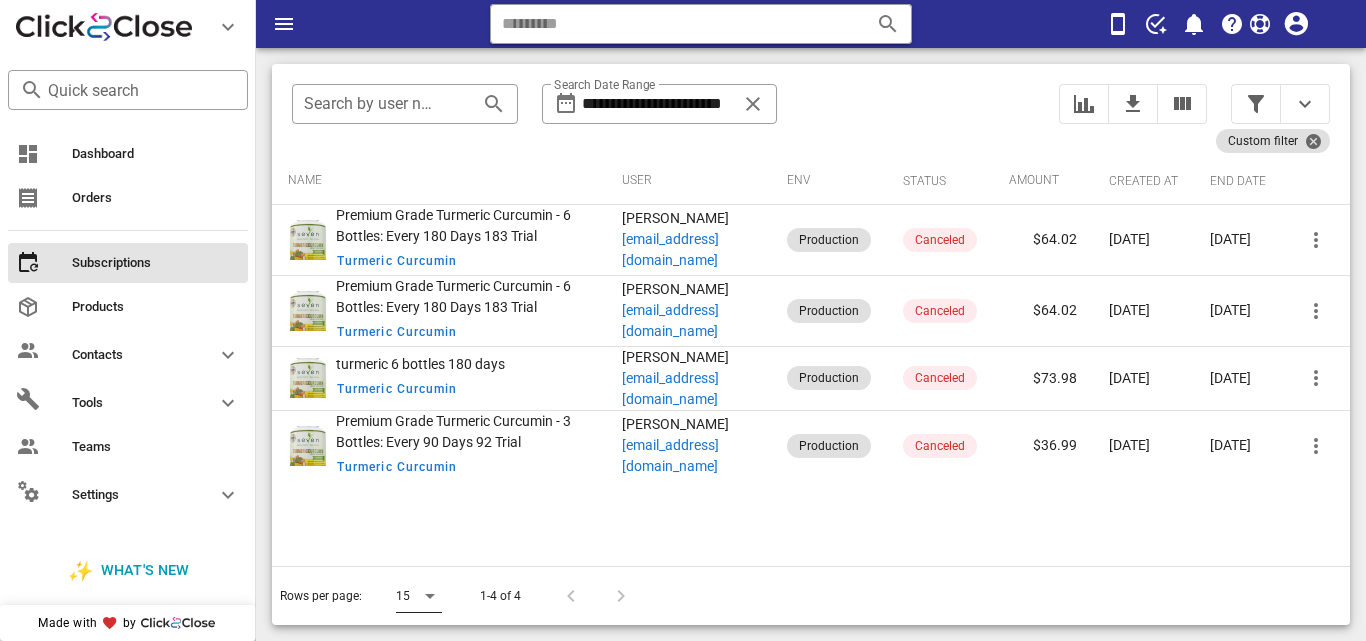 click at bounding box center [428, 596] 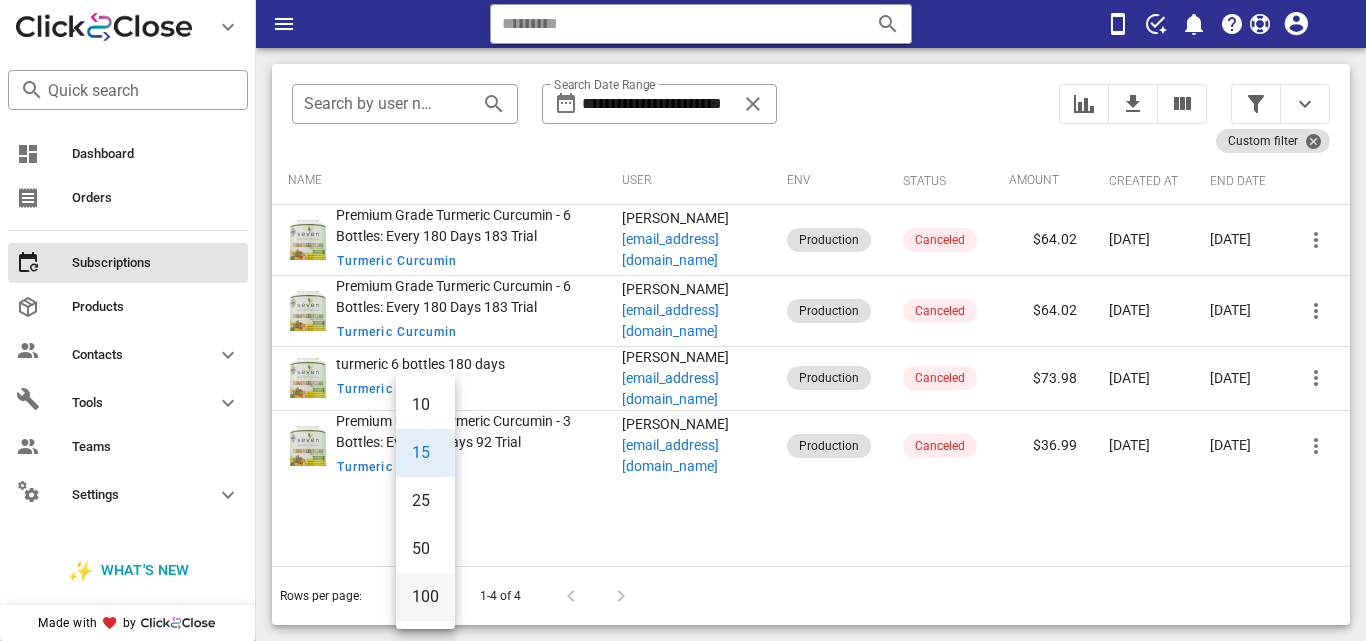 click on "100" at bounding box center (425, 596) 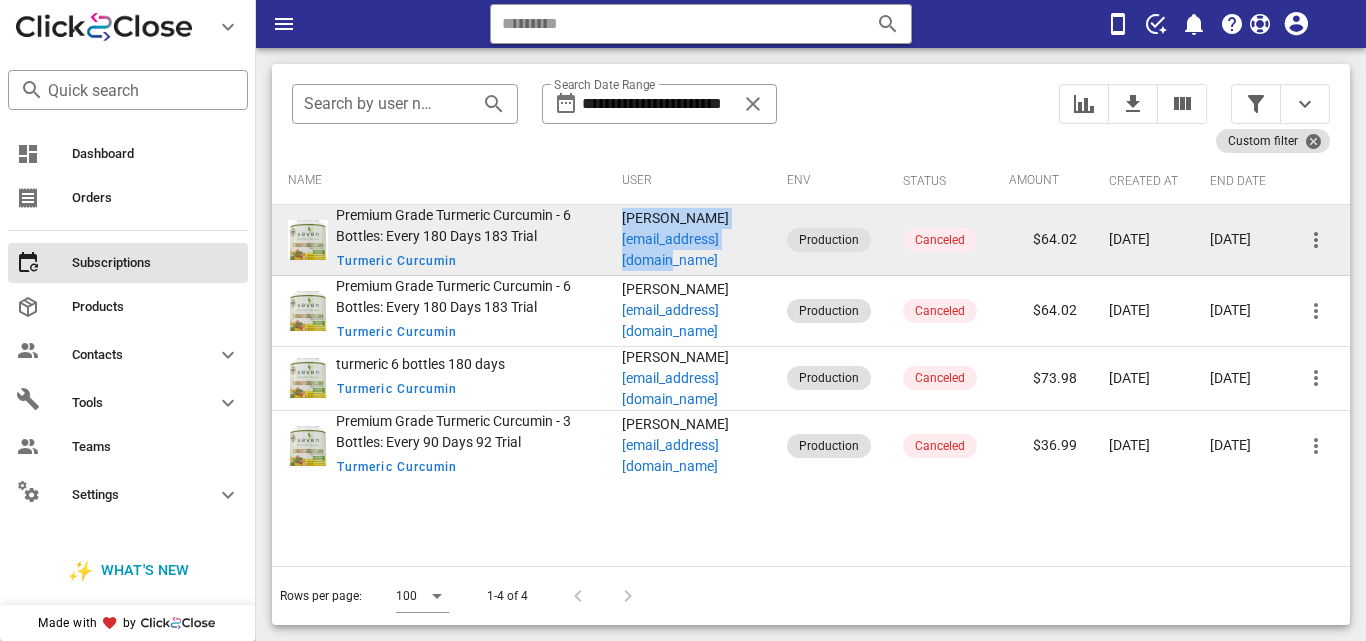 drag, startPoint x: 560, startPoint y: 233, endPoint x: 748, endPoint y: 259, distance: 189.78935 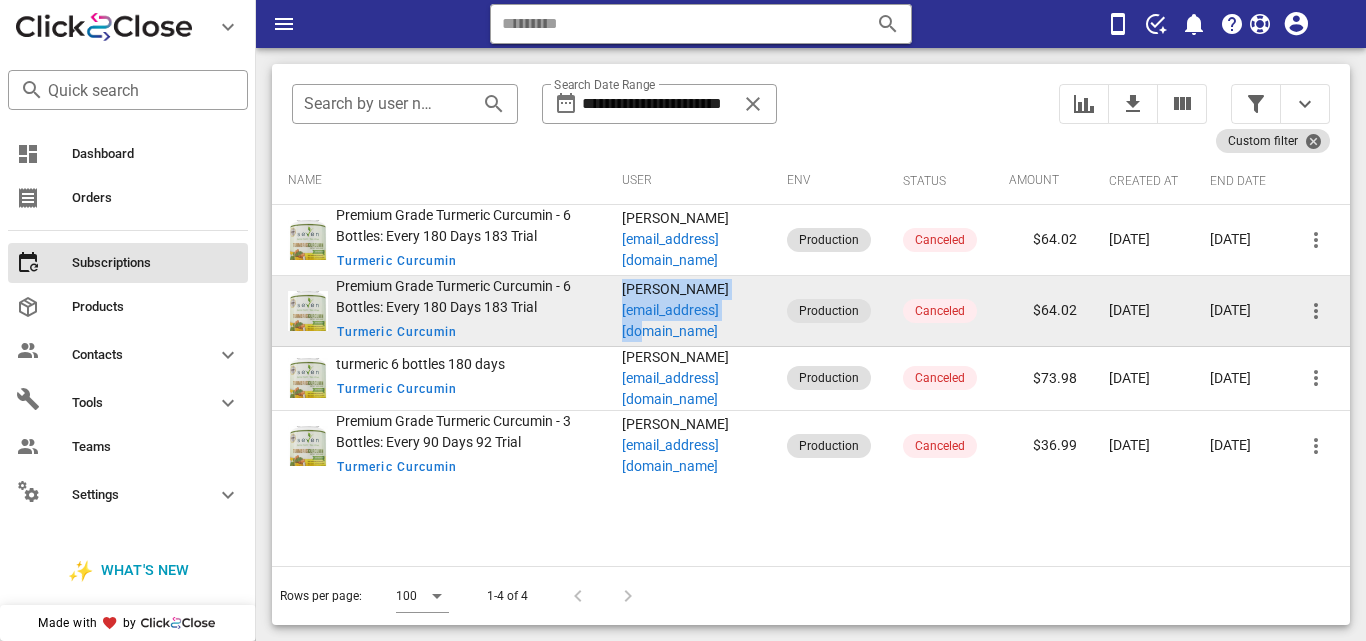 drag, startPoint x: 559, startPoint y: 328, endPoint x: 707, endPoint y: 357, distance: 150.81445 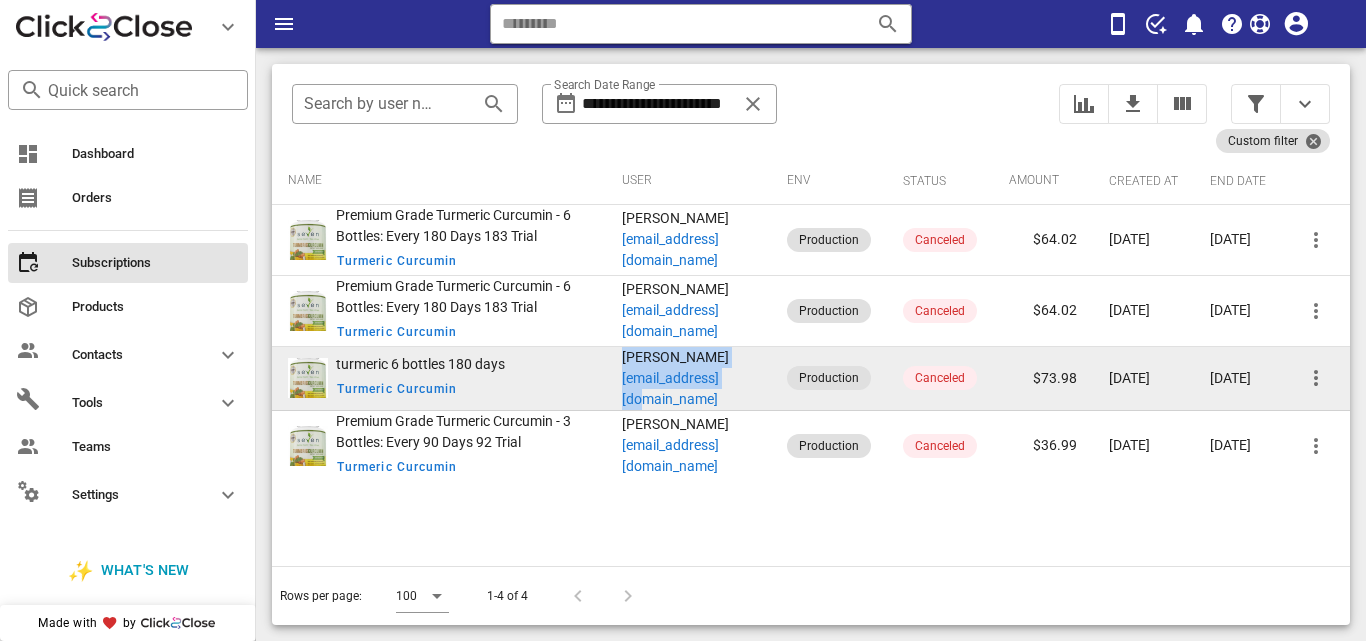drag, startPoint x: 561, startPoint y: 396, endPoint x: 696, endPoint y: 416, distance: 136.47343 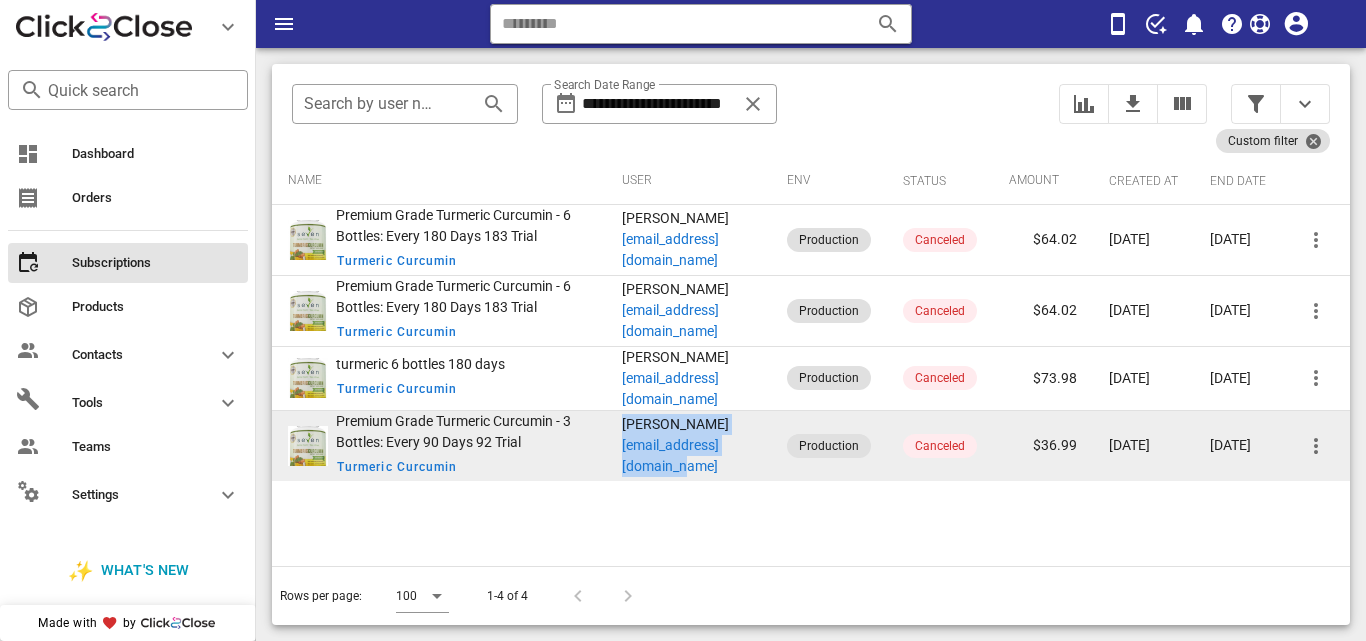 drag, startPoint x: 605, startPoint y: 474, endPoint x: 739, endPoint y: 494, distance: 135.48431 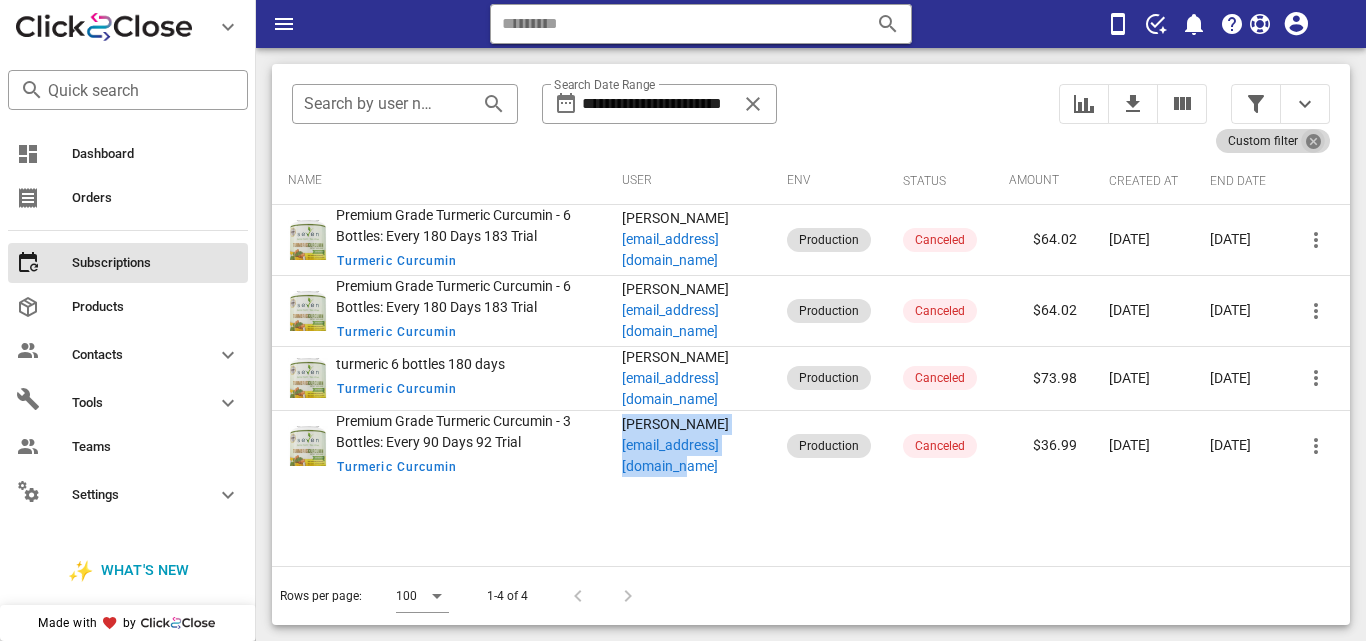 click at bounding box center [1313, 141] 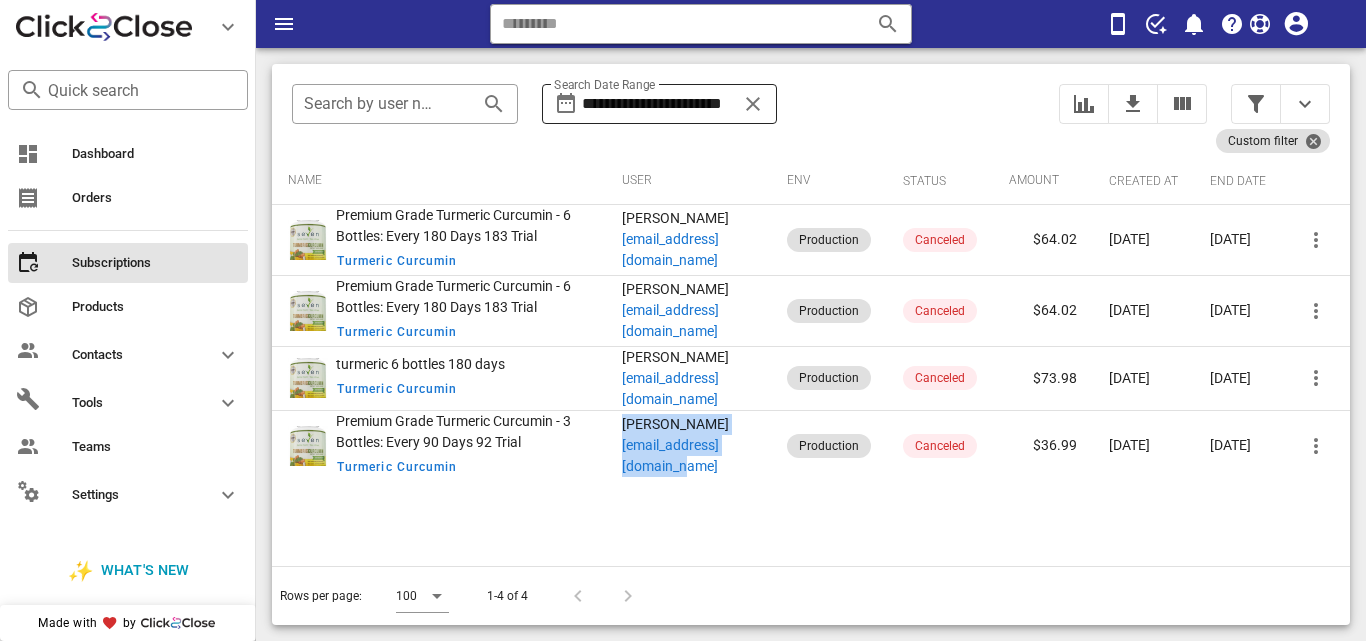 type 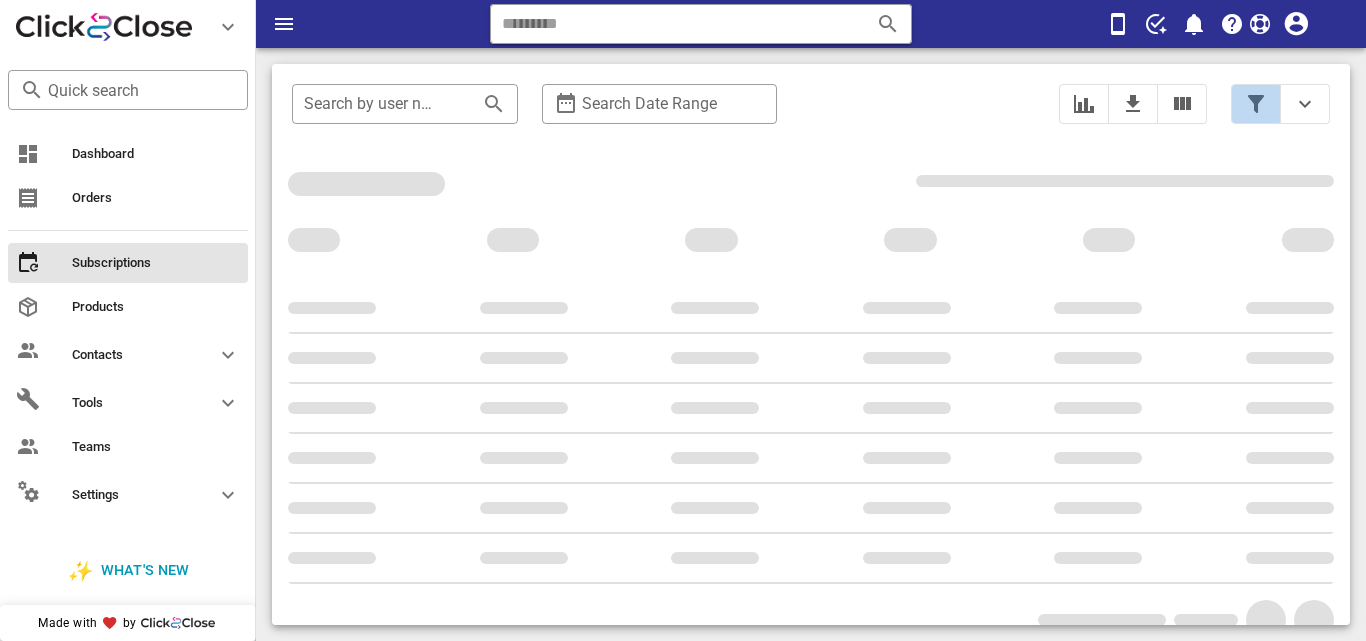 click at bounding box center (1256, 104) 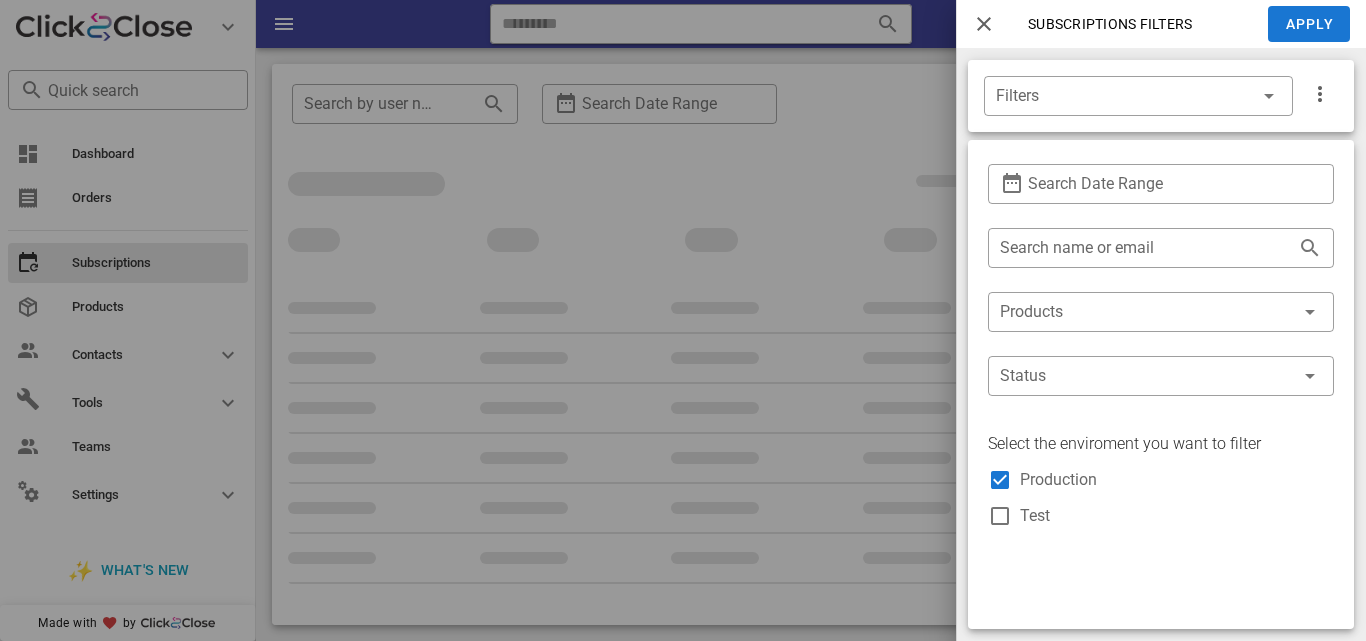 click on "Search Date Range" at bounding box center [1161, 184] 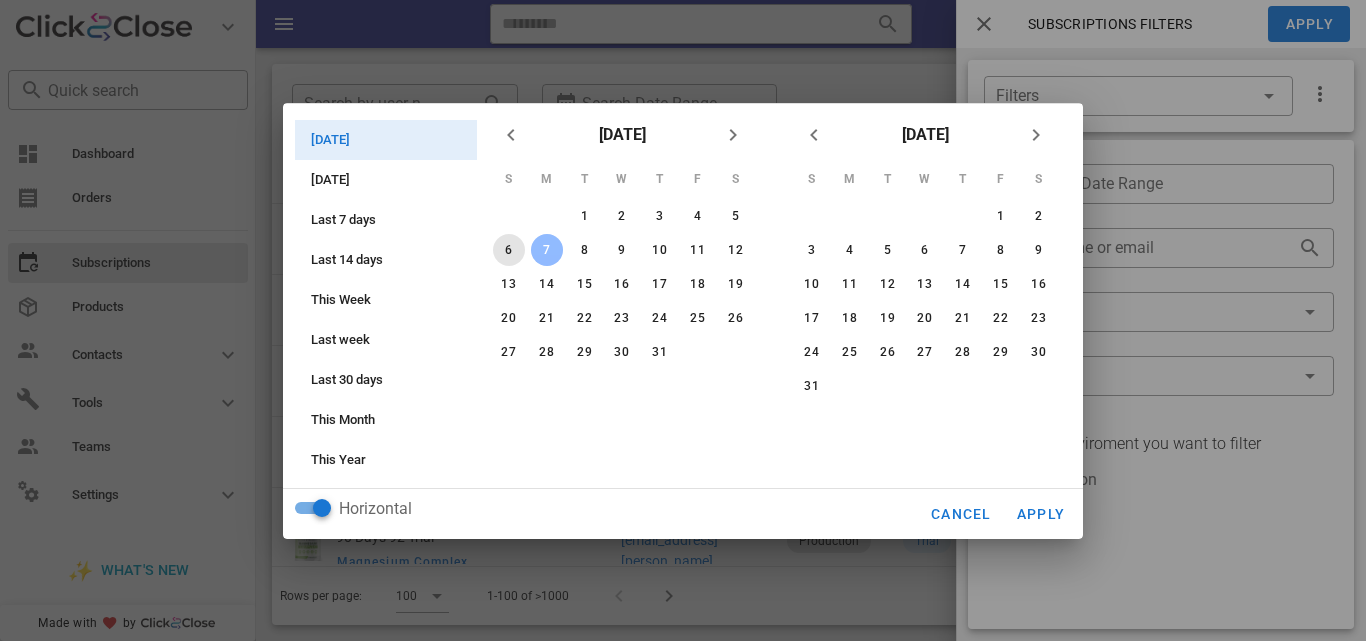 click on "6" at bounding box center [509, 250] 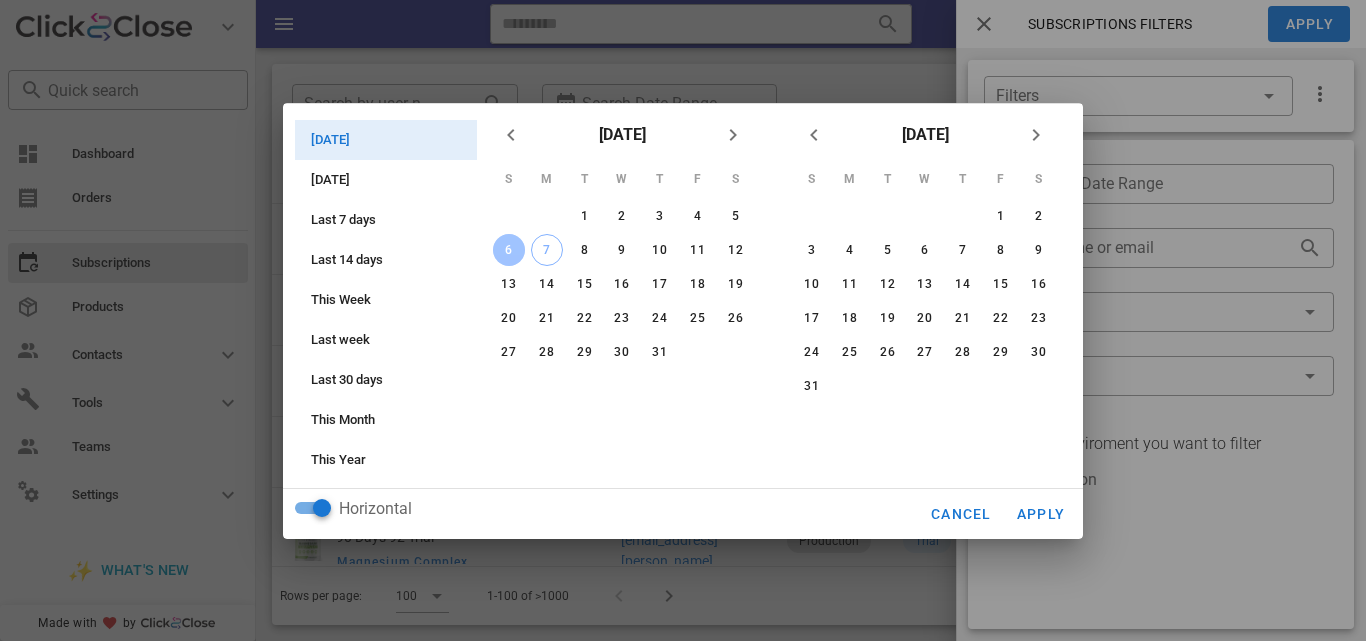 click on "6" at bounding box center [509, 250] 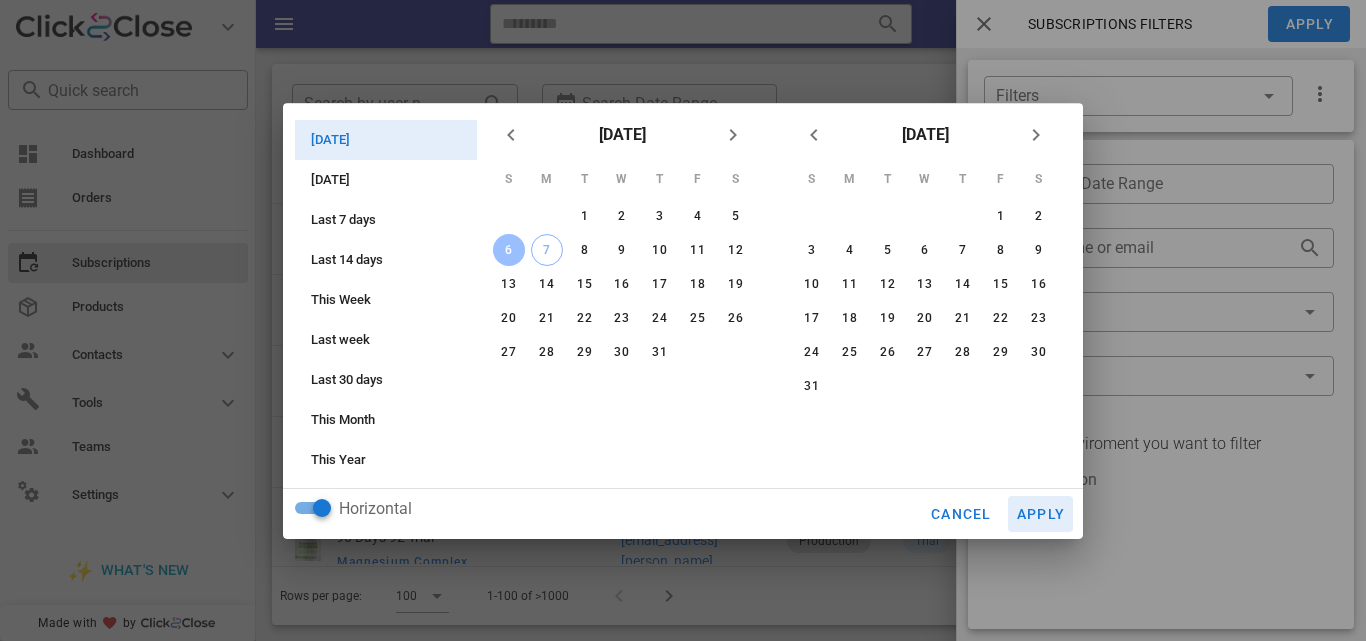 click on "Apply" at bounding box center (1041, 514) 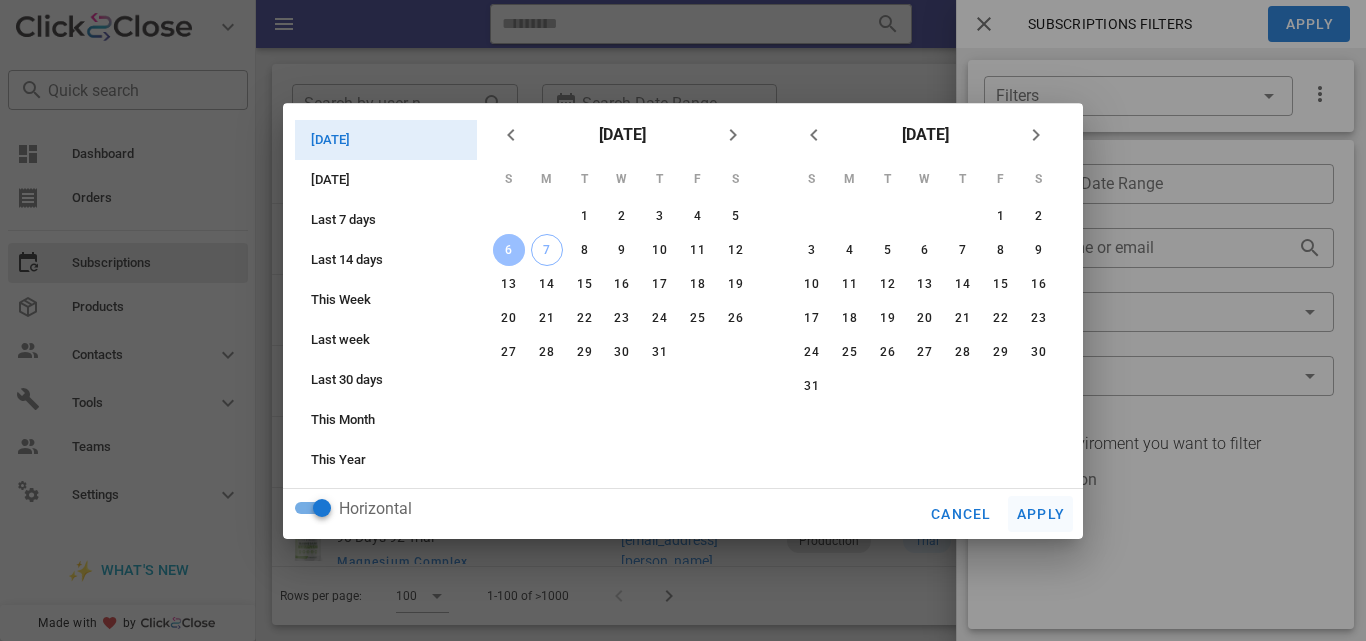 type on "**********" 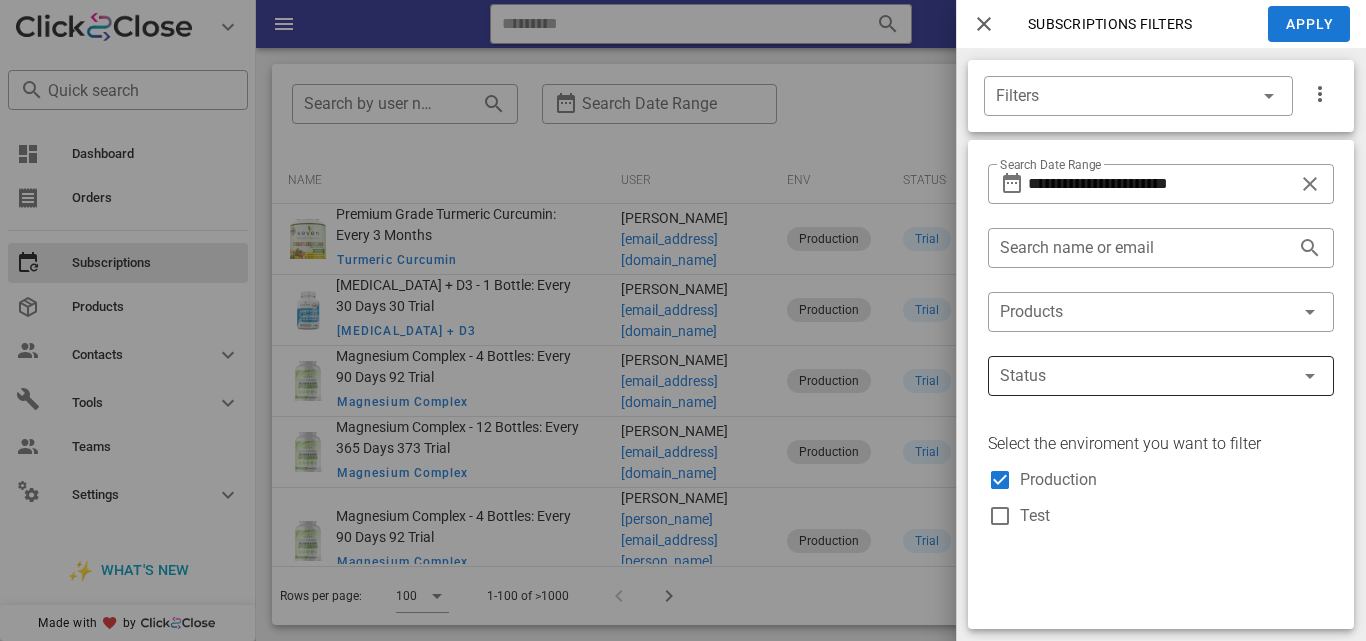 click at bounding box center (1133, 376) 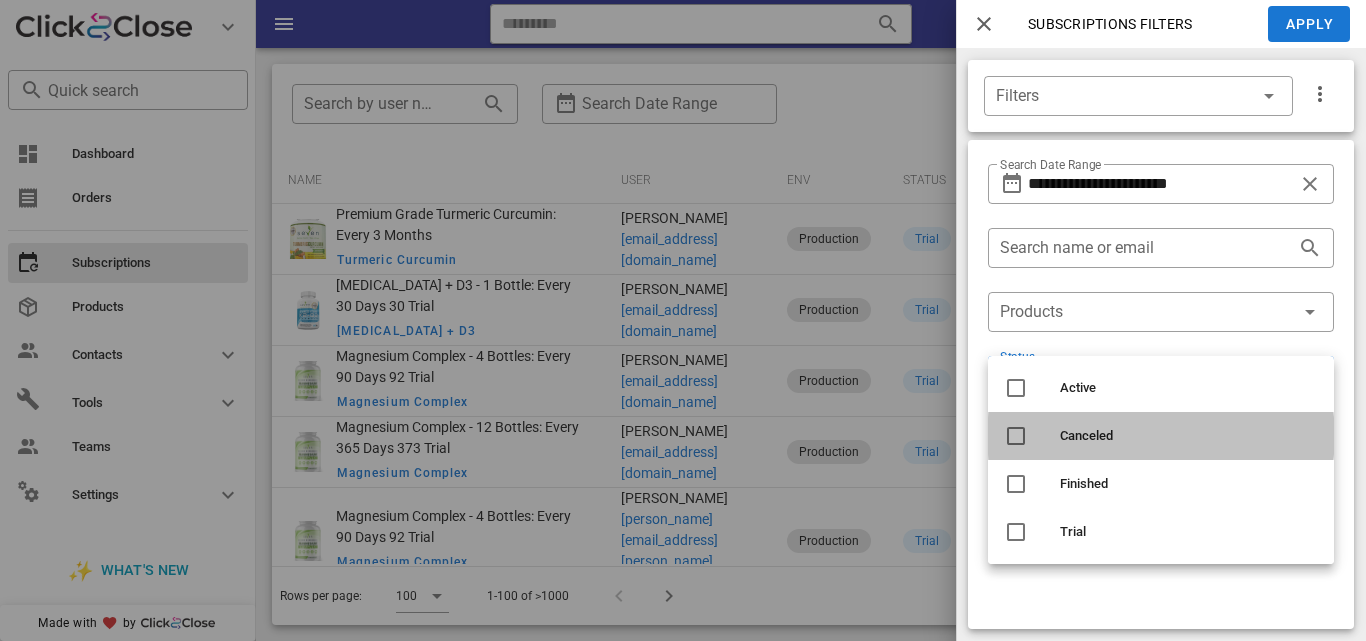 click at bounding box center [1016, 436] 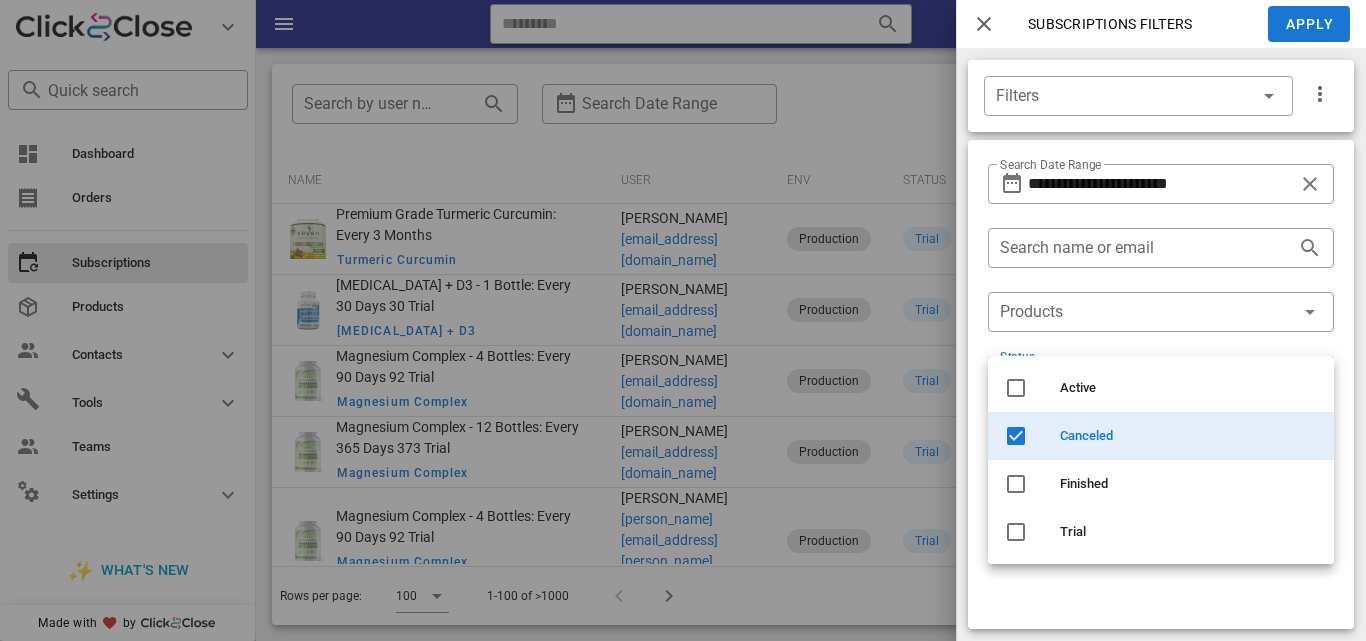 click on "Subscriptions filters" at bounding box center (1100, 24) 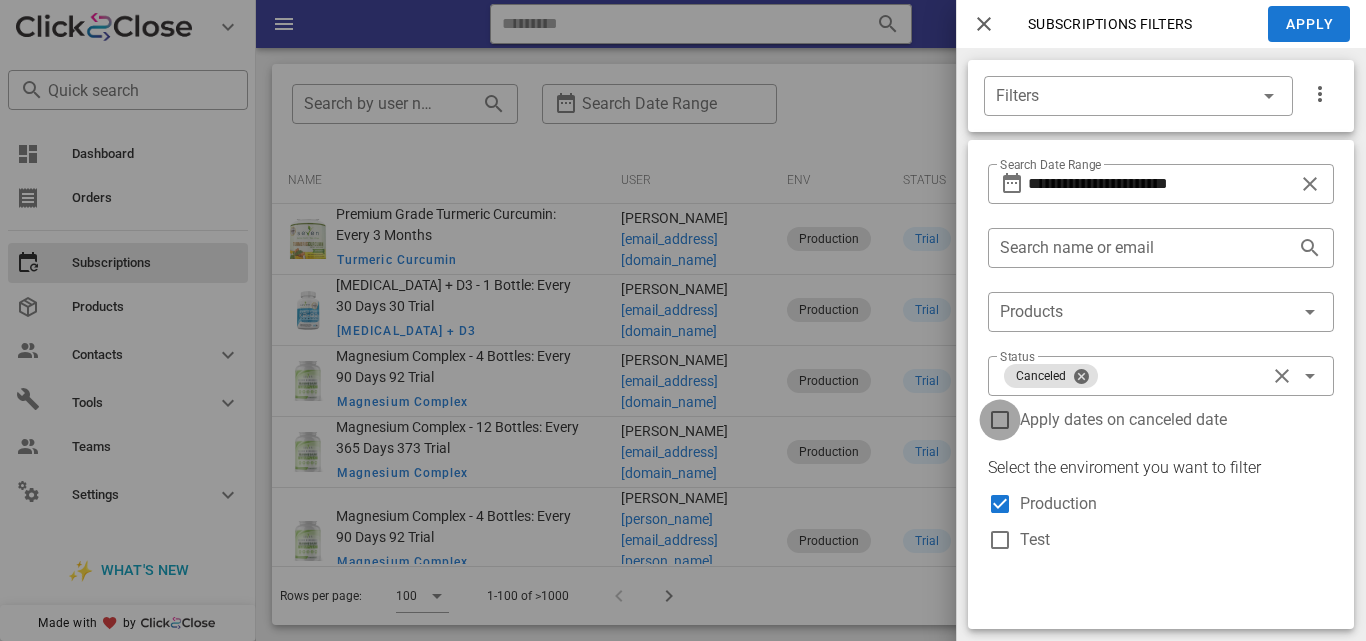 click at bounding box center (1000, 420) 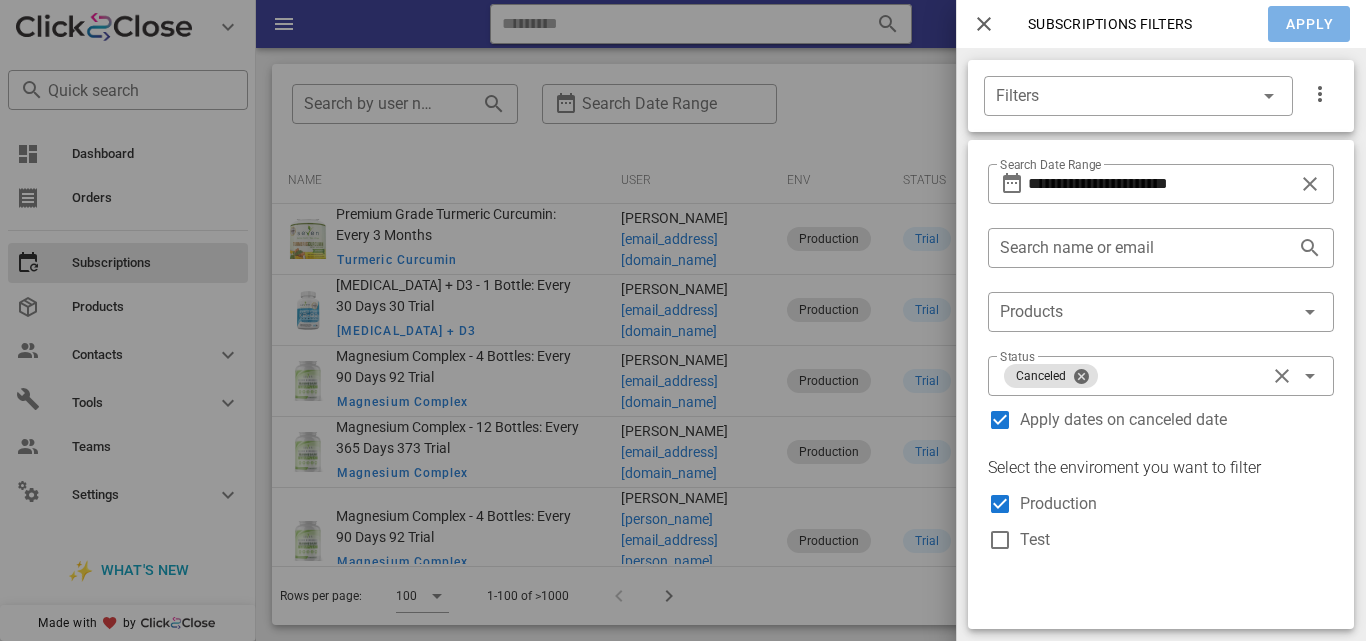 click on "Apply" at bounding box center (1310, 24) 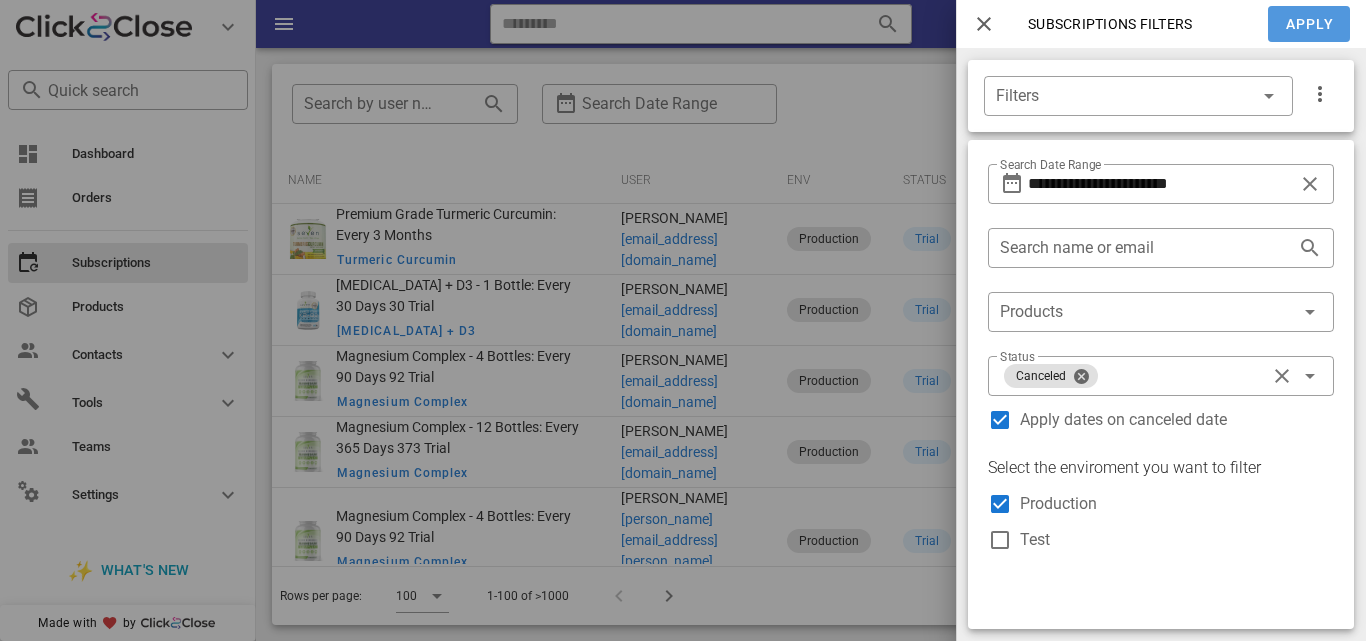type on "**********" 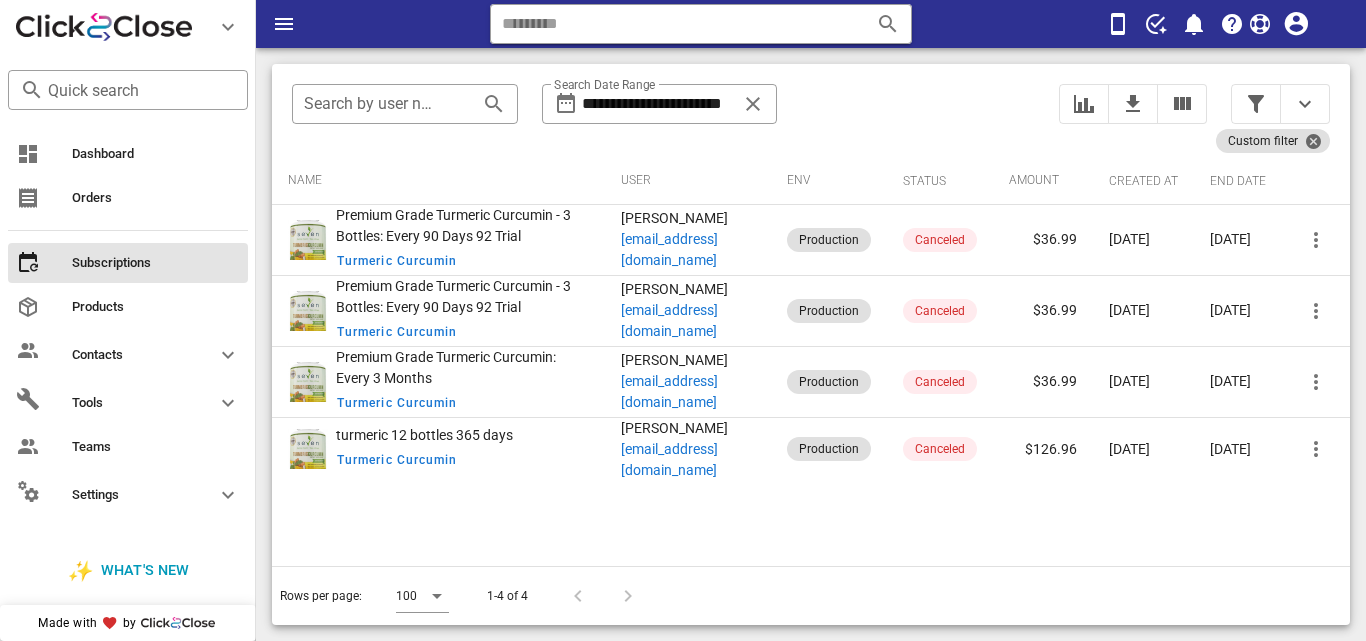 click on "Rows per page: 100  1-4 of 4" at bounding box center (811, 595) 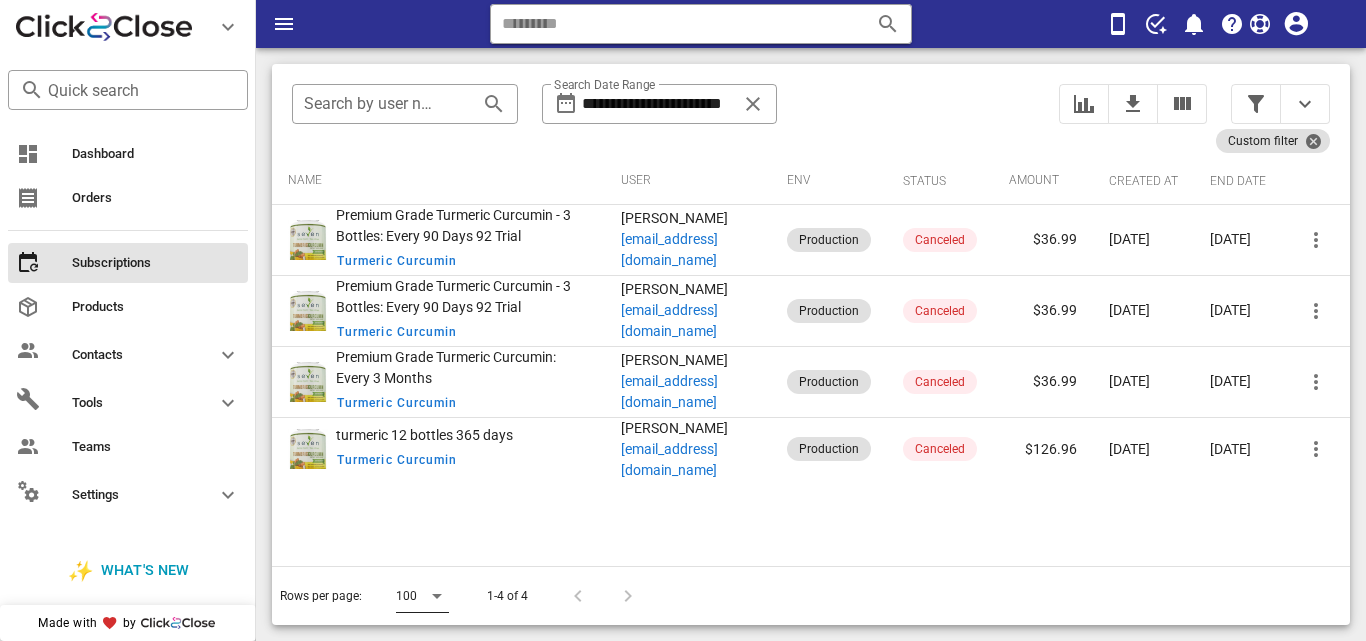 click at bounding box center (437, 596) 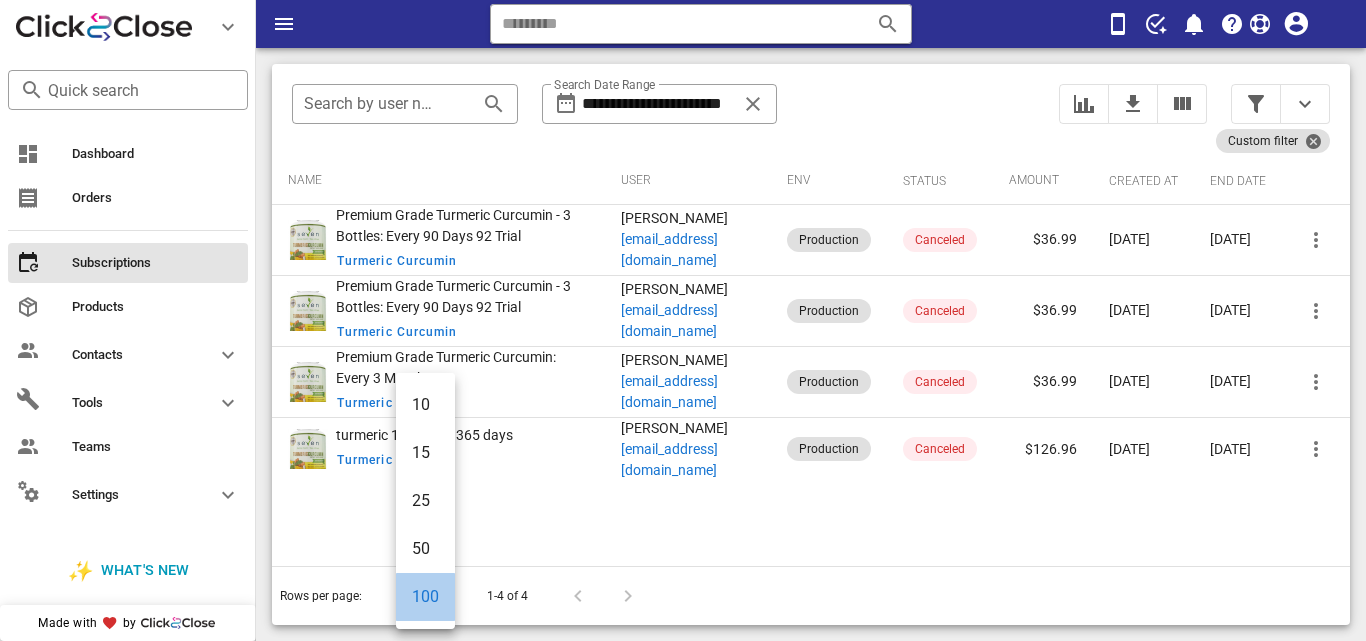 click on "100" at bounding box center (425, 596) 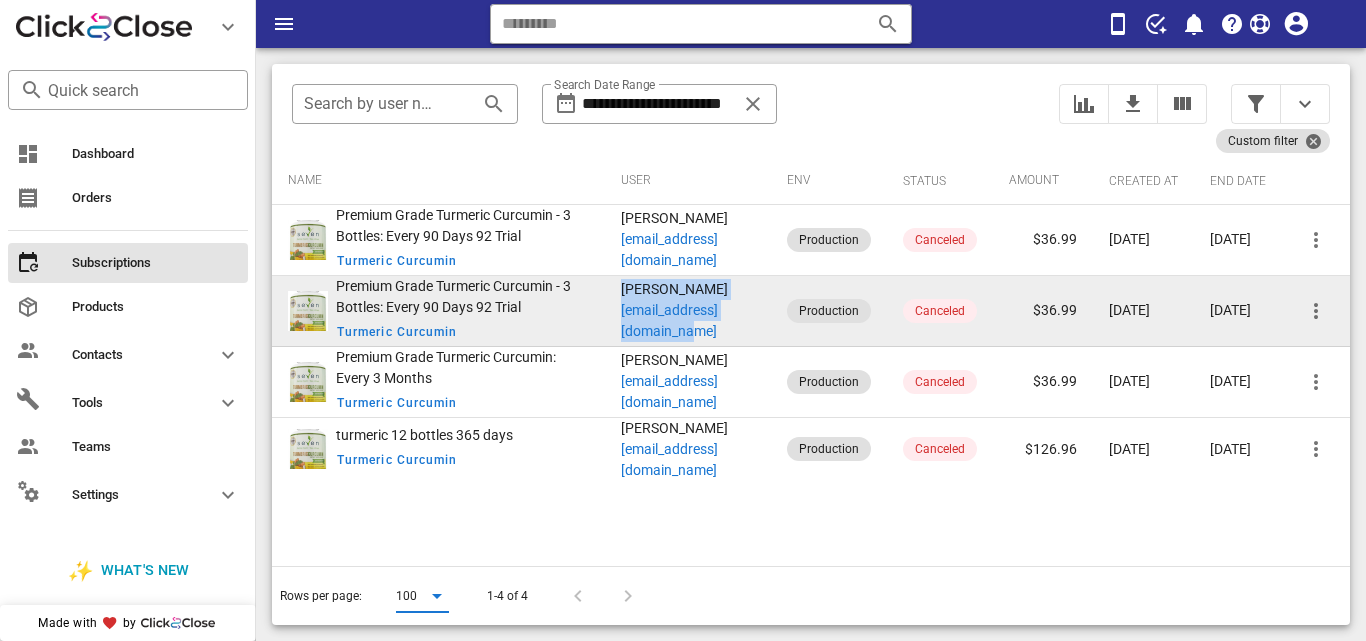 drag, startPoint x: 543, startPoint y: 334, endPoint x: 725, endPoint y: 349, distance: 182.61708 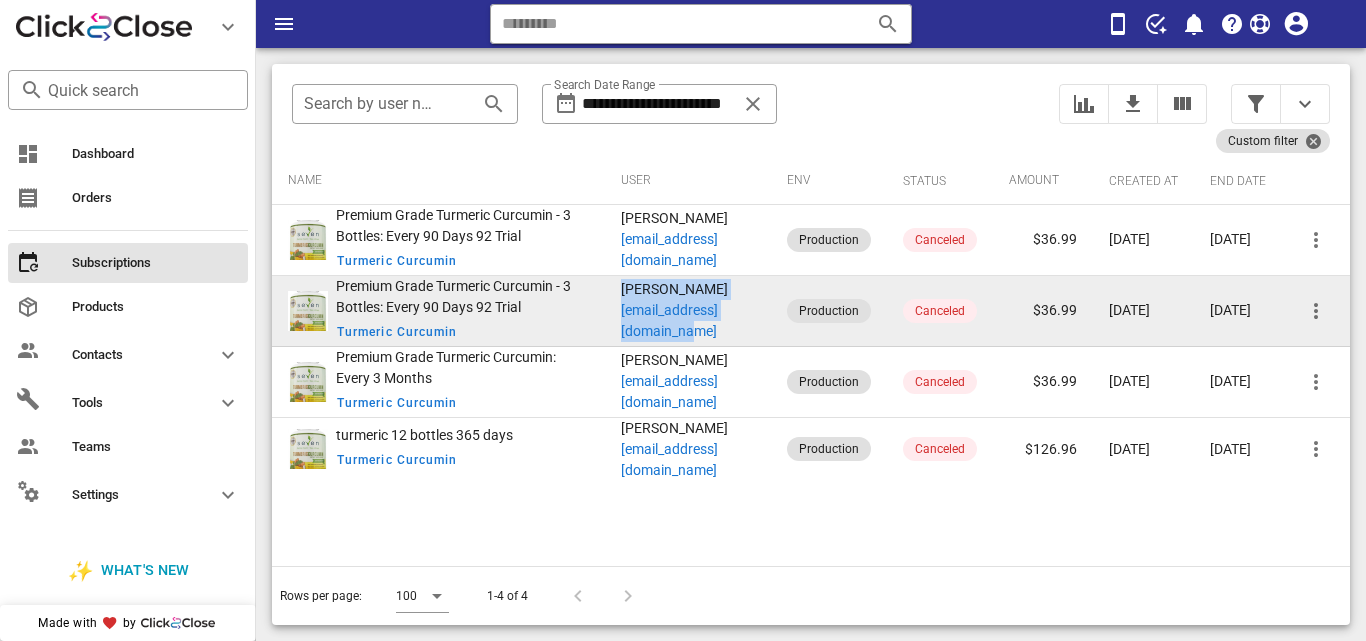 copy on "[PERSON_NAME]  [EMAIL_ADDRESS][DOMAIN_NAME]" 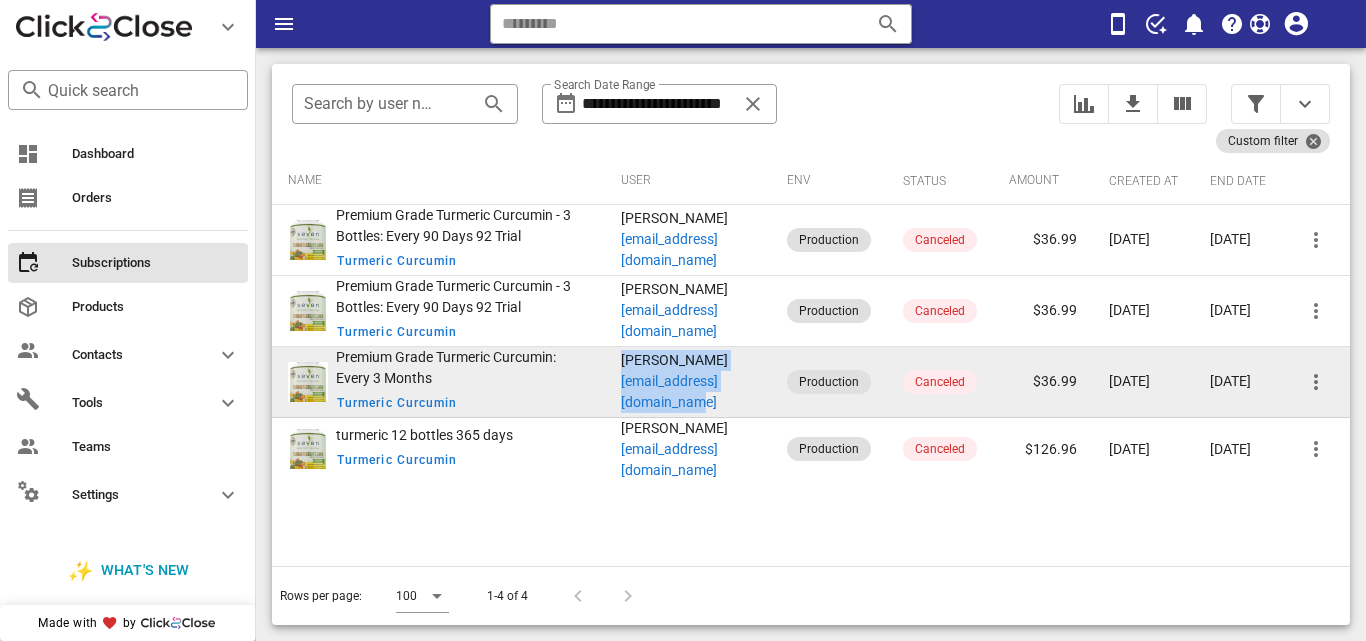drag, startPoint x: 538, startPoint y: 414, endPoint x: 737, endPoint y: 432, distance: 199.81241 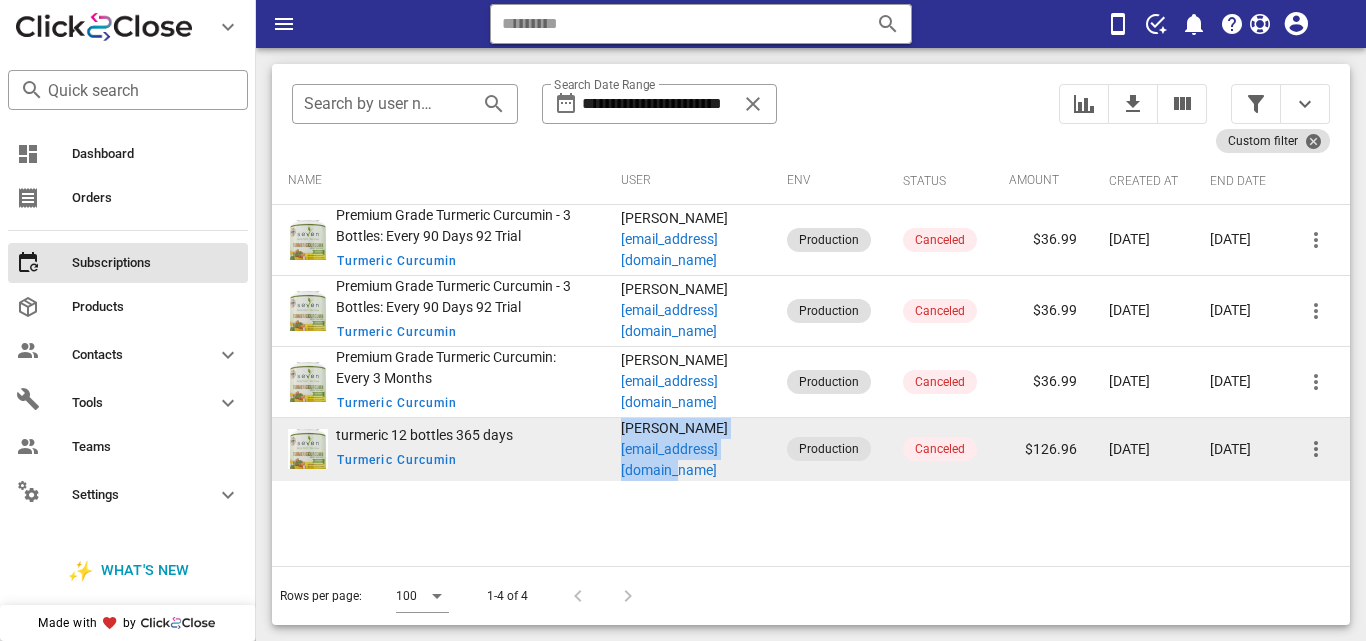 drag, startPoint x: 538, startPoint y: 491, endPoint x: 729, endPoint y: 500, distance: 191.21193 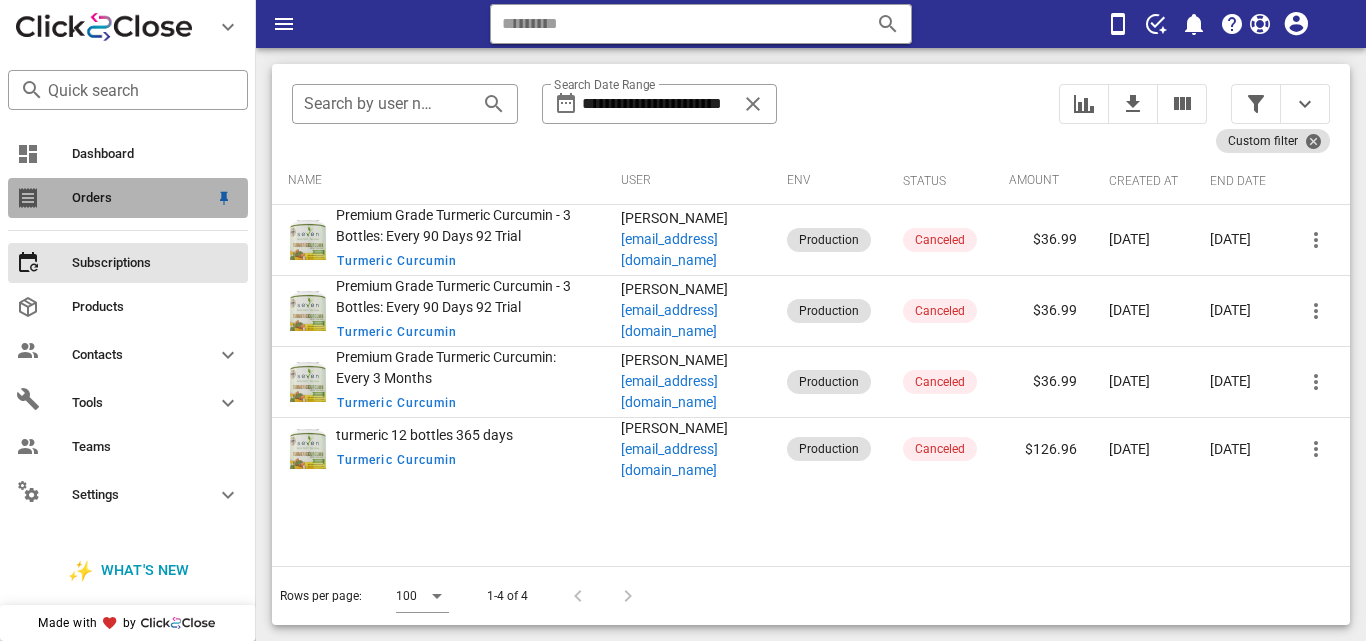 click on "Orders" at bounding box center (140, 198) 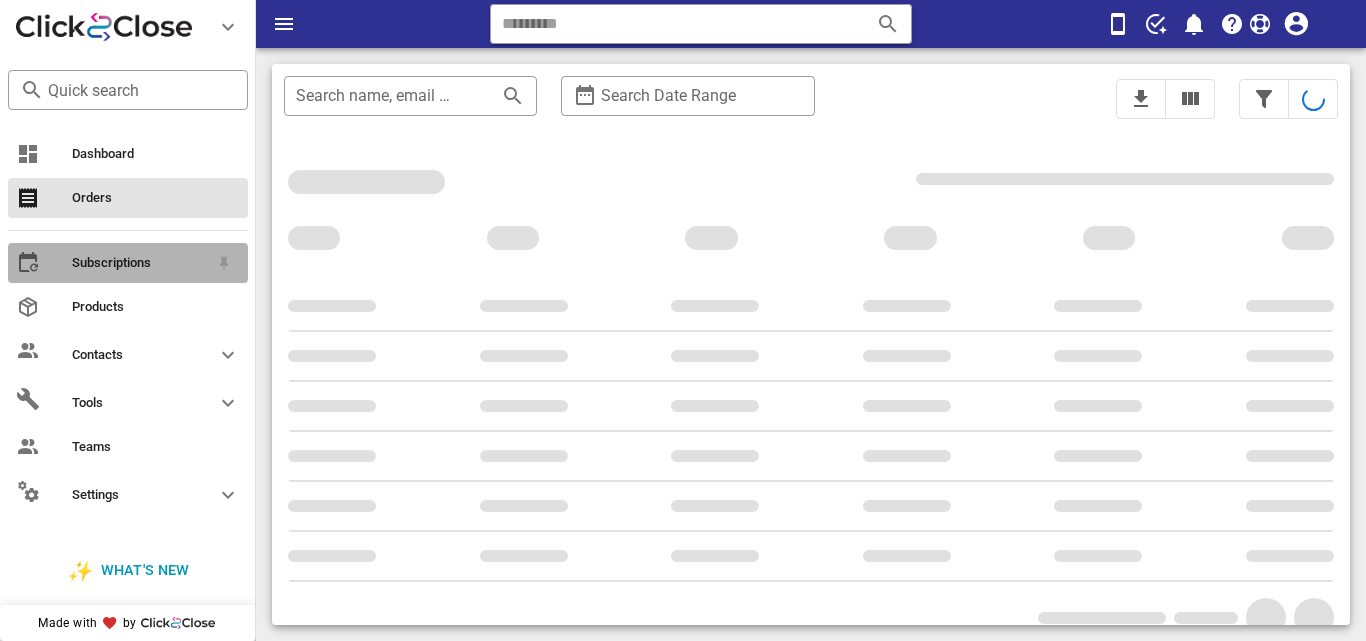 click on "Subscriptions" at bounding box center (140, 263) 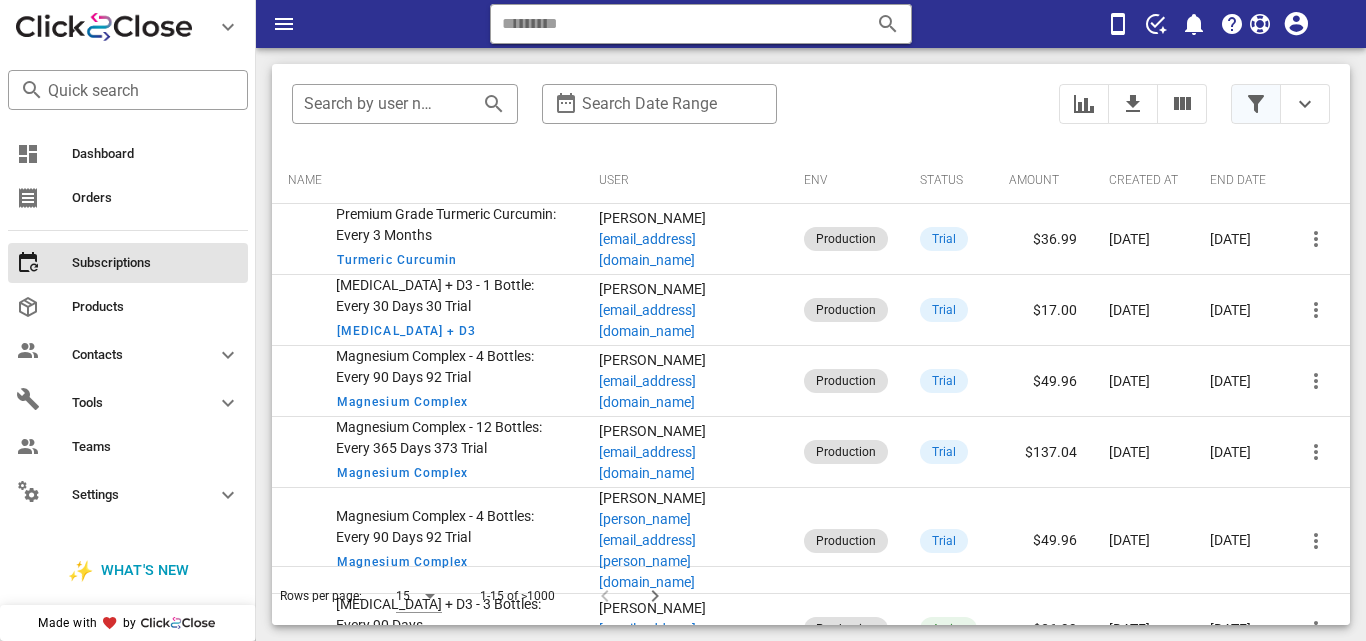 click at bounding box center (1256, 104) 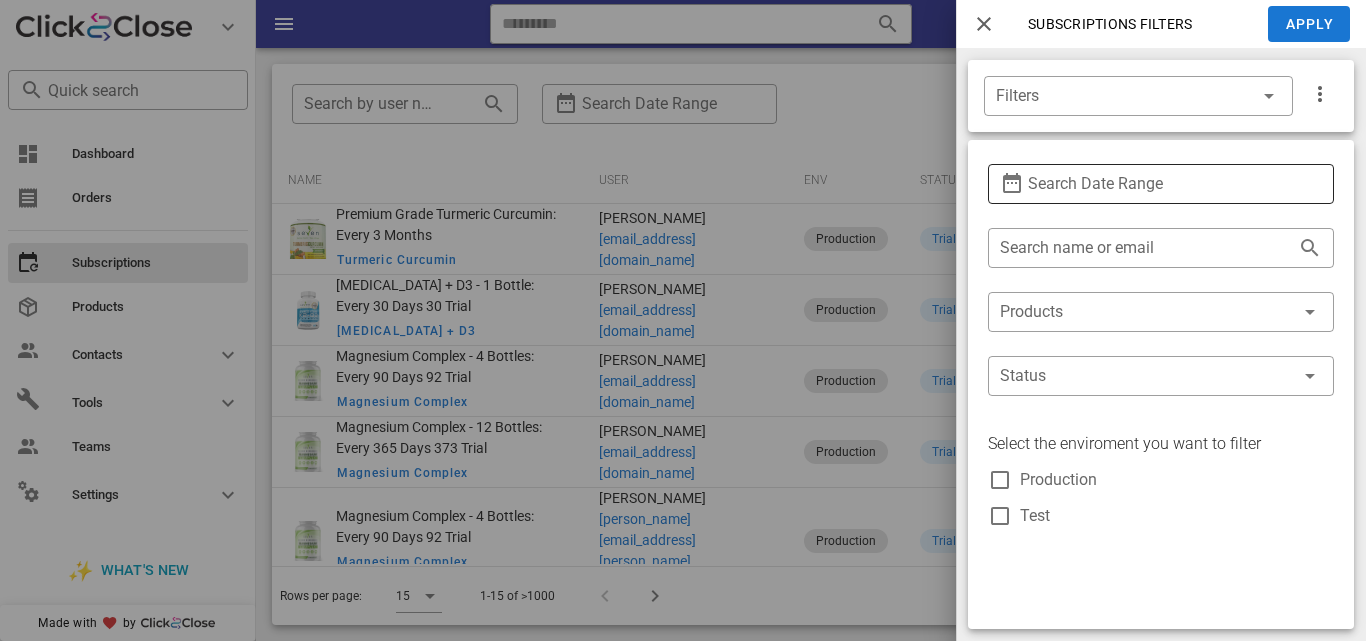 click on "Search Date Range" at bounding box center (1161, 184) 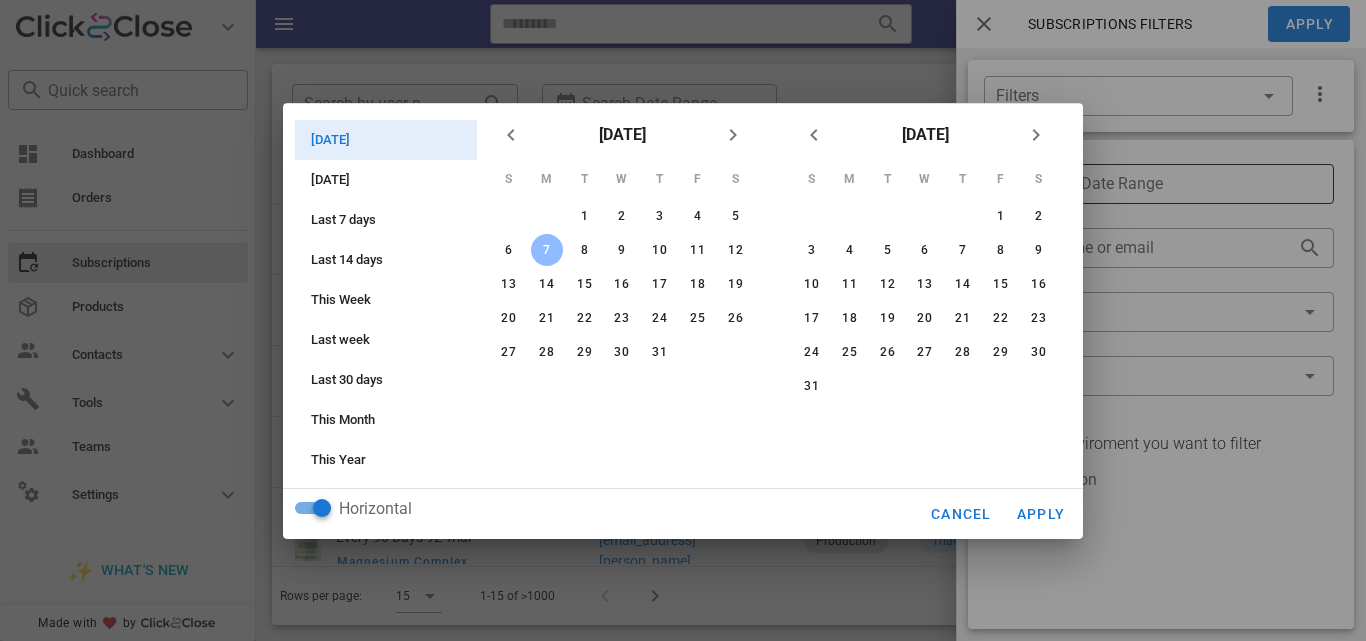 click on "Offline  Calling from  Unknown      ▼     [GEOGRAPHIC_DATA]
+61
[GEOGRAPHIC_DATA] ([GEOGRAPHIC_DATA])
+55
[GEOGRAPHIC_DATA]
+1
[GEOGRAPHIC_DATA]
+33
[GEOGRAPHIC_DATA] ([GEOGRAPHIC_DATA])
+49
[GEOGRAPHIC_DATA] ([GEOGRAPHIC_DATA])
+91
[GEOGRAPHIC_DATA] (‫[GEOGRAPHIC_DATA]‬‎)
+972
[GEOGRAPHIC_DATA] ([GEOGRAPHIC_DATA])
+81
[GEOGRAPHIC_DATA] ([GEOGRAPHIC_DATA])
+52
[GEOGRAPHIC_DATA]
+44
[GEOGRAPHIC_DATA]
+1
1 2 ABC 3 DEF 4 GHI 5 JKL 6 MNO 7 PQRS 8 TUV 9 WXYZ * 0 + # Directory ​  AF  [PERSON_NAME]  Idle   DC  [PERSON_NAME]  Idle   EC  [PERSON_NAME]  Idle   EW  [PERSON_NAME]  Idle   GA  [PERSON_NAME]  Idle   IC  [PERSON_NAME]  Idle   [PERSON_NAME]  Idle   [PERSON_NAME]  Idle   LI  [PERSON_NAME]  Idle   LP  [PERSON_NAME]  Idle   [PERSON_NAME]  Idle   ST  [PERSON_NAME] test [PERSON_NAME] test  Idle   UL  [PERSON_NAME]  Idle   [PERSON_NAME] [PERSON_NAME]  Idle   AD  Accounting Dept  Offline   AR" at bounding box center [683, 320] 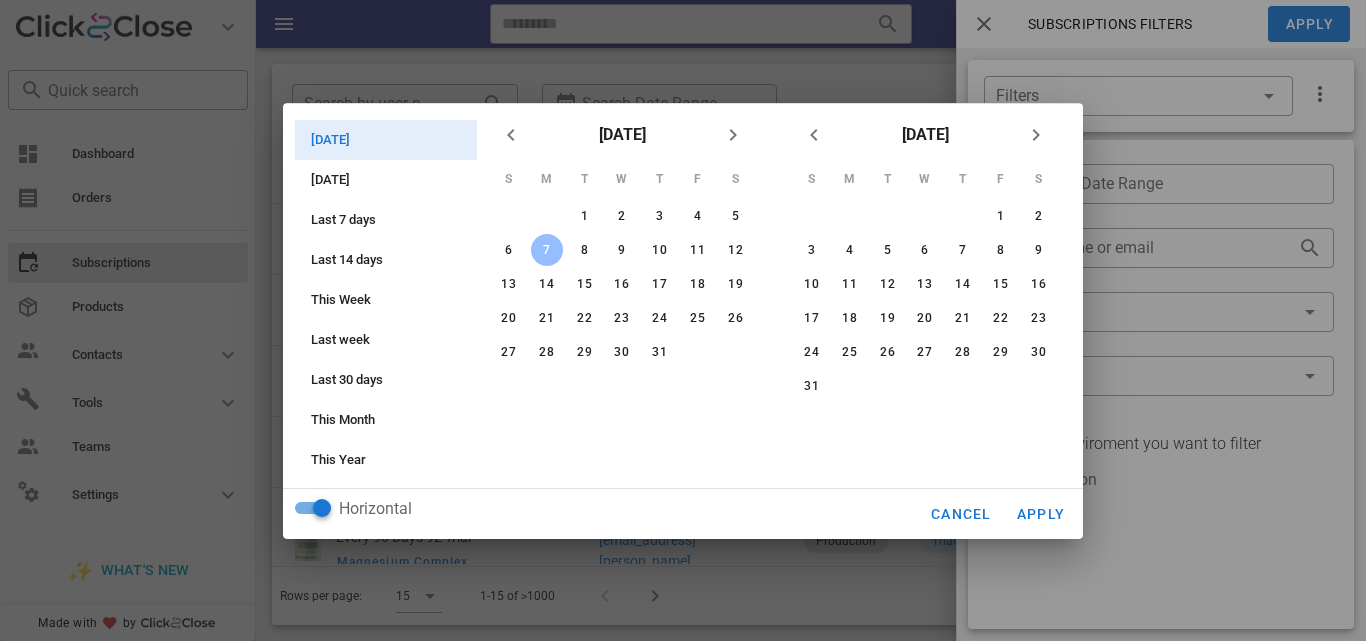 click on "7" at bounding box center (547, 250) 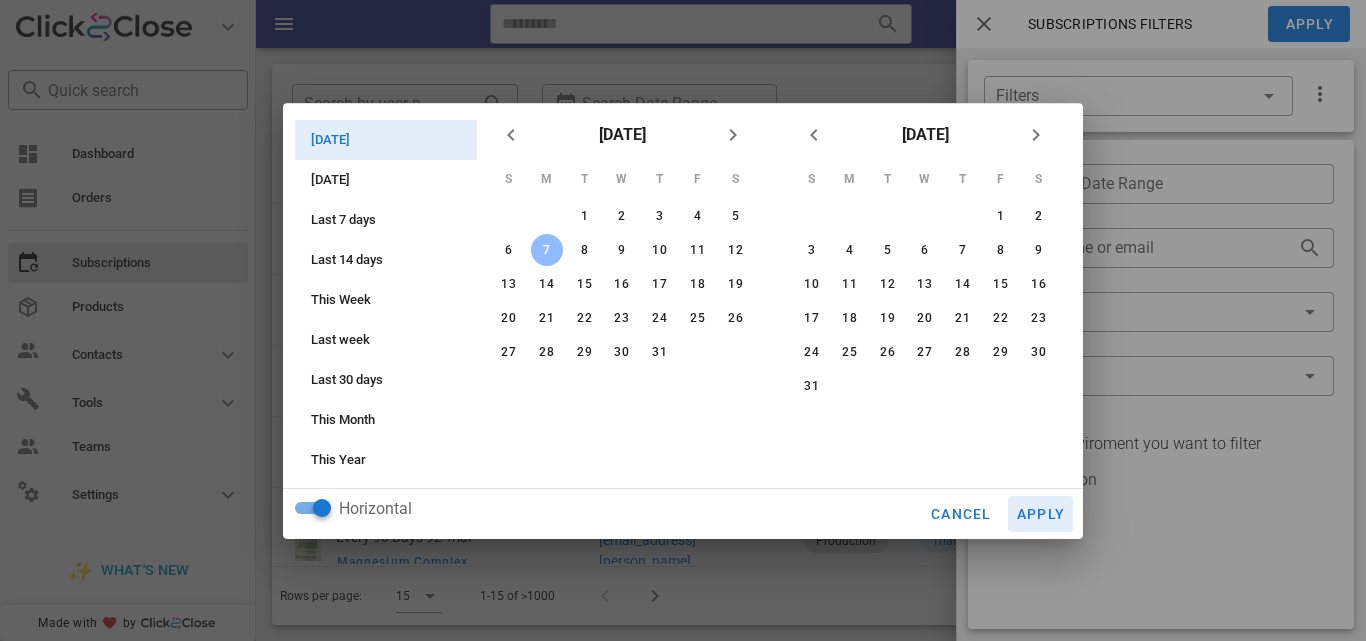 click on "Apply" at bounding box center [1041, 514] 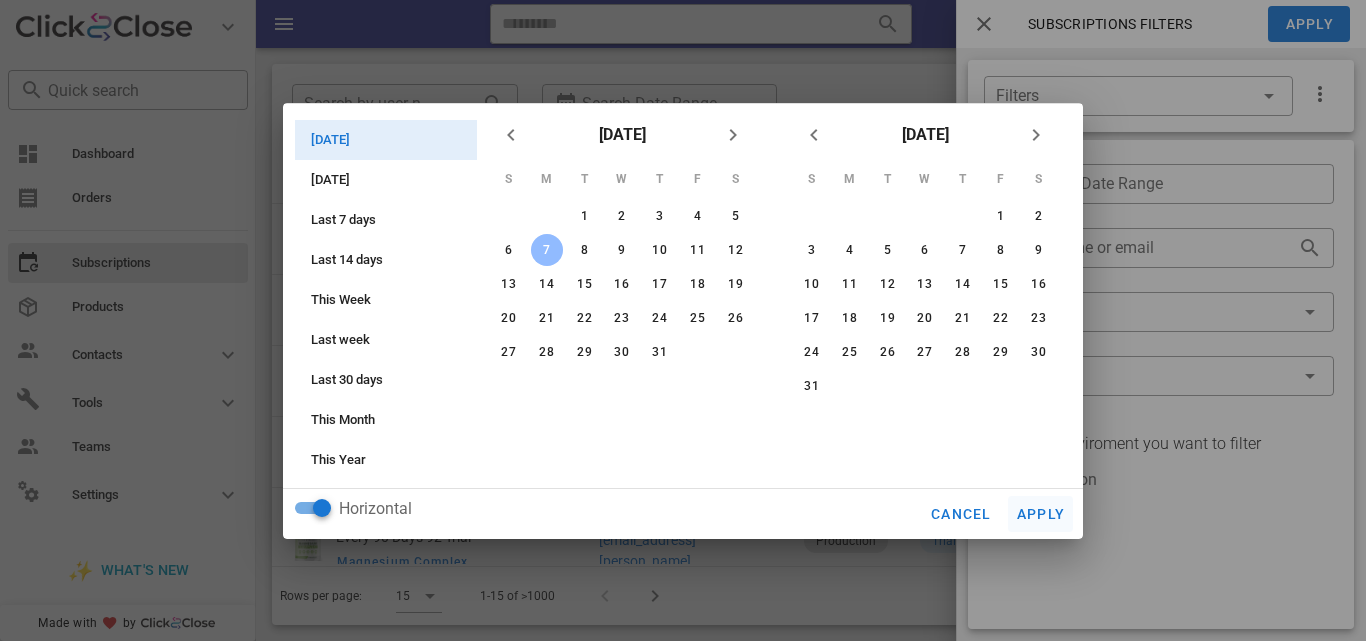 type on "**********" 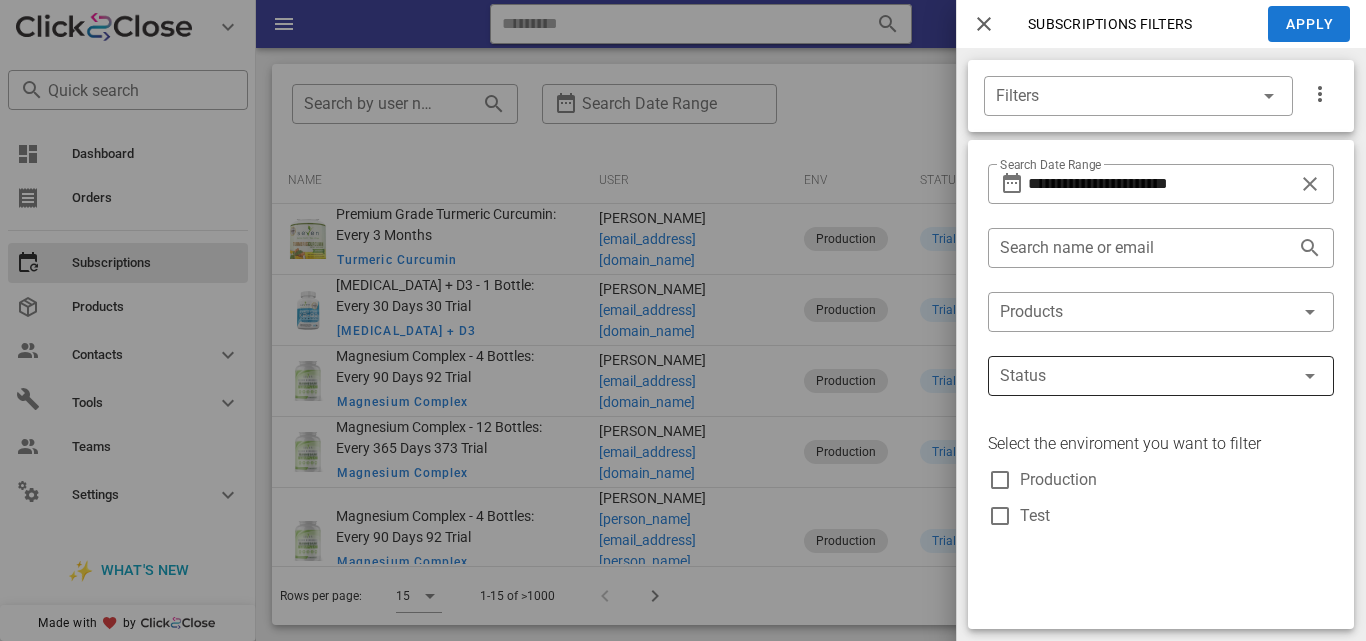 click at bounding box center (1133, 376) 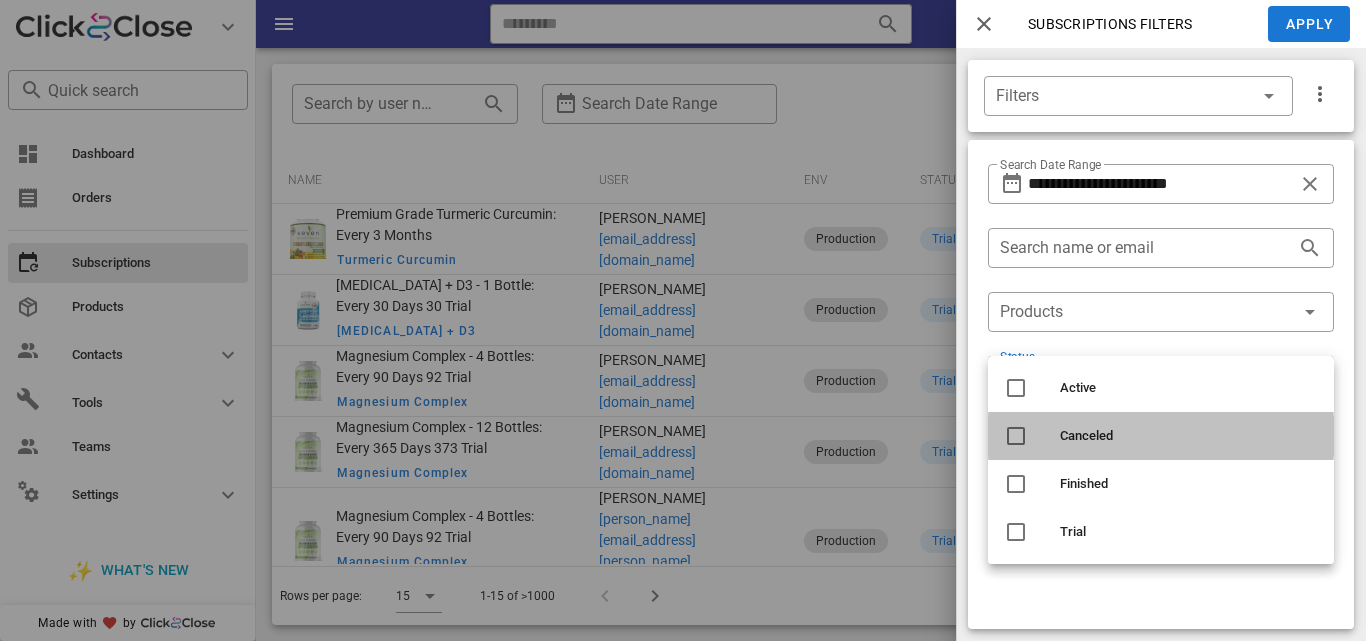 click at bounding box center [1016, 436] 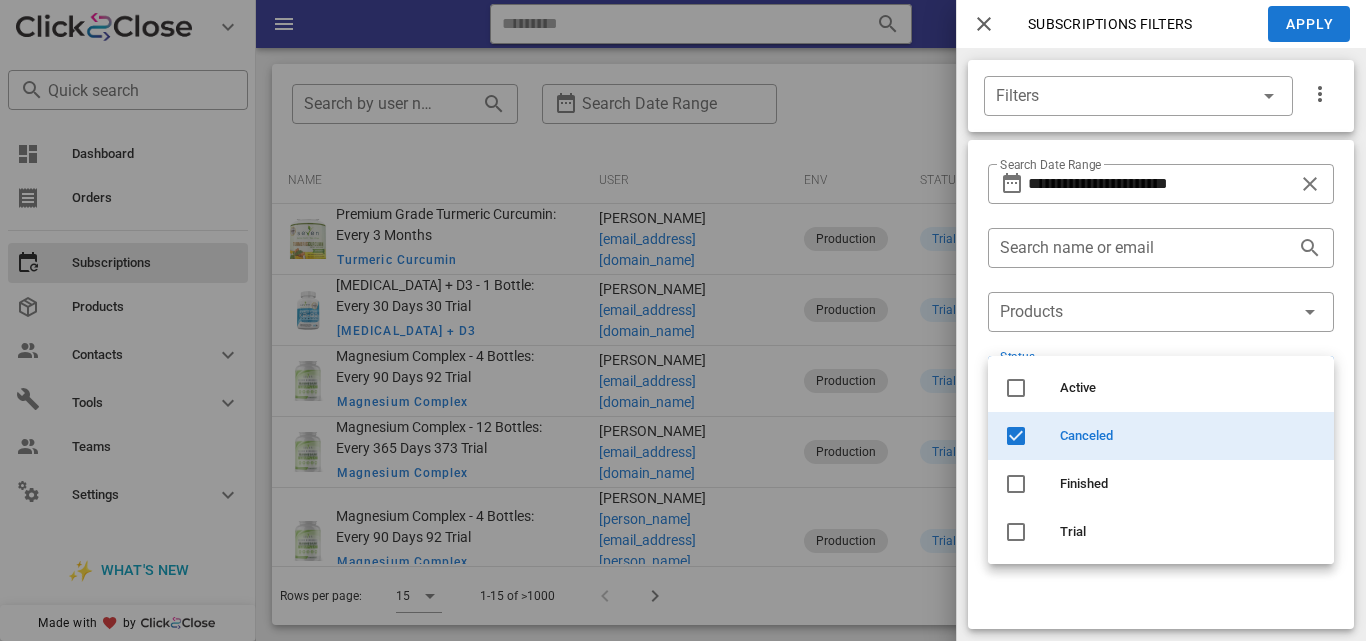 click on "Subscriptions filters" at bounding box center (1100, 24) 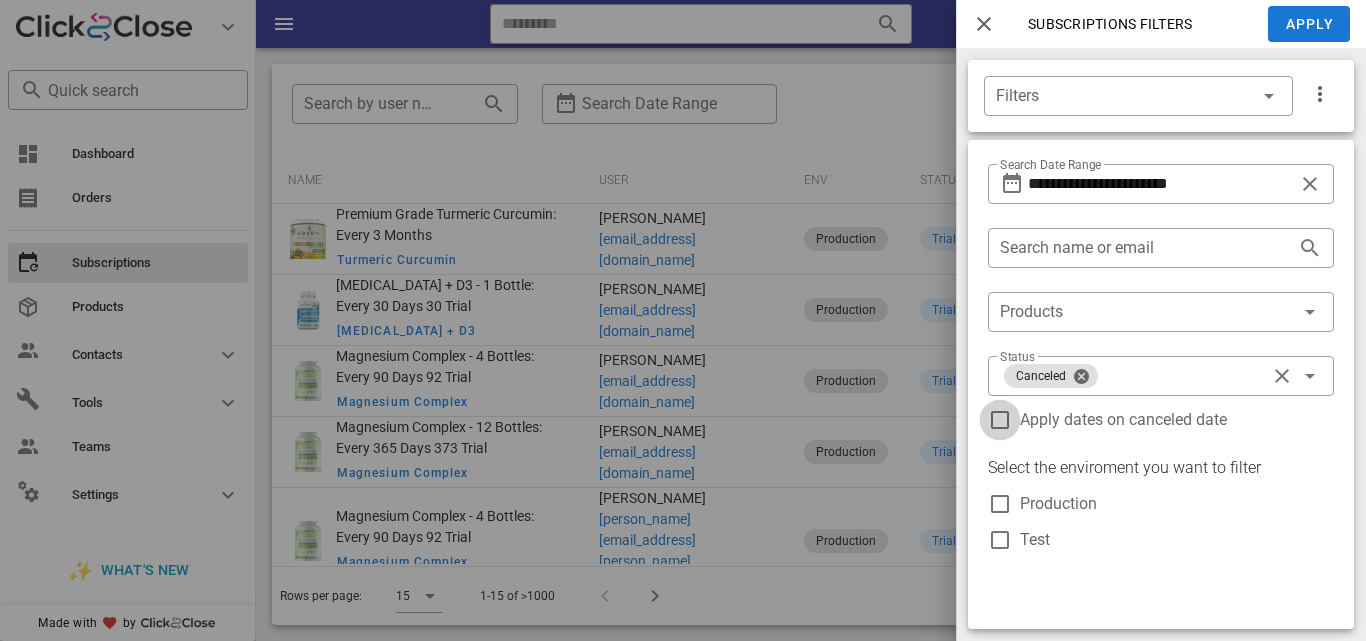 click at bounding box center (1000, 420) 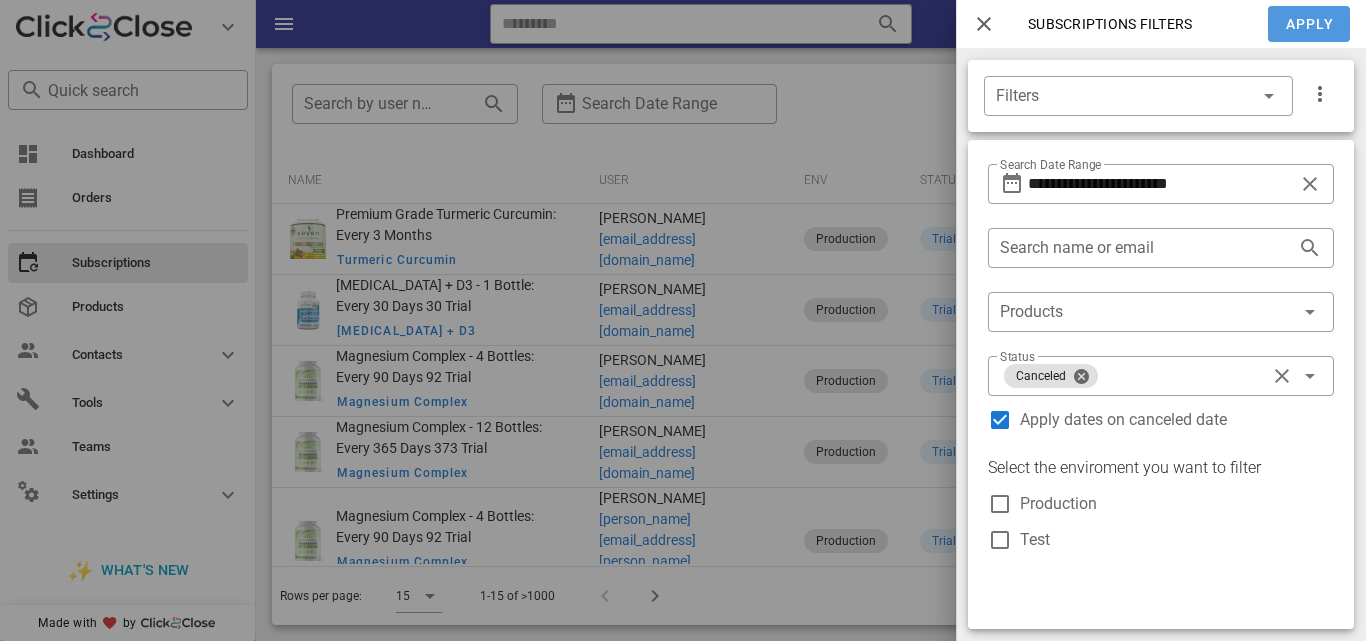 click on "Apply" at bounding box center [1310, 24] 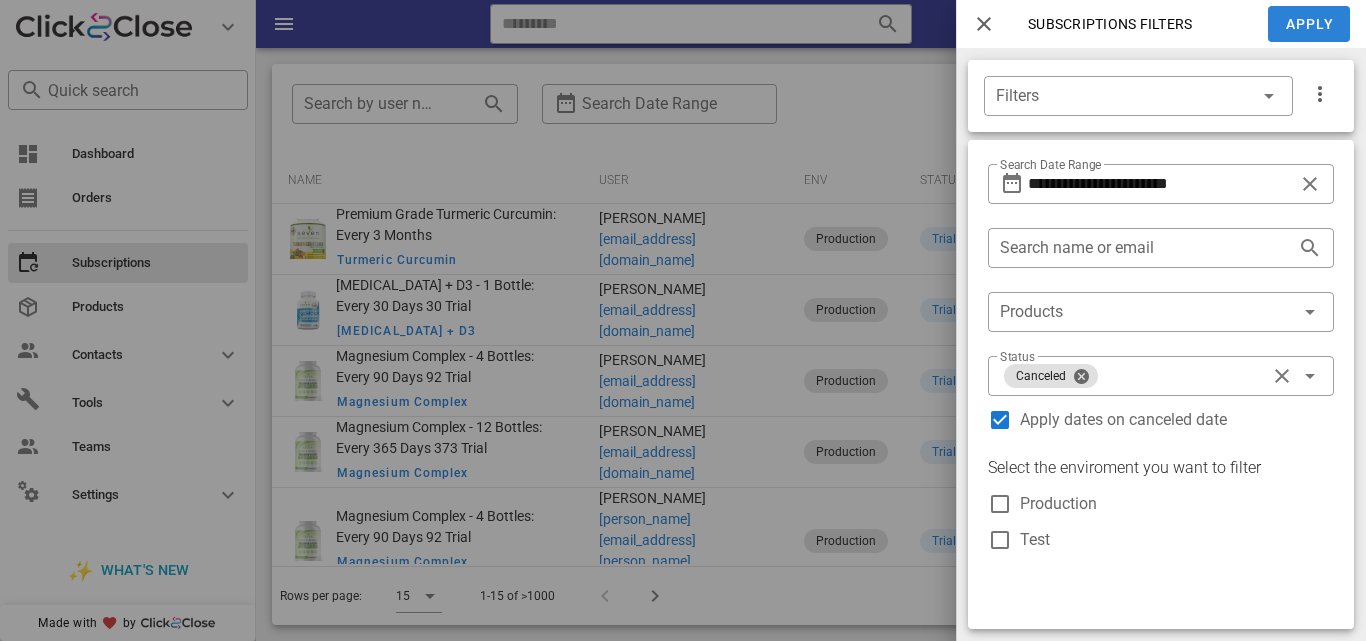 type on "**********" 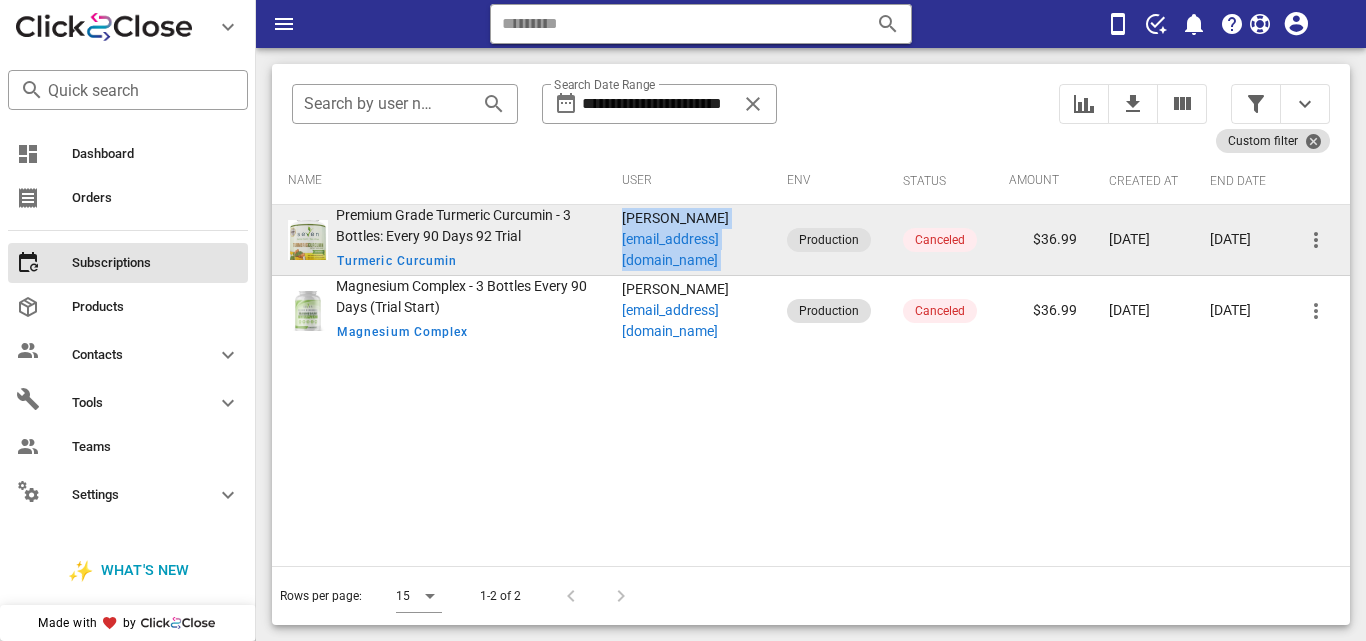 drag, startPoint x: 534, startPoint y: 243, endPoint x: 758, endPoint y: 261, distance: 224.72205 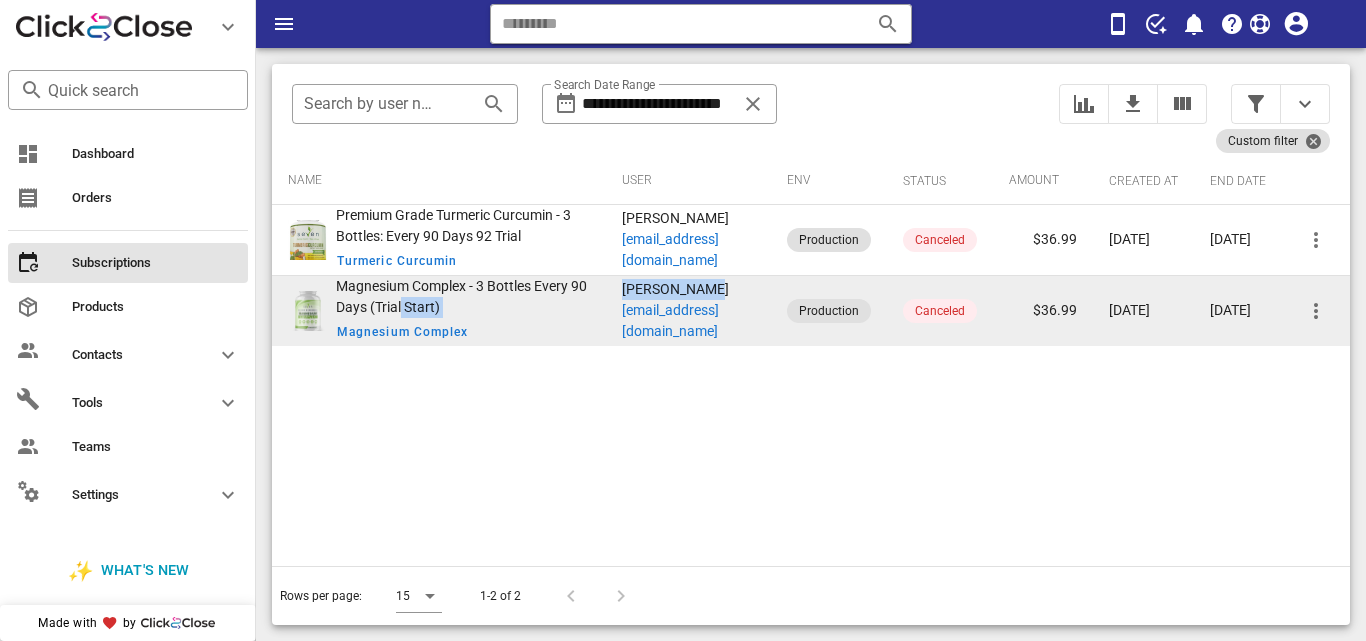 drag, startPoint x: 518, startPoint y: 328, endPoint x: 678, endPoint y: 336, distance: 160.19987 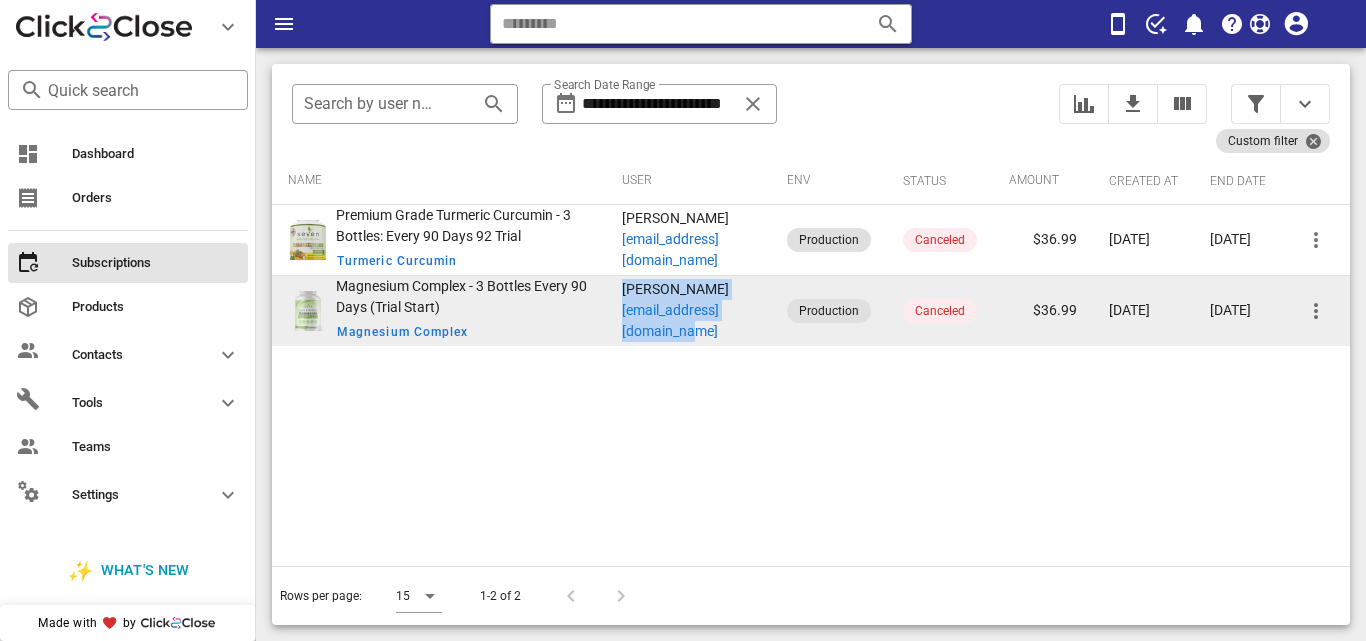 drag, startPoint x: 538, startPoint y: 329, endPoint x: 722, endPoint y: 355, distance: 185.82788 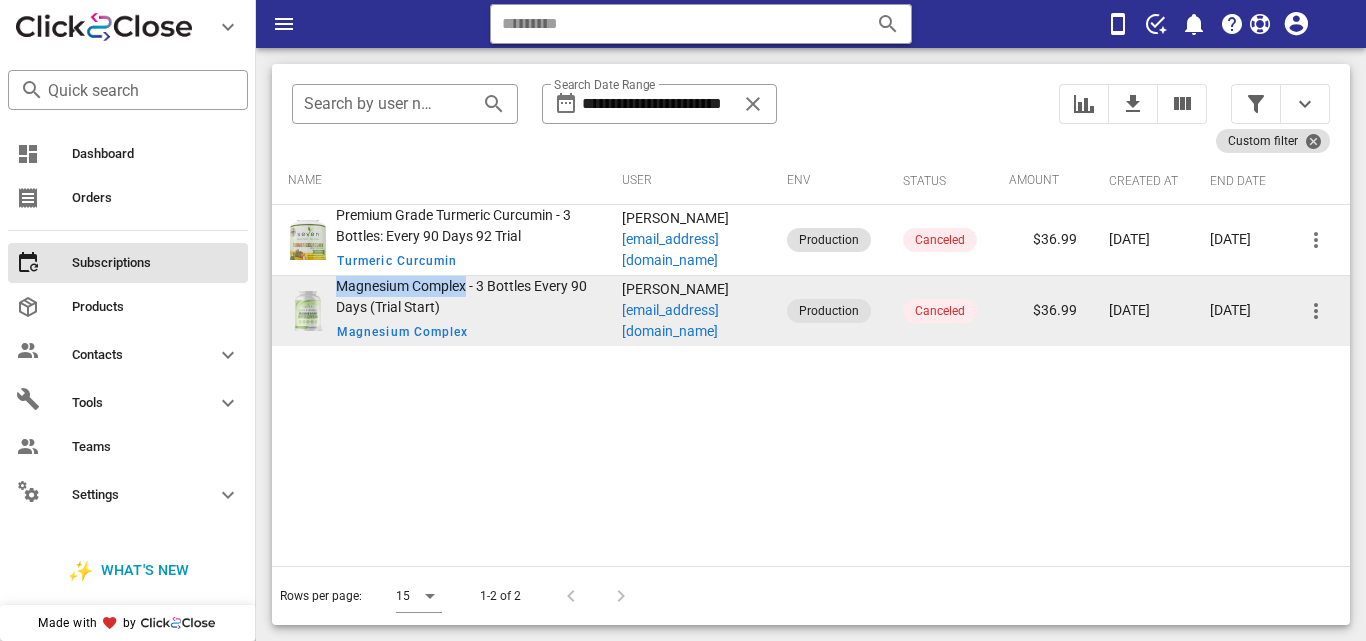 drag, startPoint x: 336, startPoint y: 307, endPoint x: 469, endPoint y: 307, distance: 133 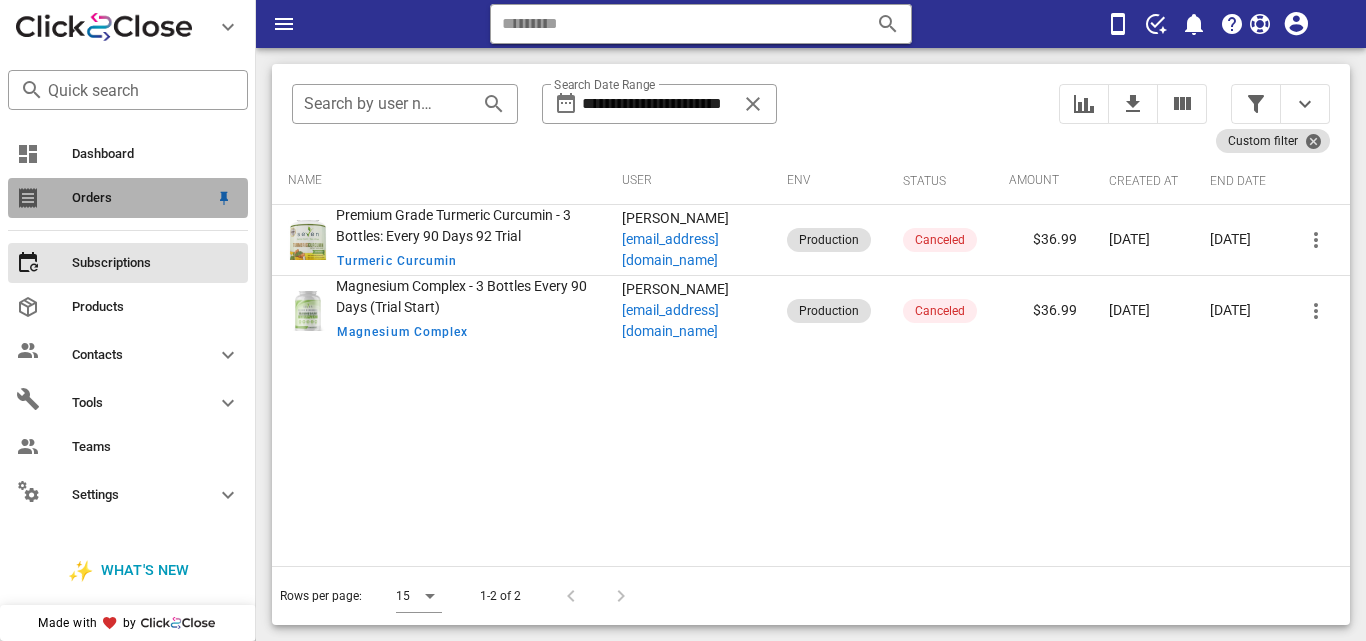click on "Orders" at bounding box center (128, 198) 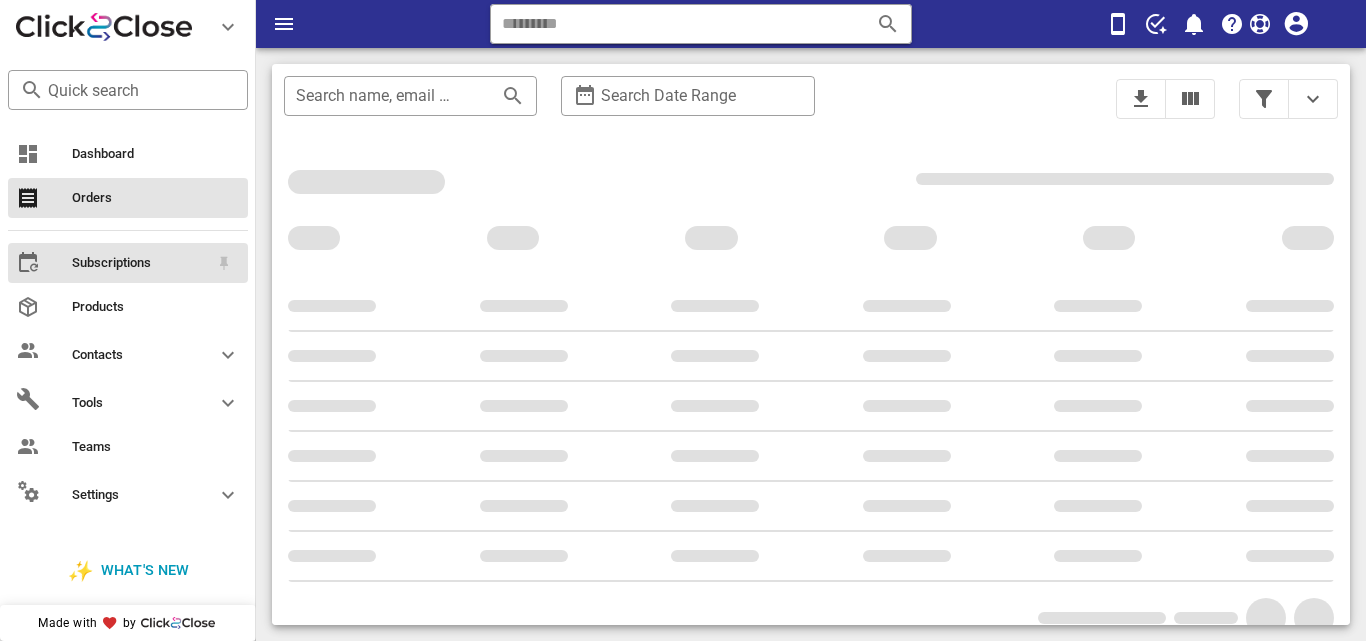 click on "Subscriptions" at bounding box center (140, 263) 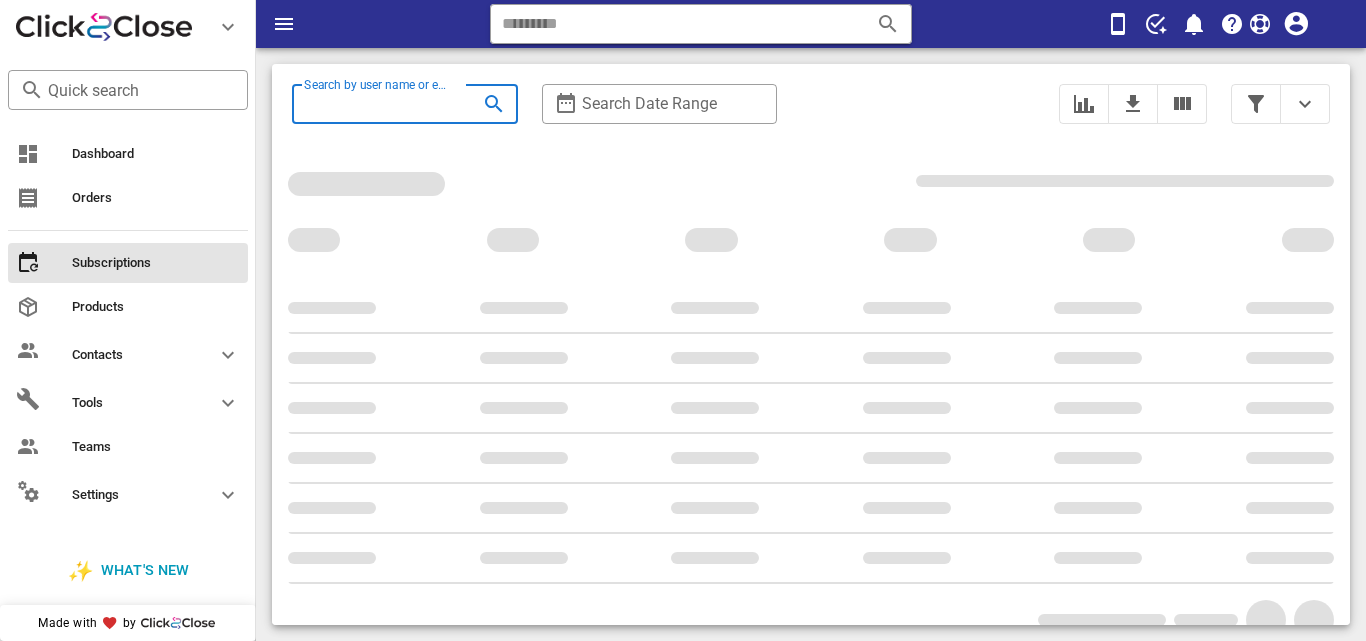 click on "Search by user name or email" at bounding box center [377, 104] 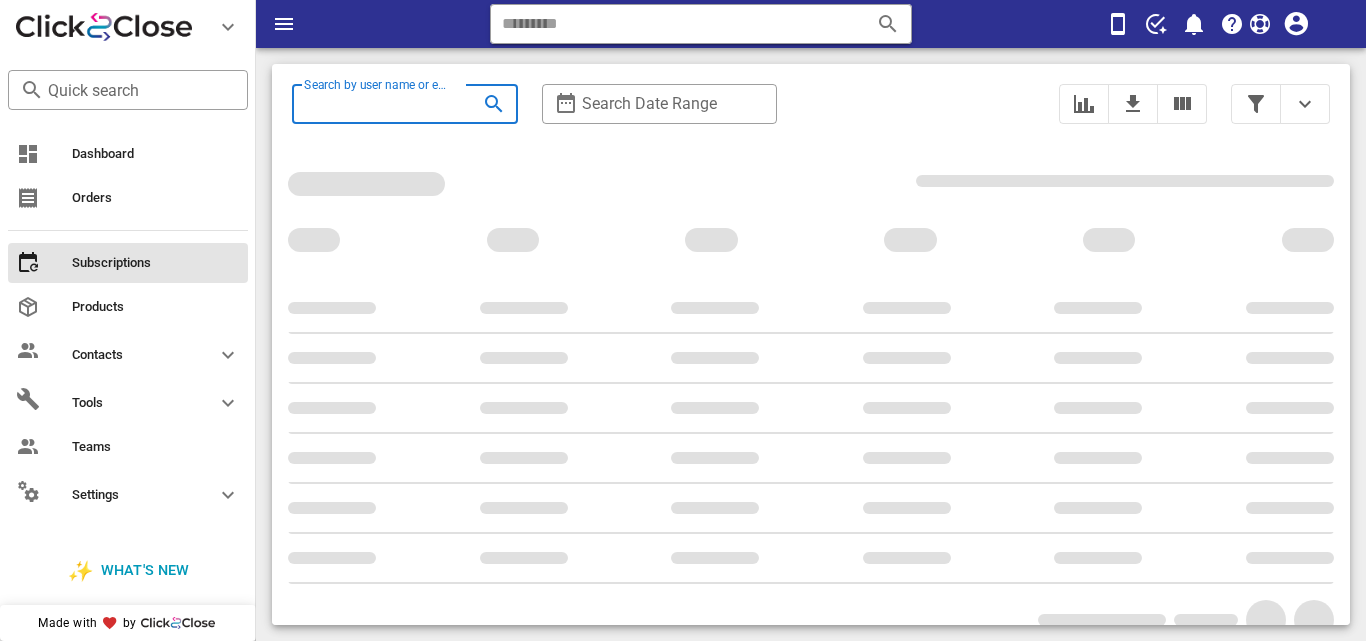 paste on "**********" 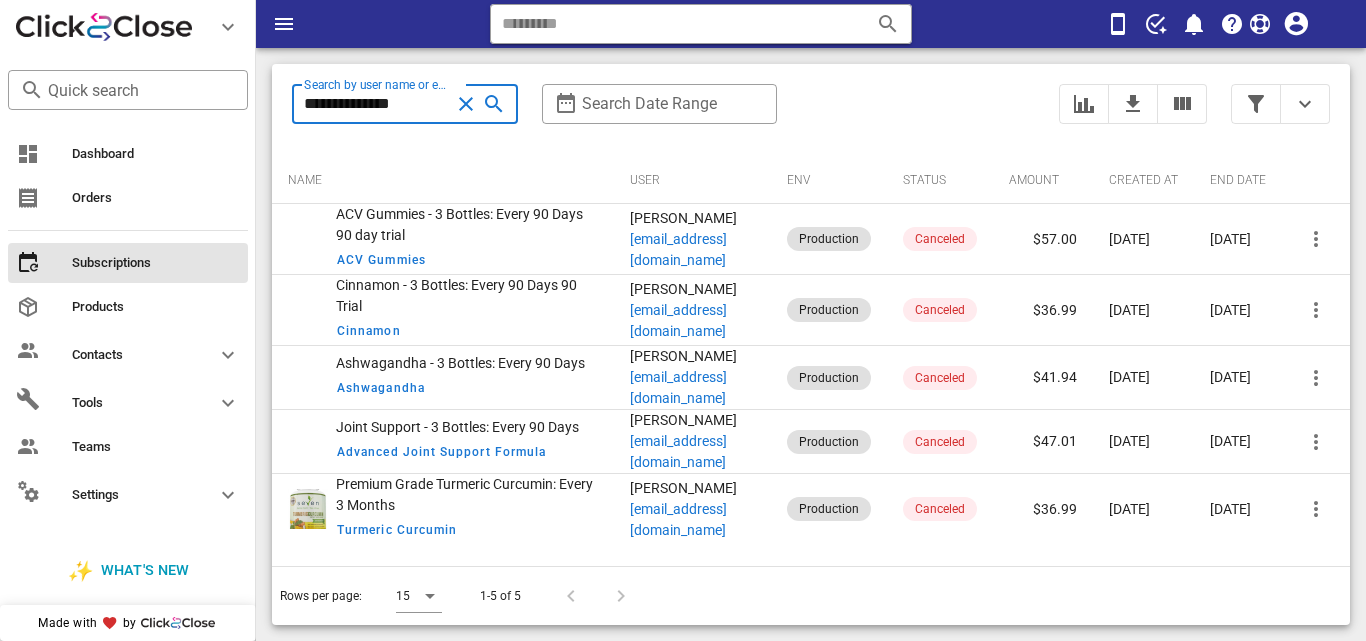 type on "**********" 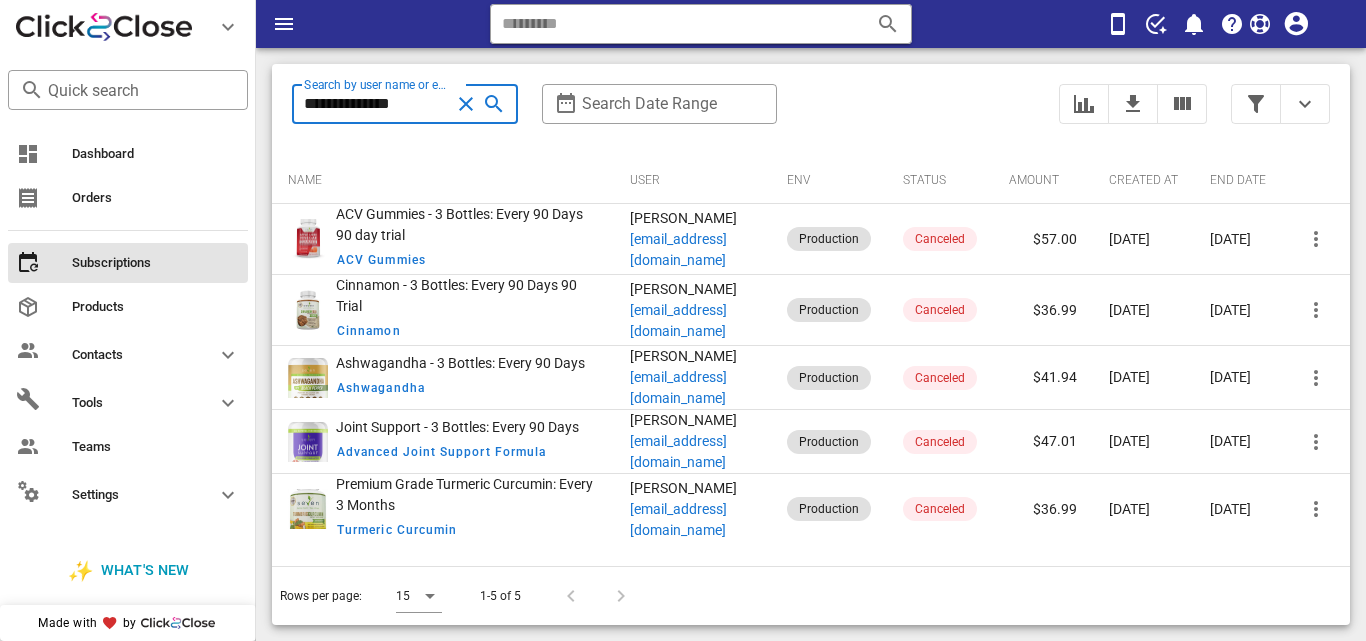 click on "**********" at bounding box center (377, 104) 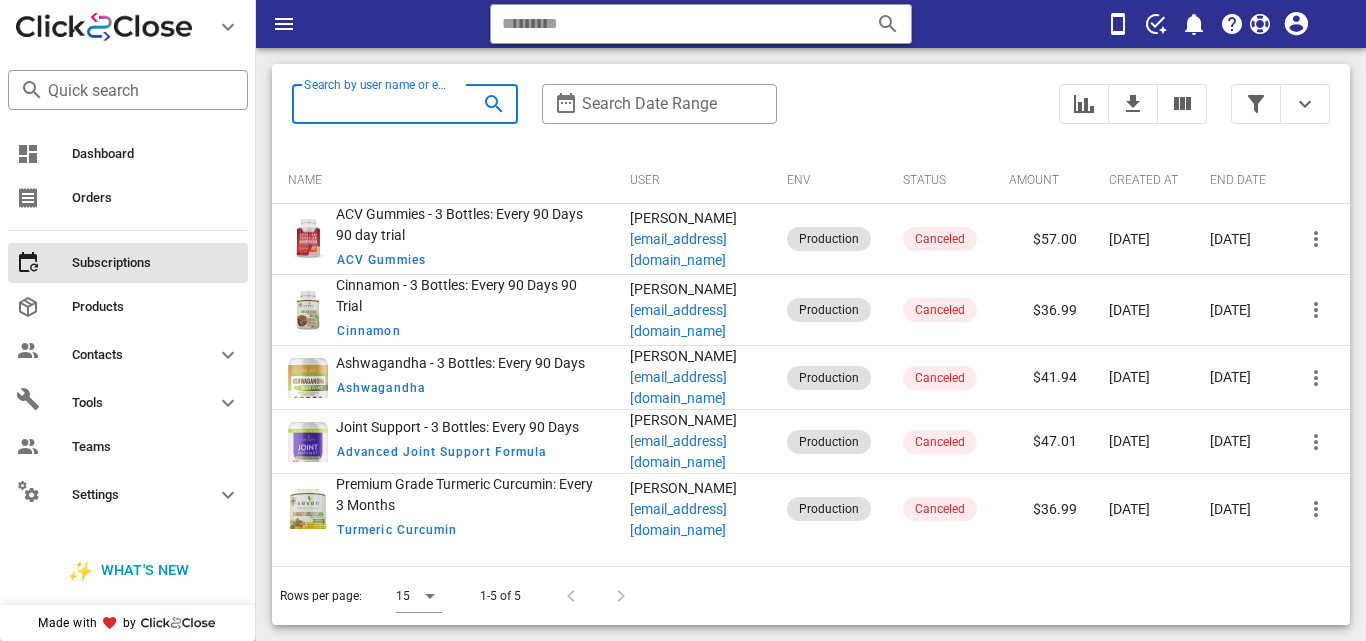 paste on "**********" 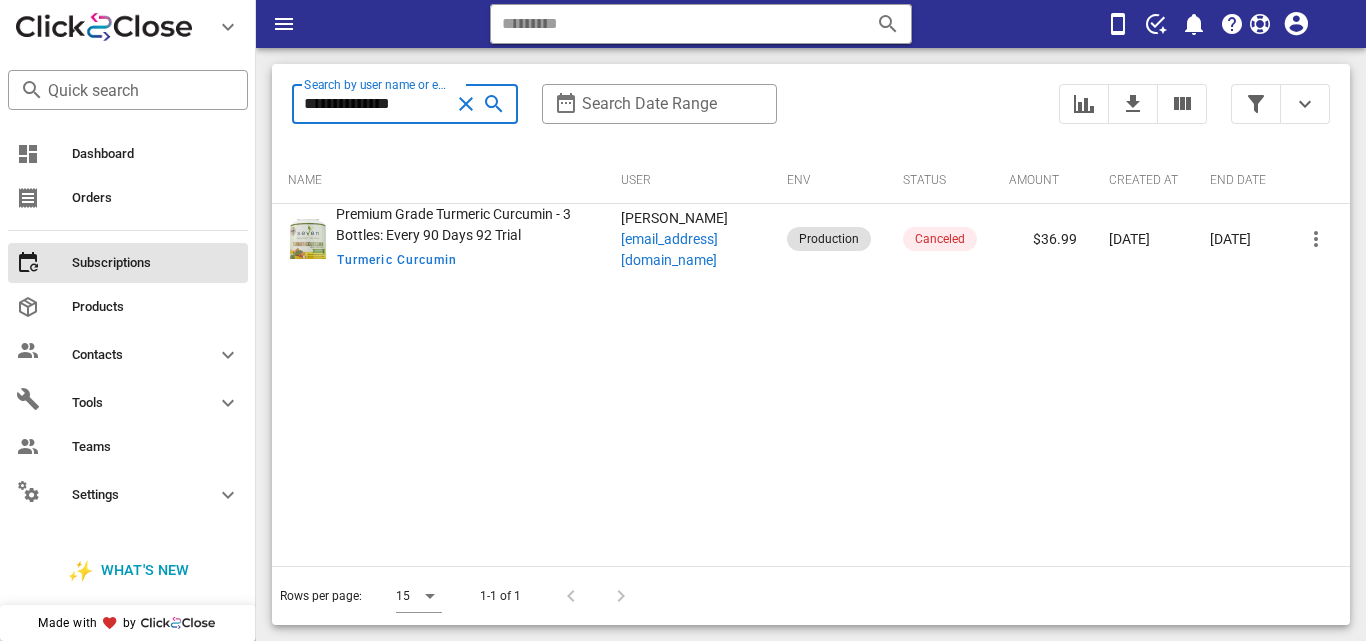 type on "**********" 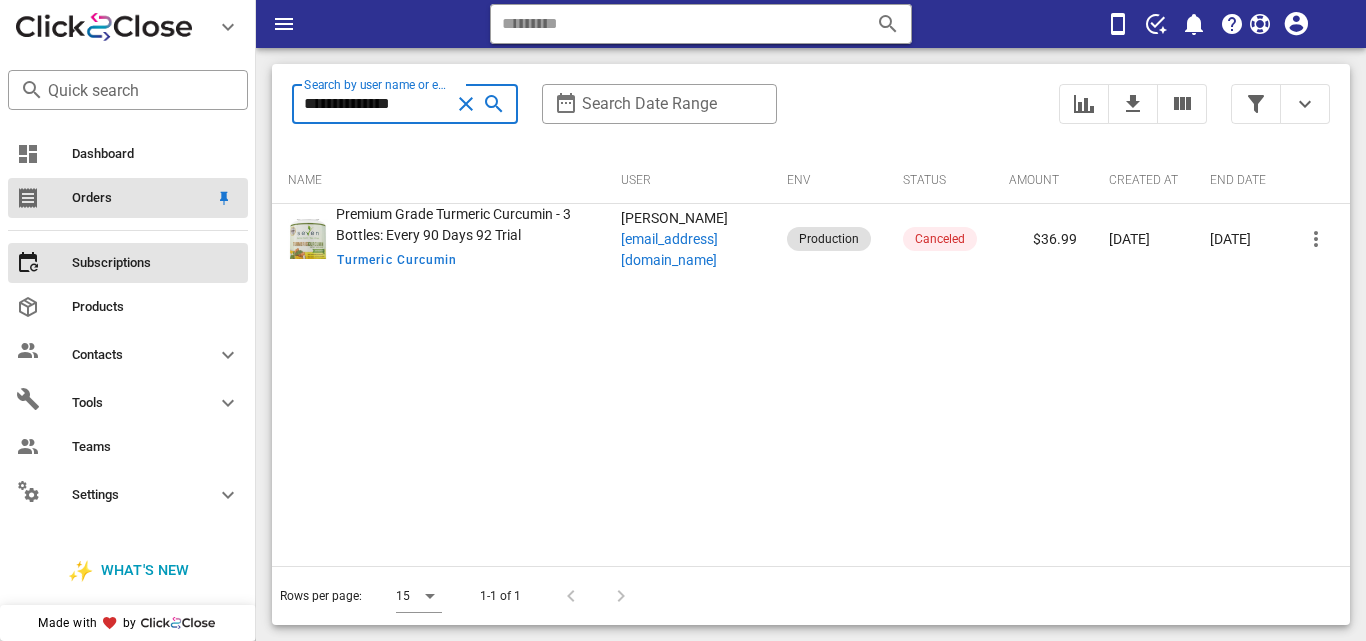 click on "Orders" at bounding box center (140, 198) 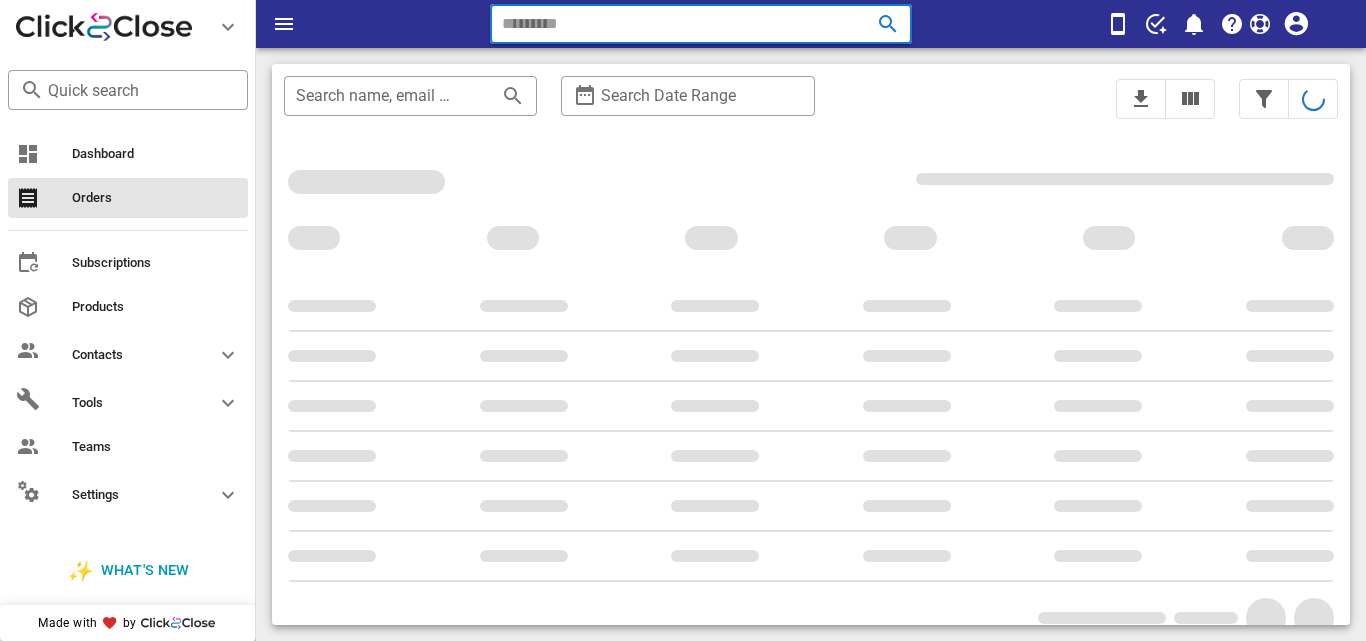 click at bounding box center [673, 24] 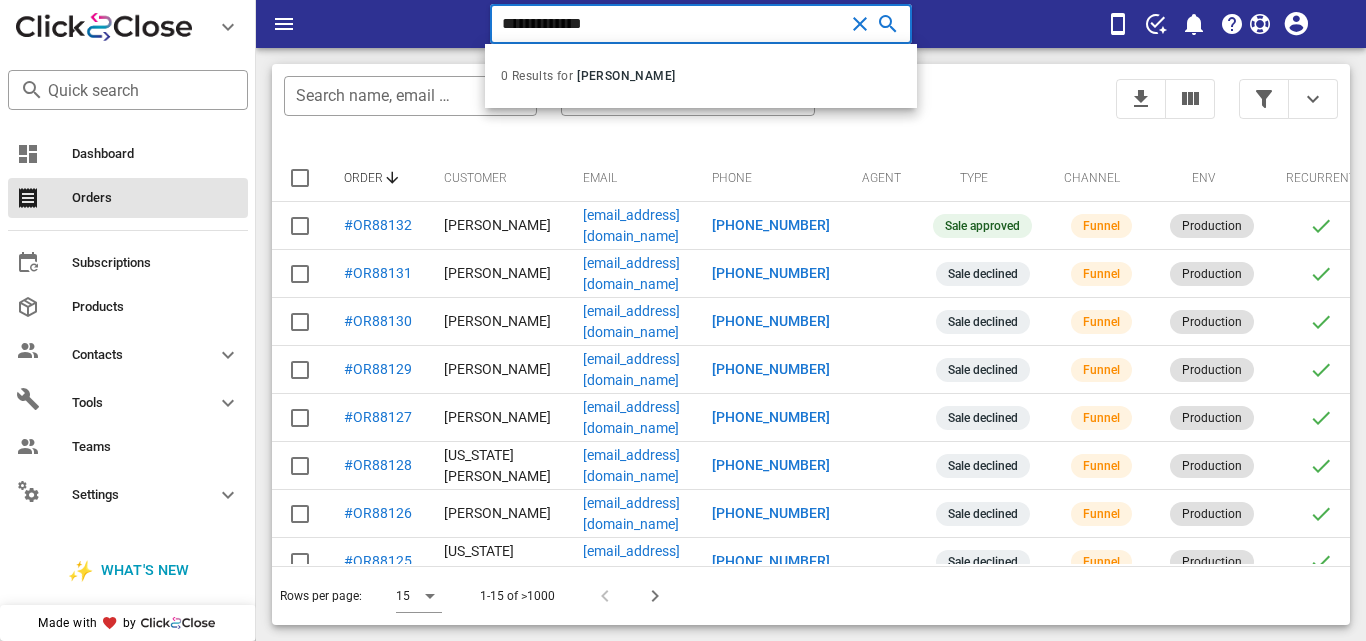 click on "**********" at bounding box center [673, 24] 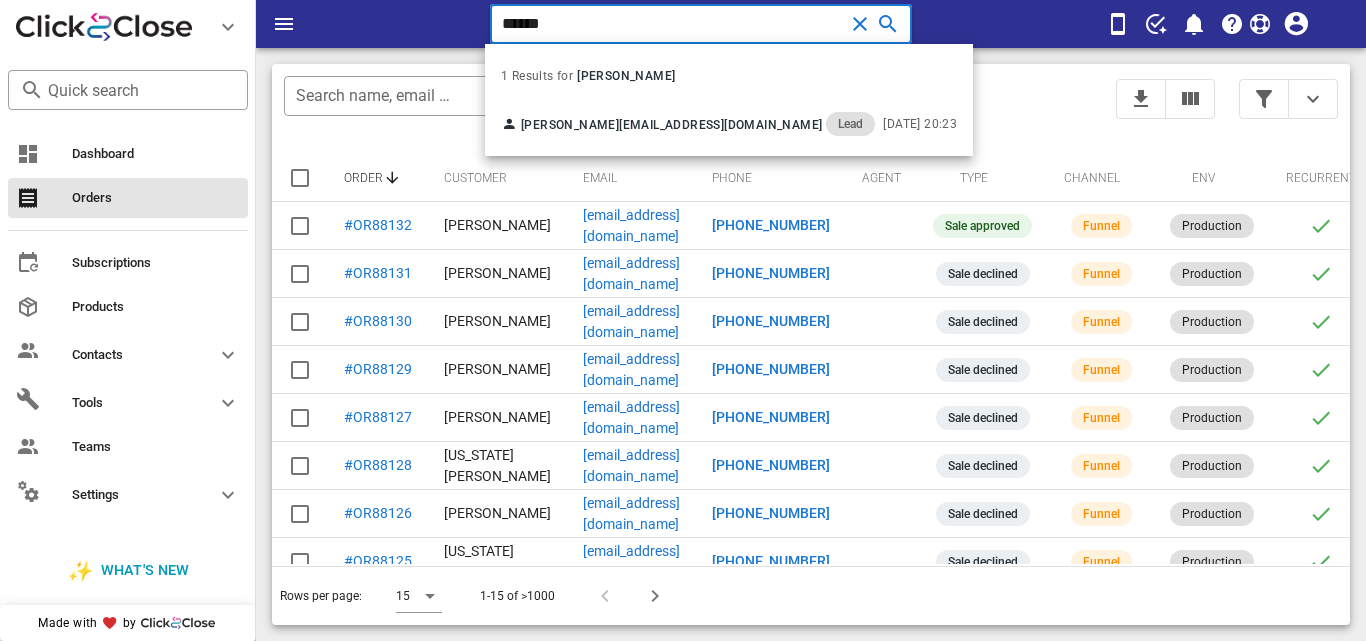 type on "******" 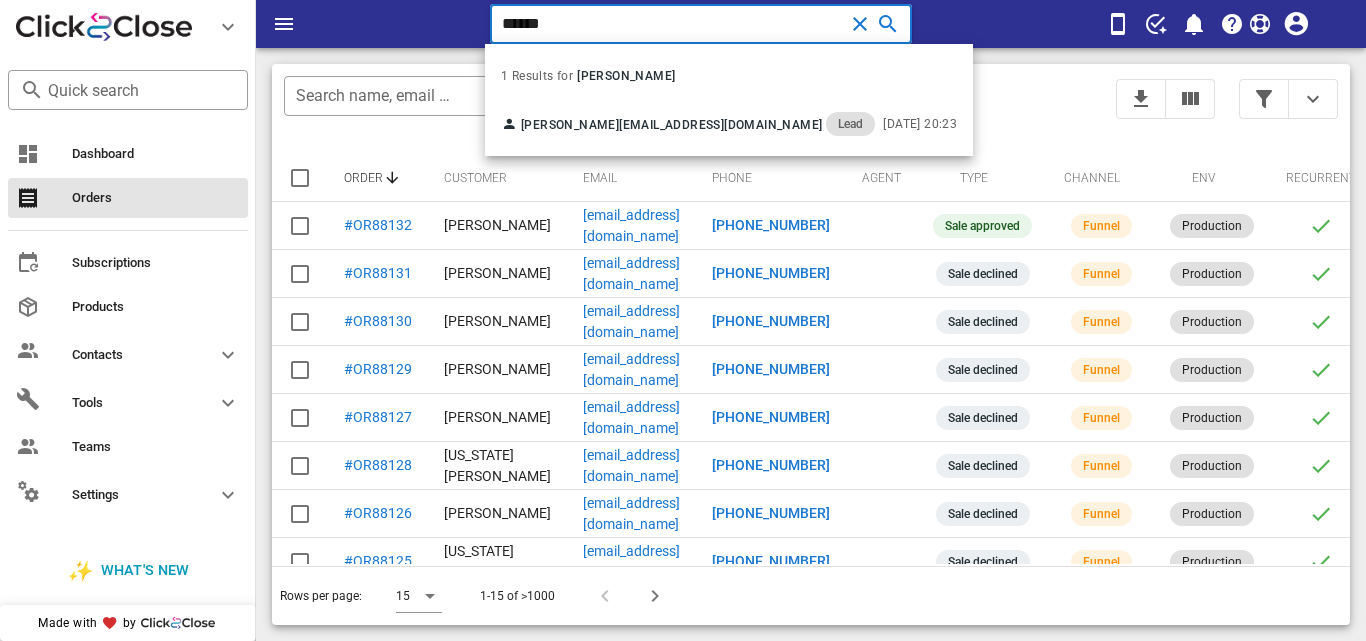 click on "******" at bounding box center (673, 24) 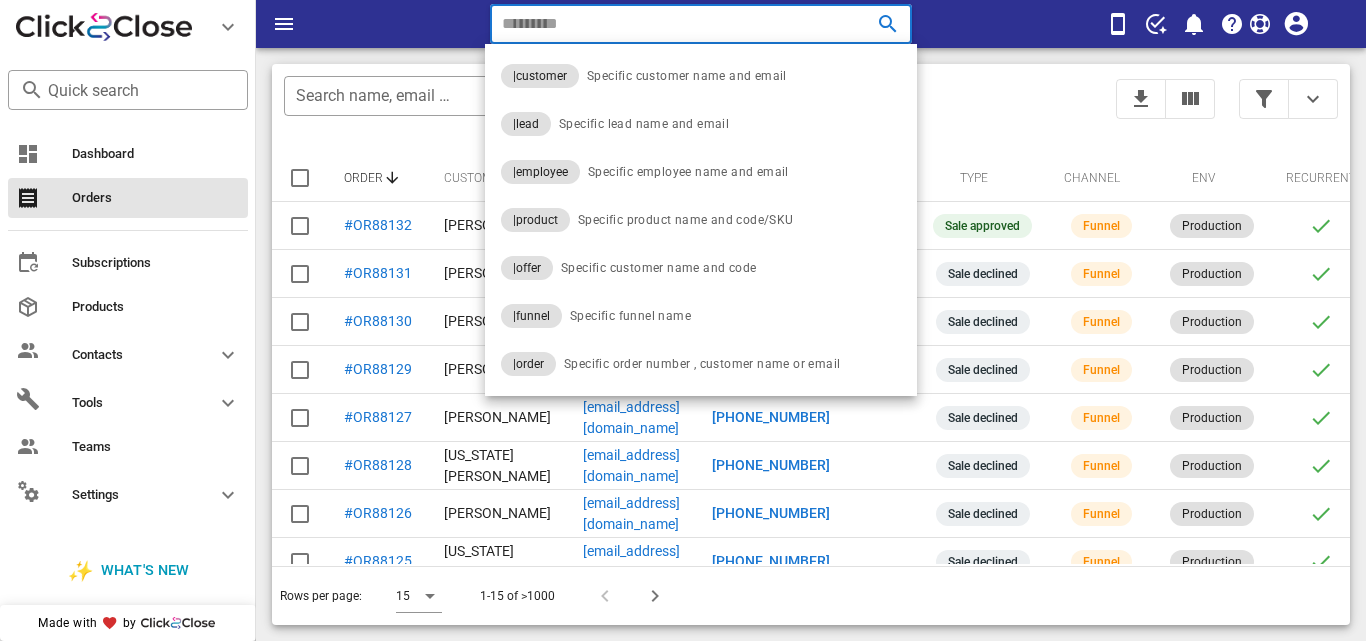 type 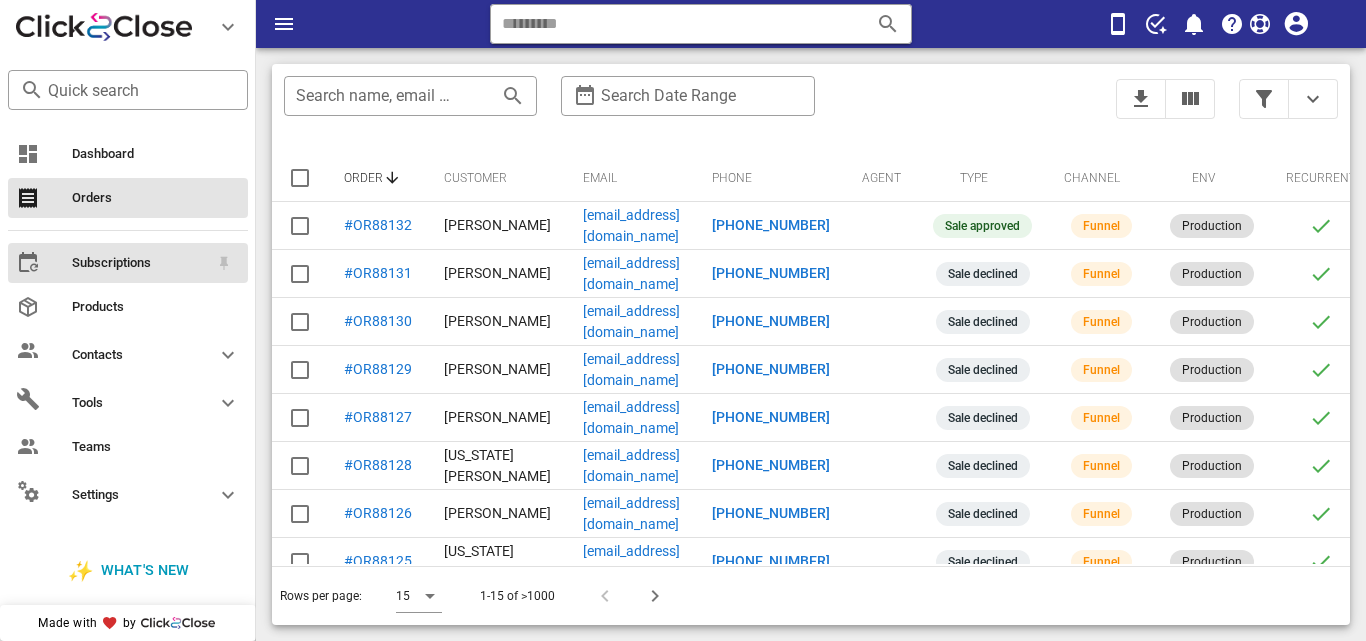 click on "Subscriptions" at bounding box center (140, 263) 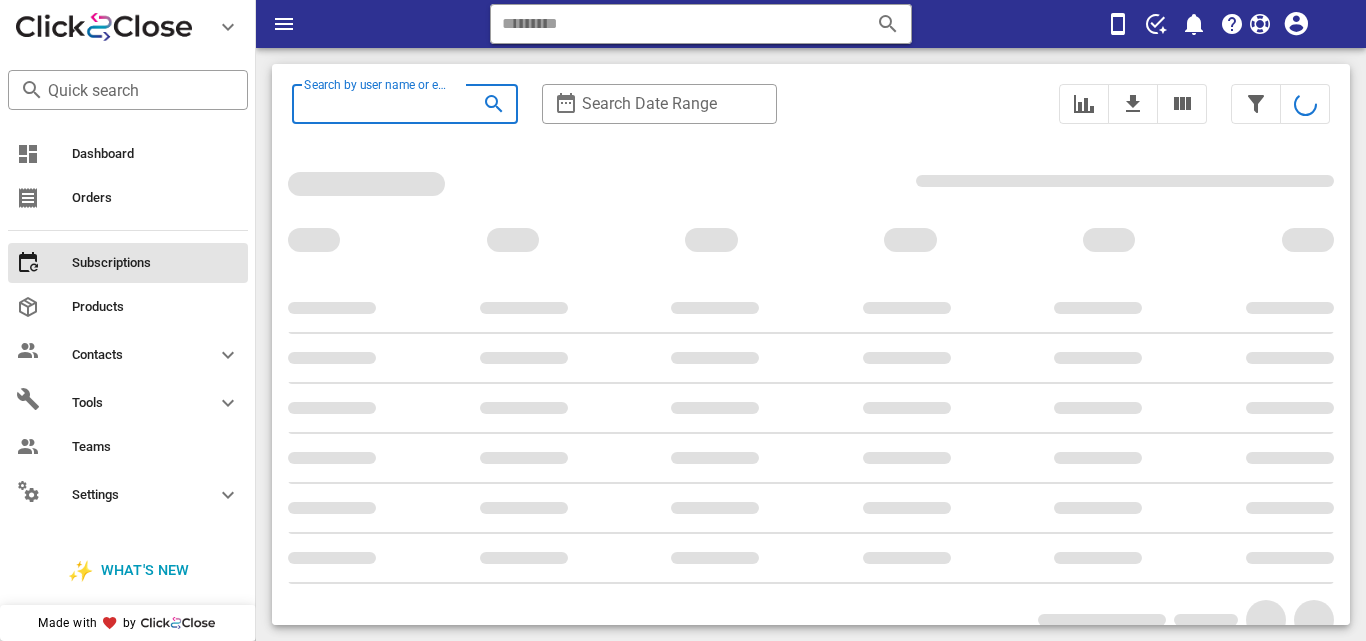 click on "Search by user name or email" at bounding box center [377, 104] 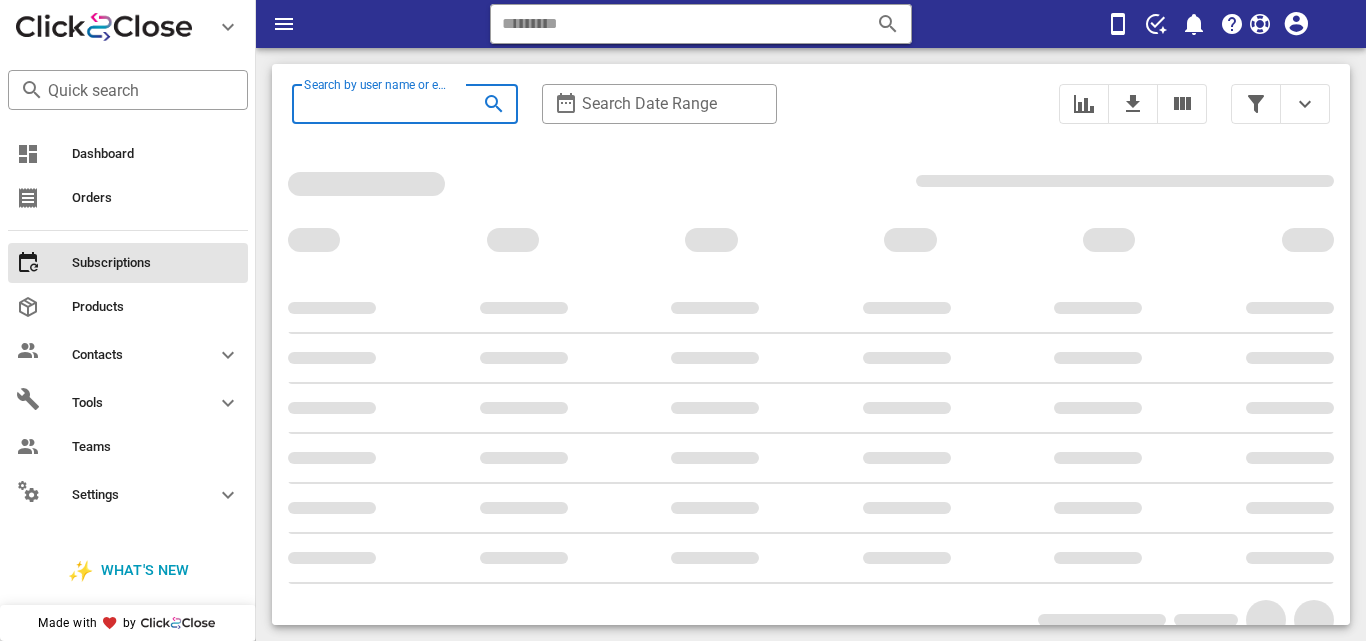 paste on "**********" 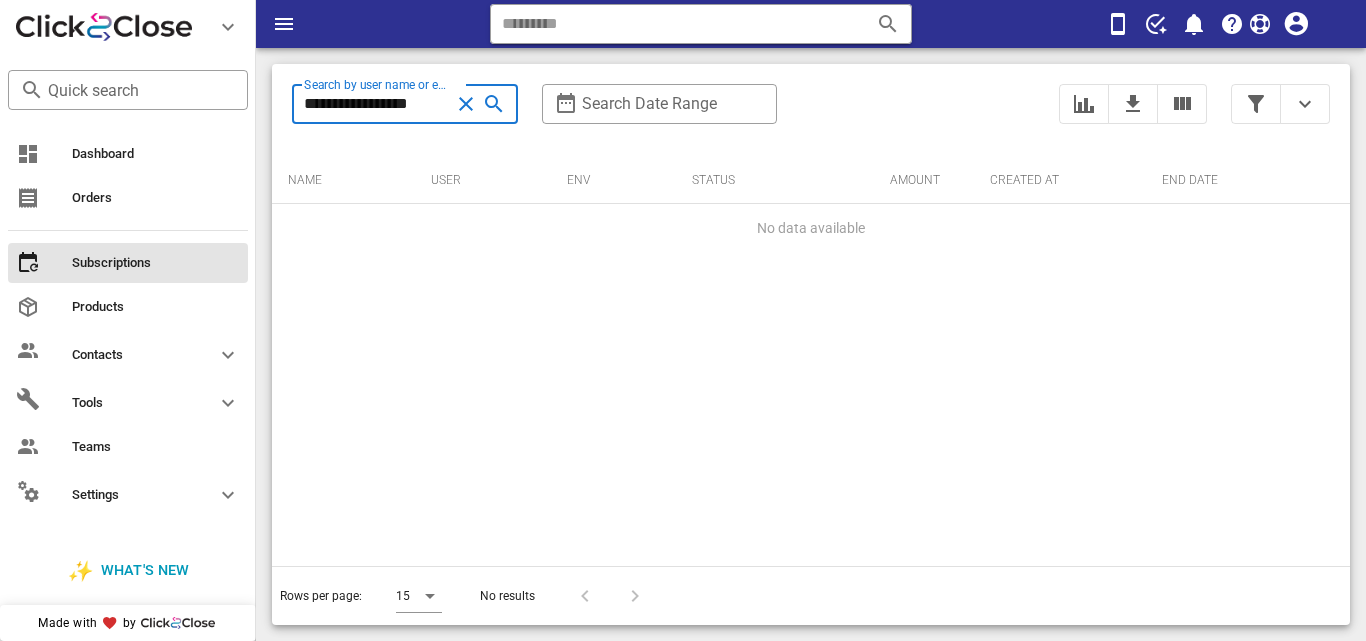 click on "**********" at bounding box center [377, 104] 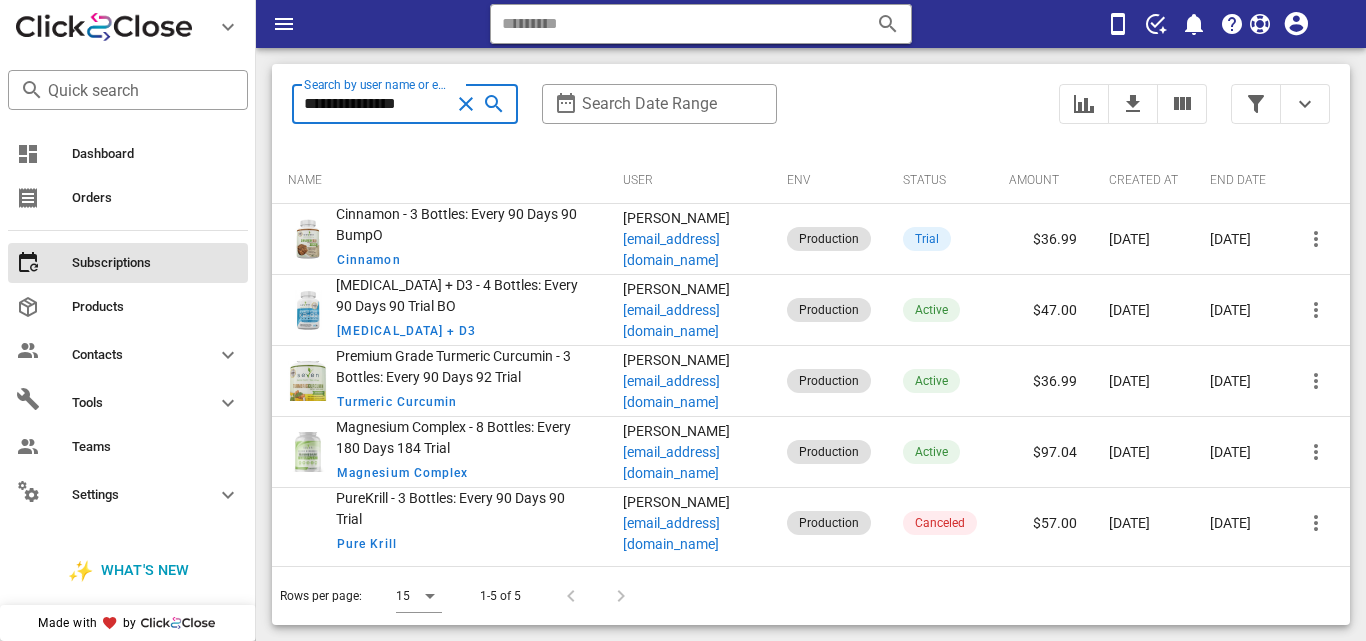 scroll, scrollTop: 15, scrollLeft: 0, axis: vertical 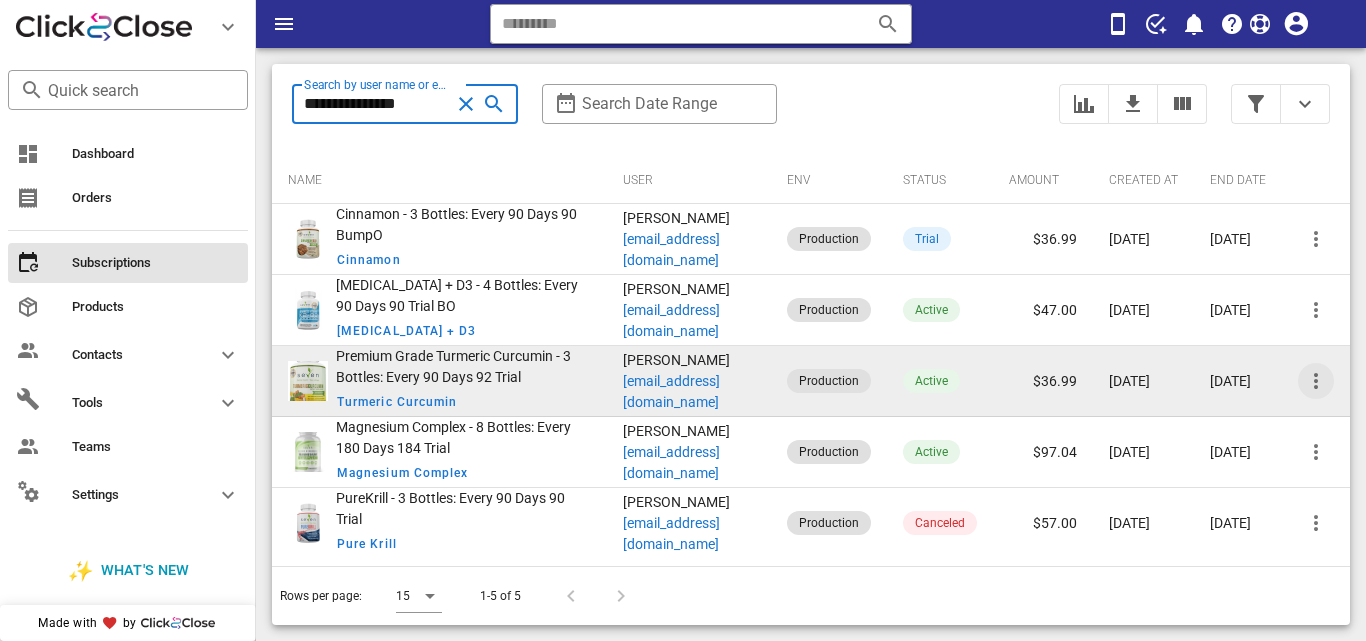 type on "**********" 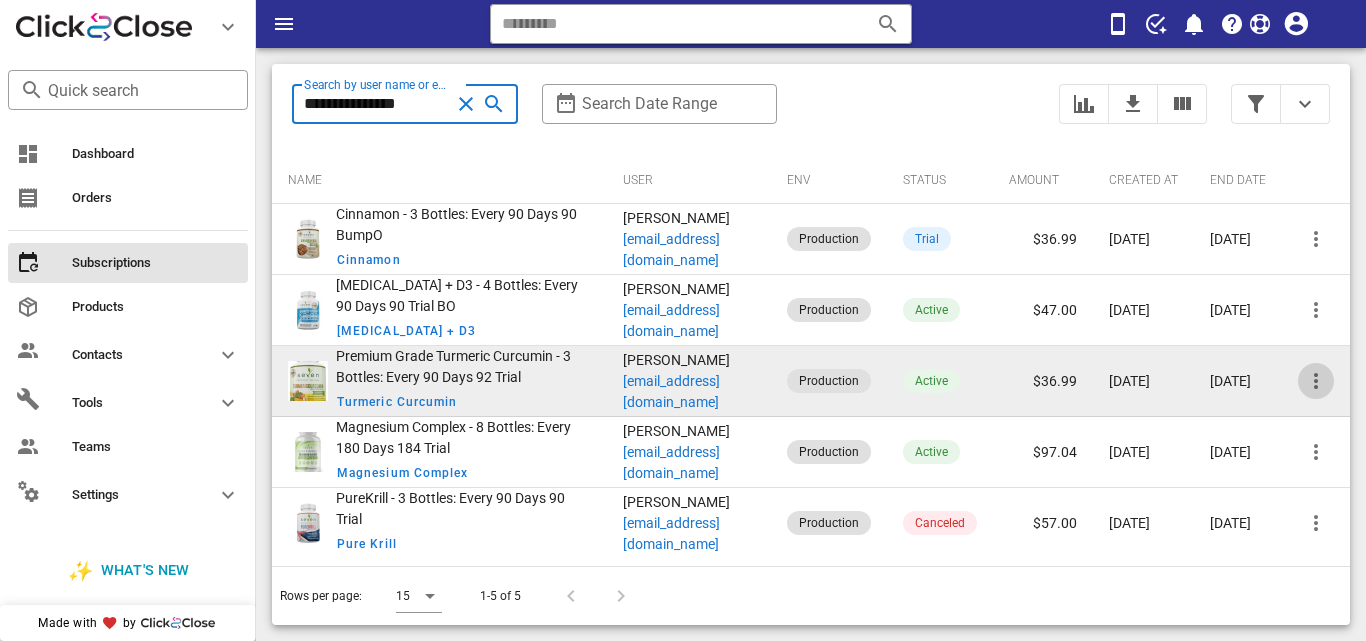 click at bounding box center (1316, 381) 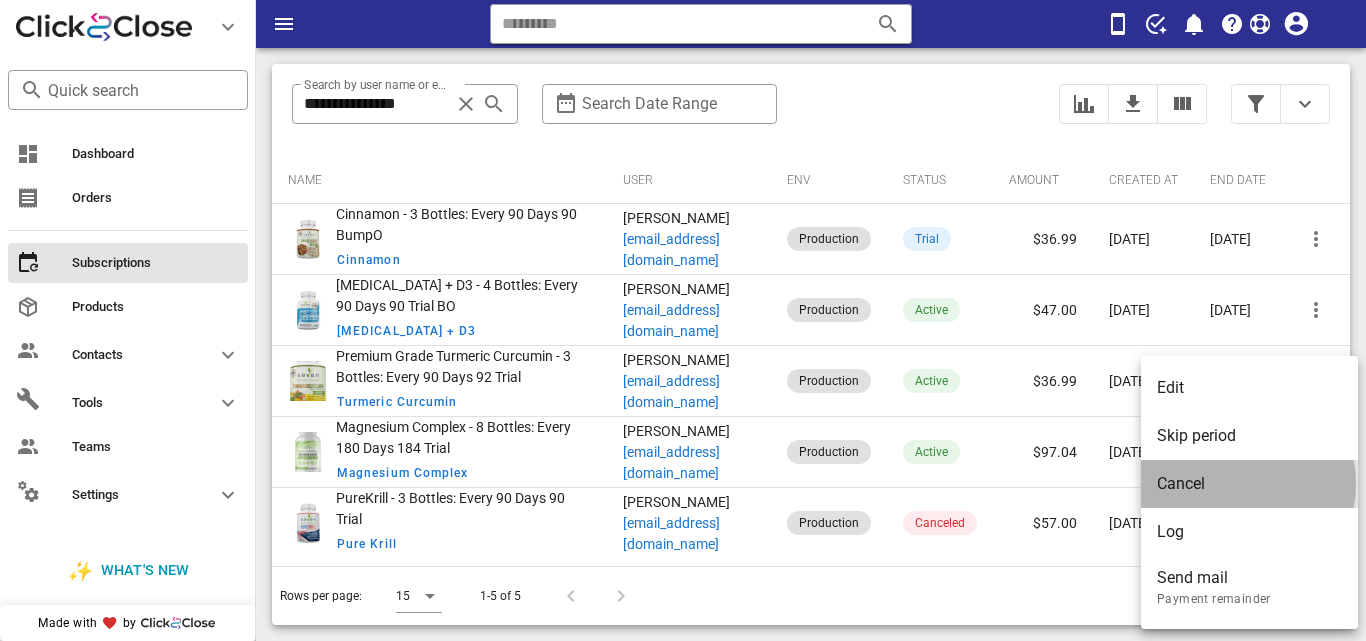 click on "Cancel" at bounding box center [1249, 483] 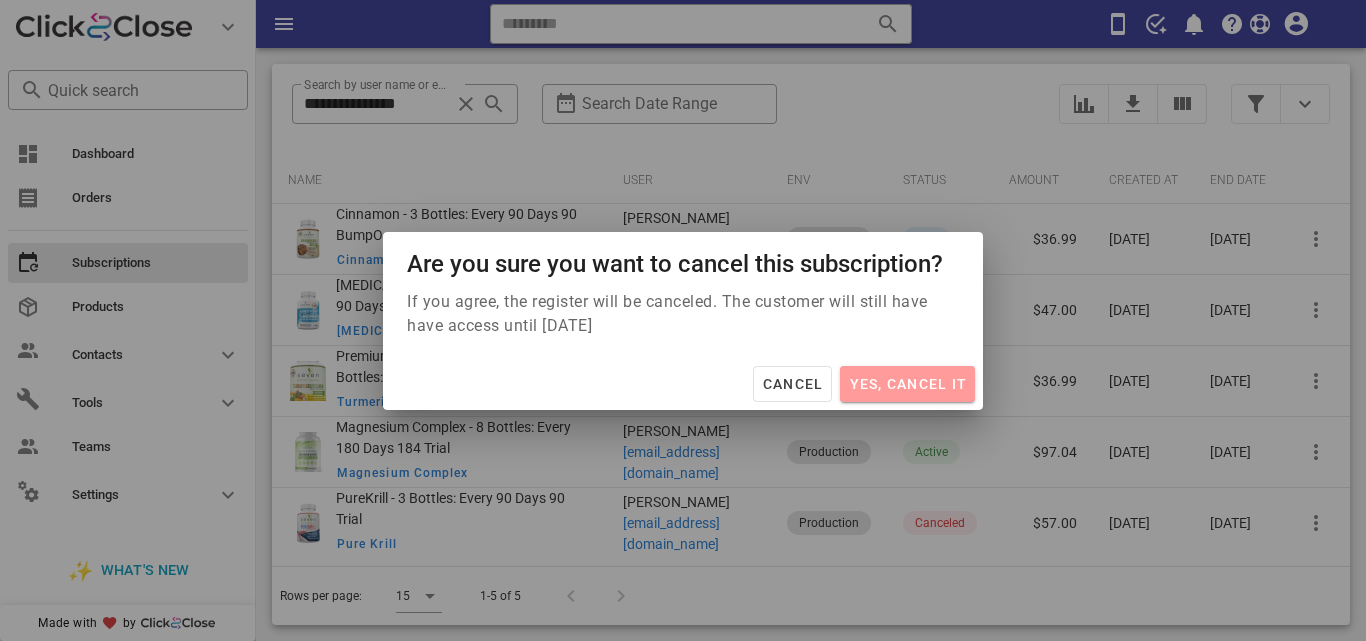 click on "Yes, cancel it" at bounding box center [907, 384] 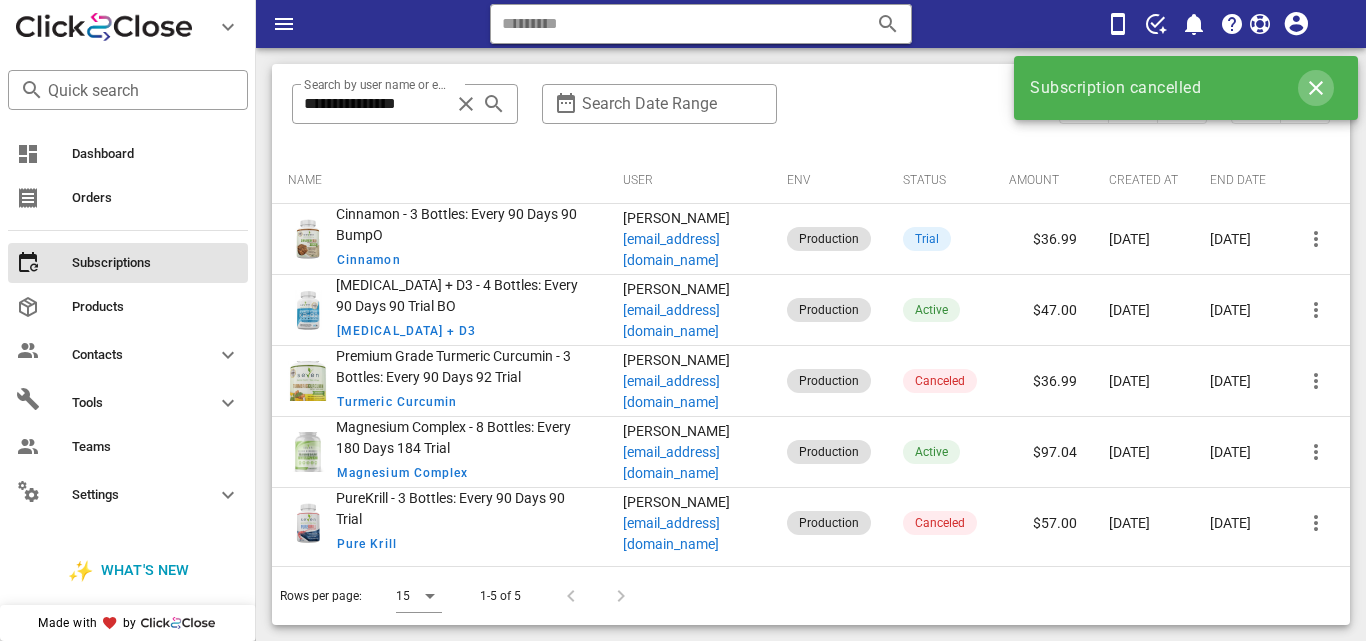 click at bounding box center (1316, 88) 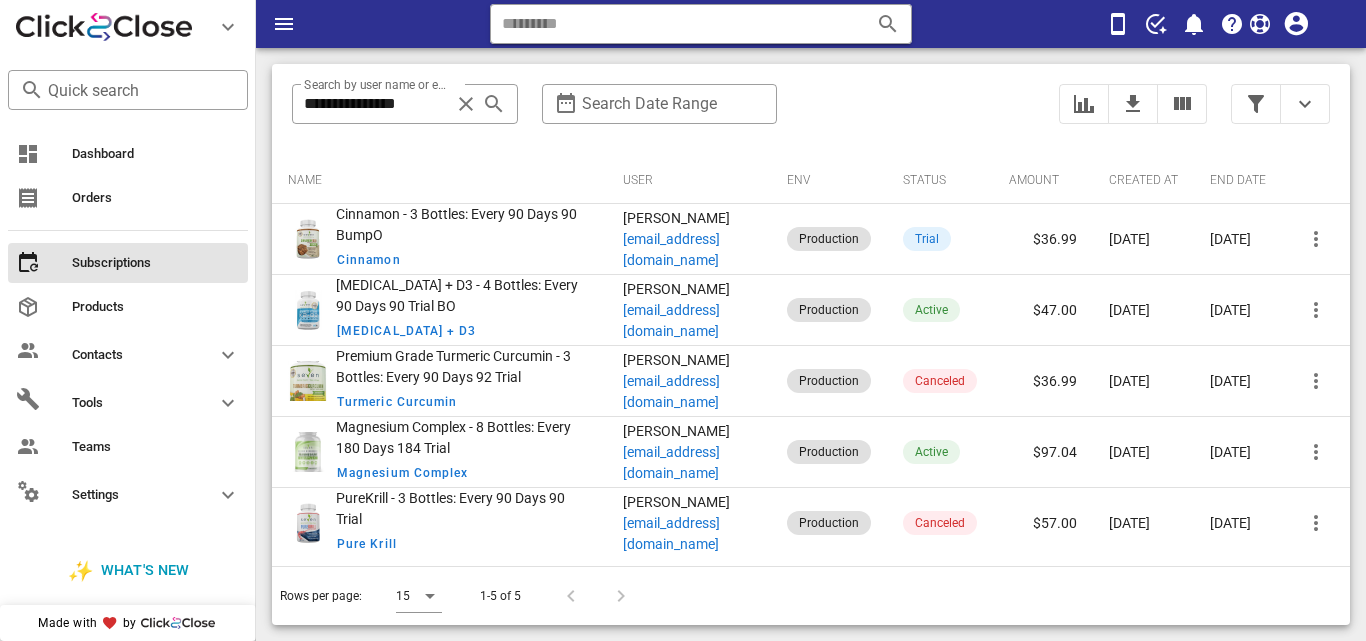 scroll, scrollTop: 0, scrollLeft: 0, axis: both 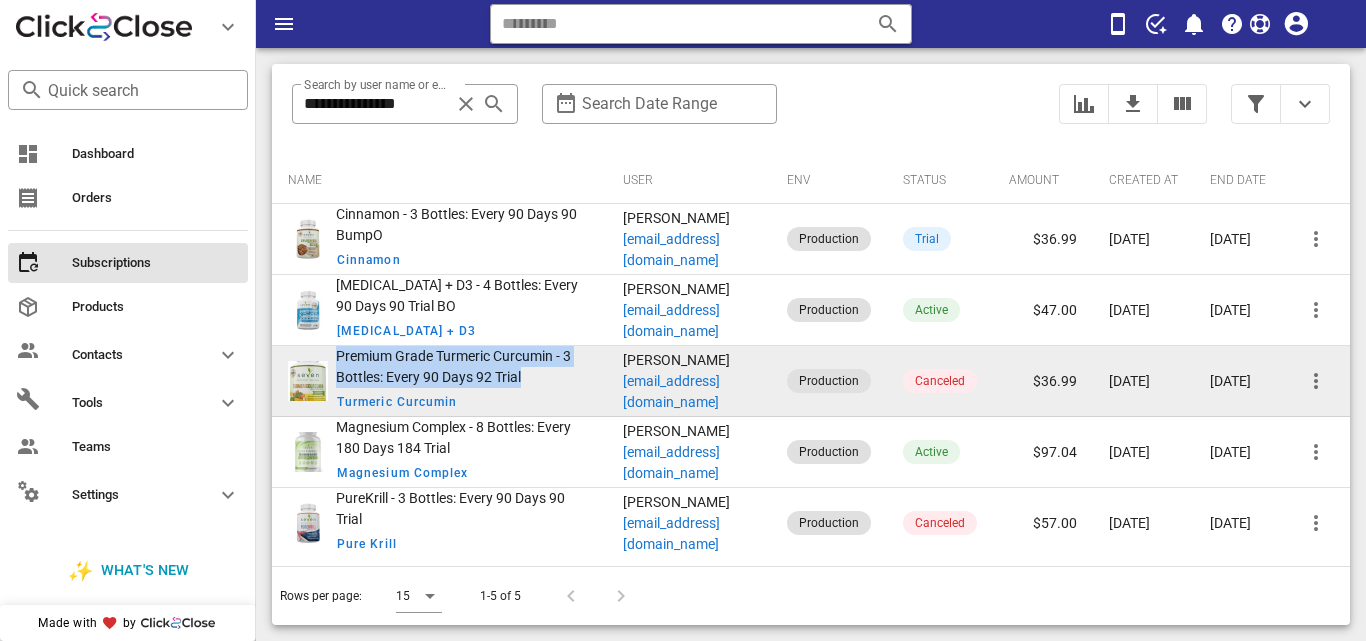 drag, startPoint x: 364, startPoint y: 356, endPoint x: 454, endPoint y: 385, distance: 94.55686 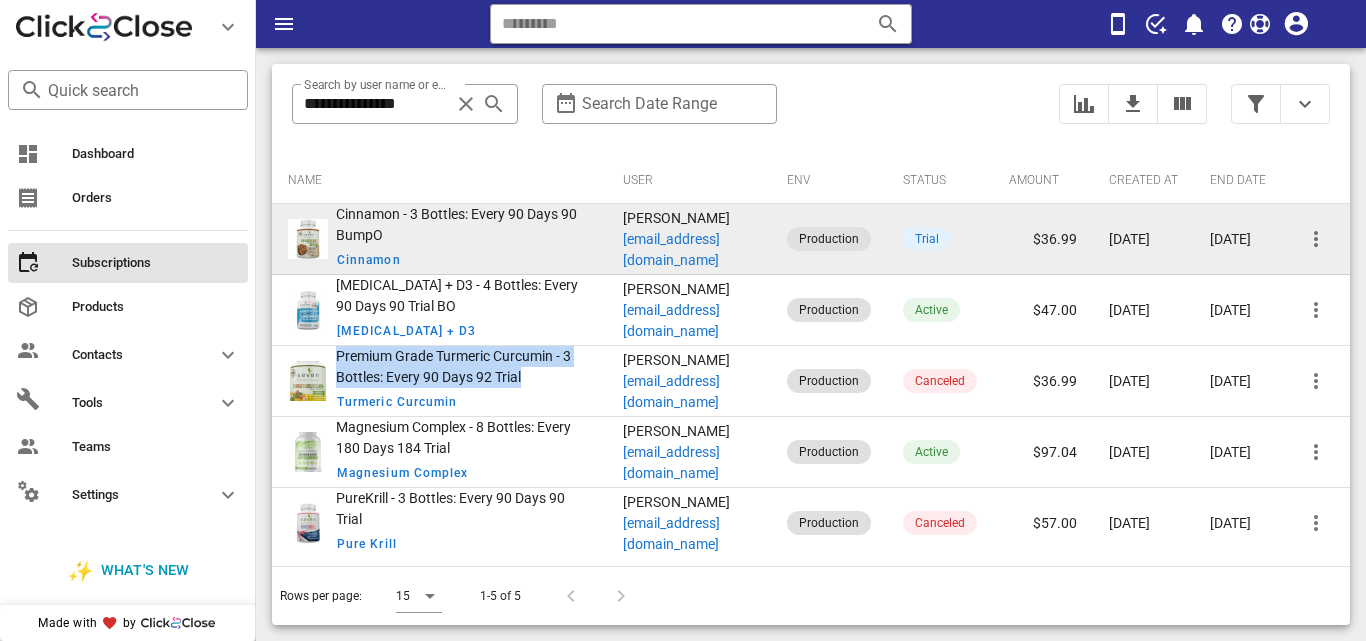 drag, startPoint x: 614, startPoint y: 211, endPoint x: 697, endPoint y: 207, distance: 83.09633 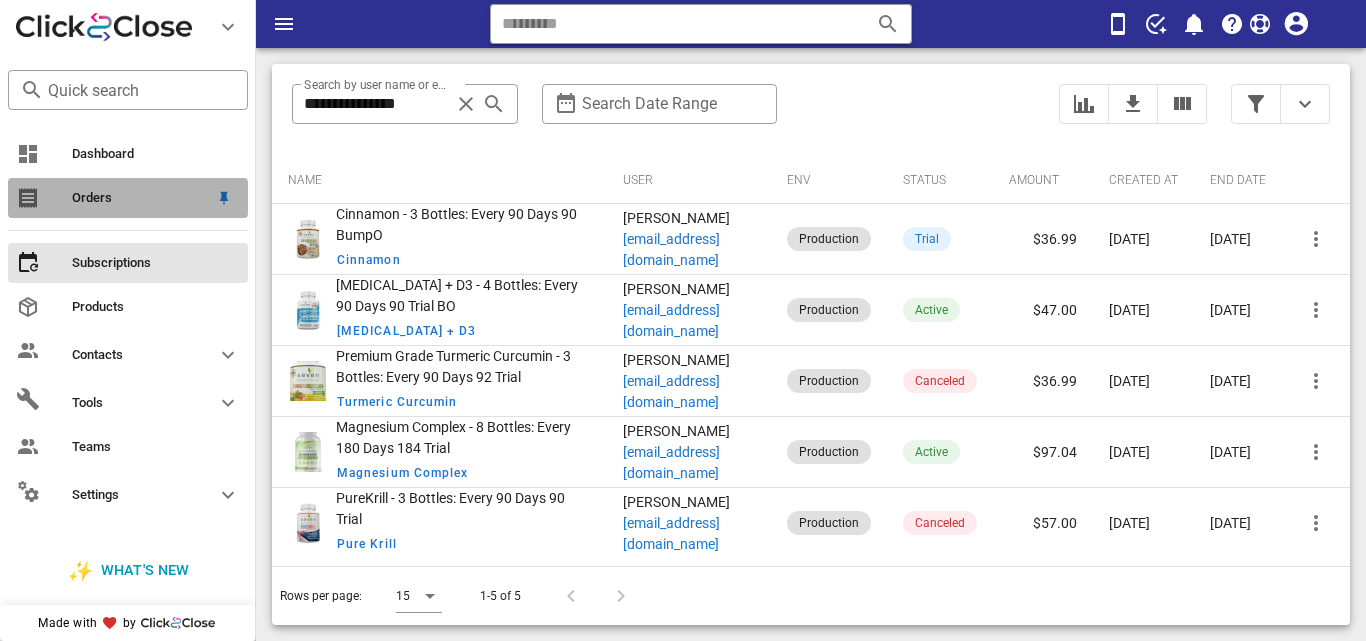 click on "Orders" at bounding box center (140, 198) 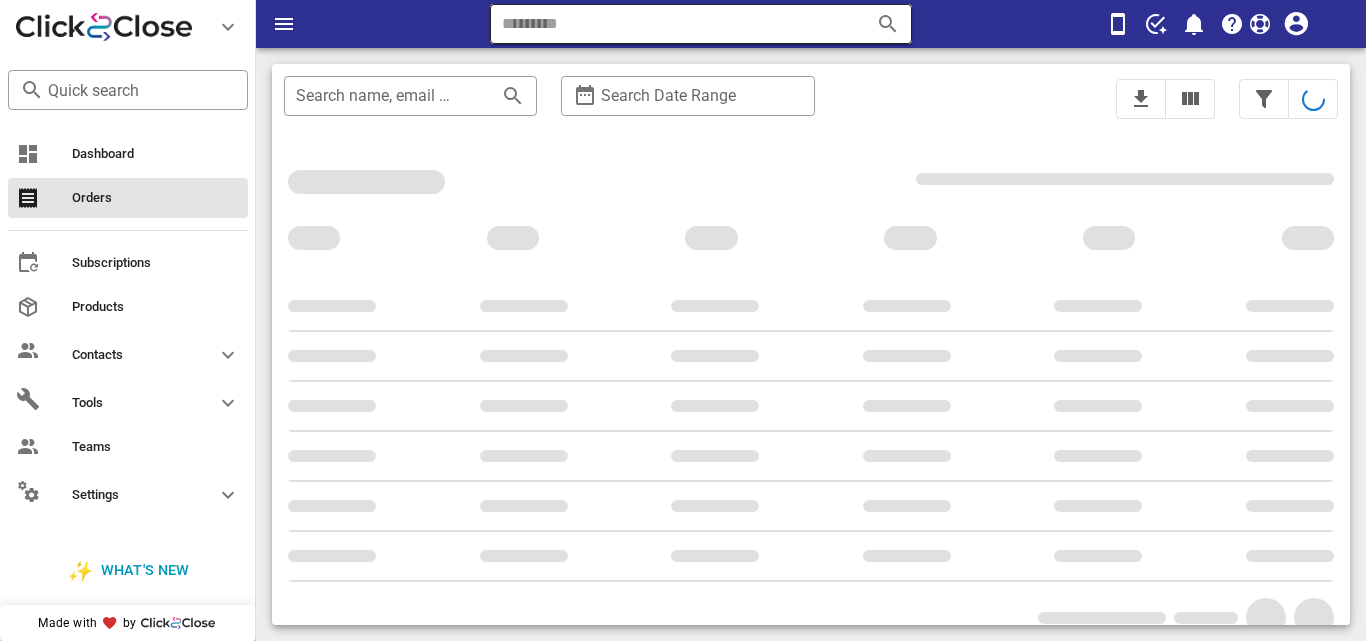 click at bounding box center [673, 24] 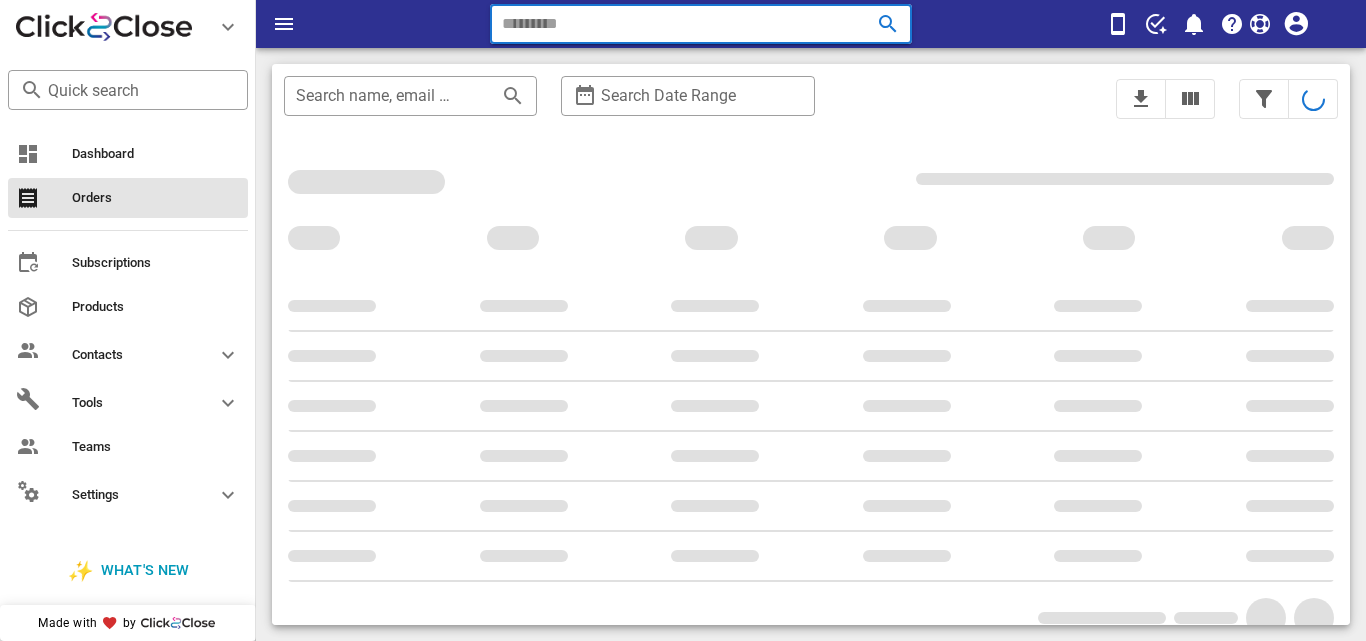 paste on "**********" 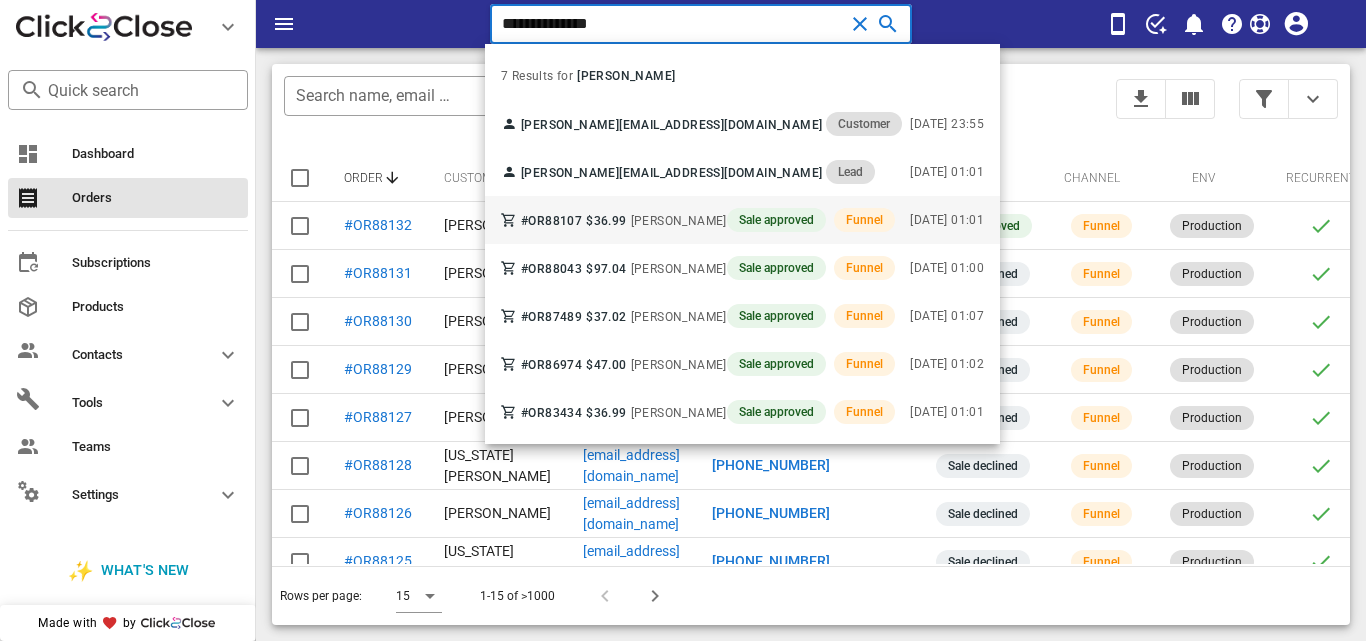type on "**********" 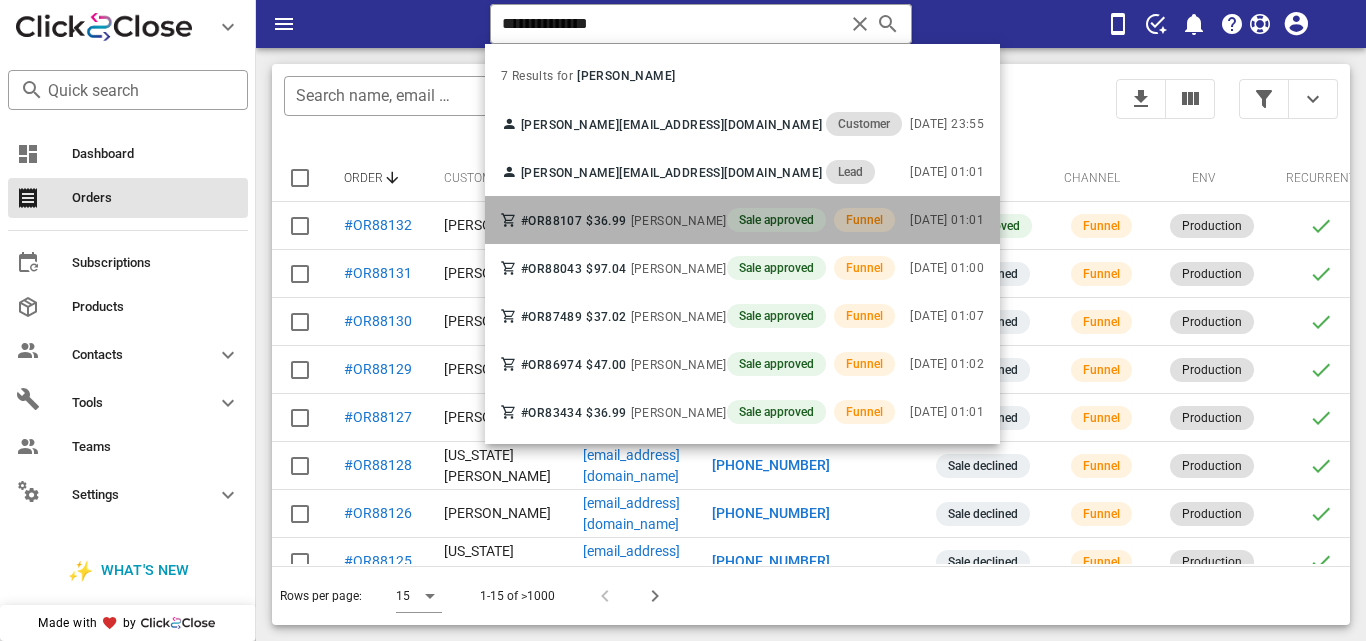 click on "[PERSON_NAME]" at bounding box center (679, 221) 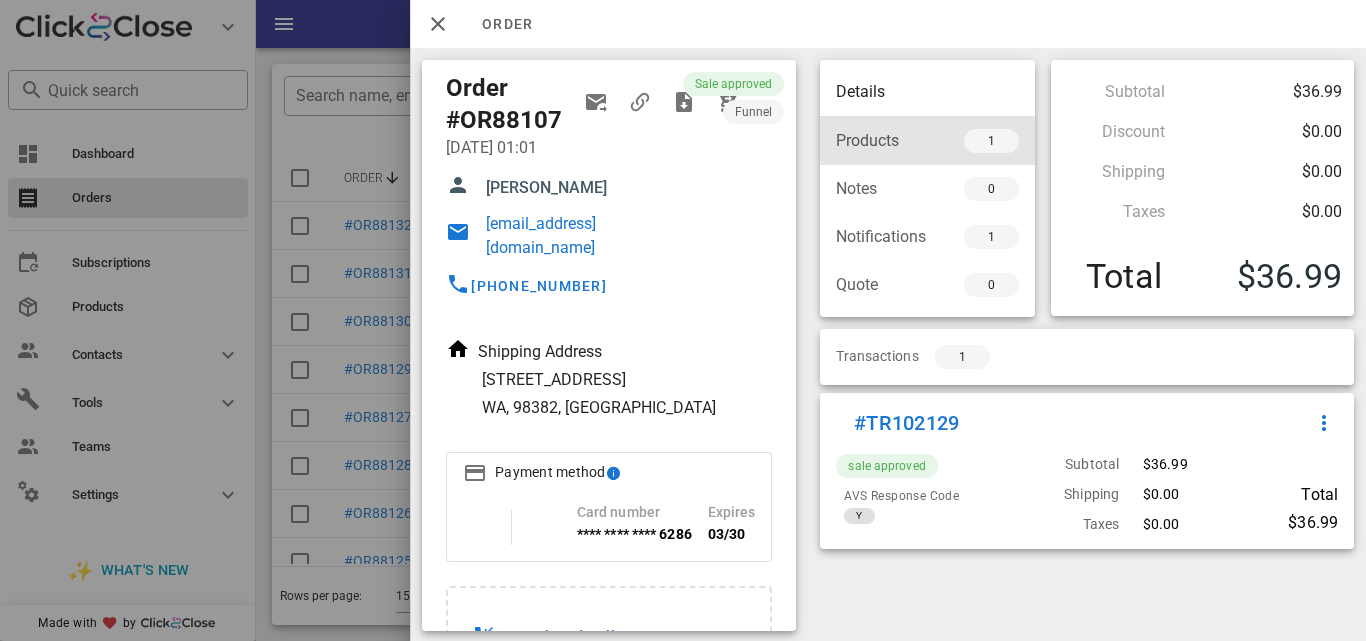 click on "Products" at bounding box center (881, 140) 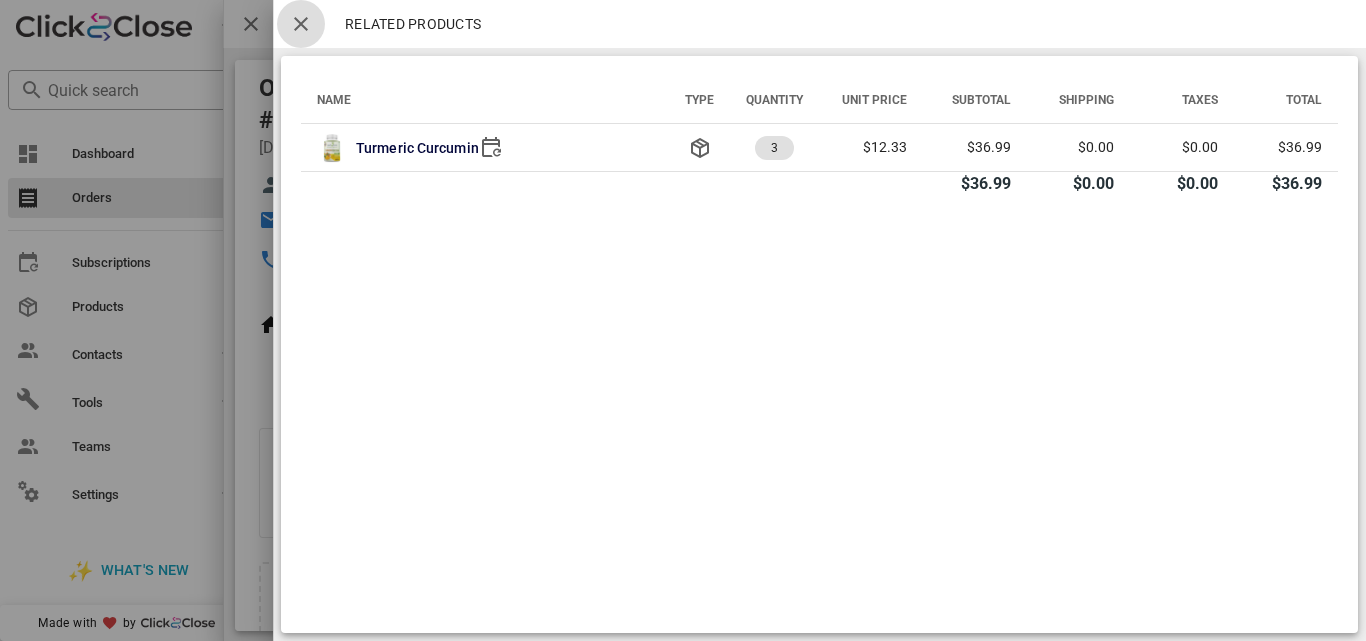 click at bounding box center (301, 24) 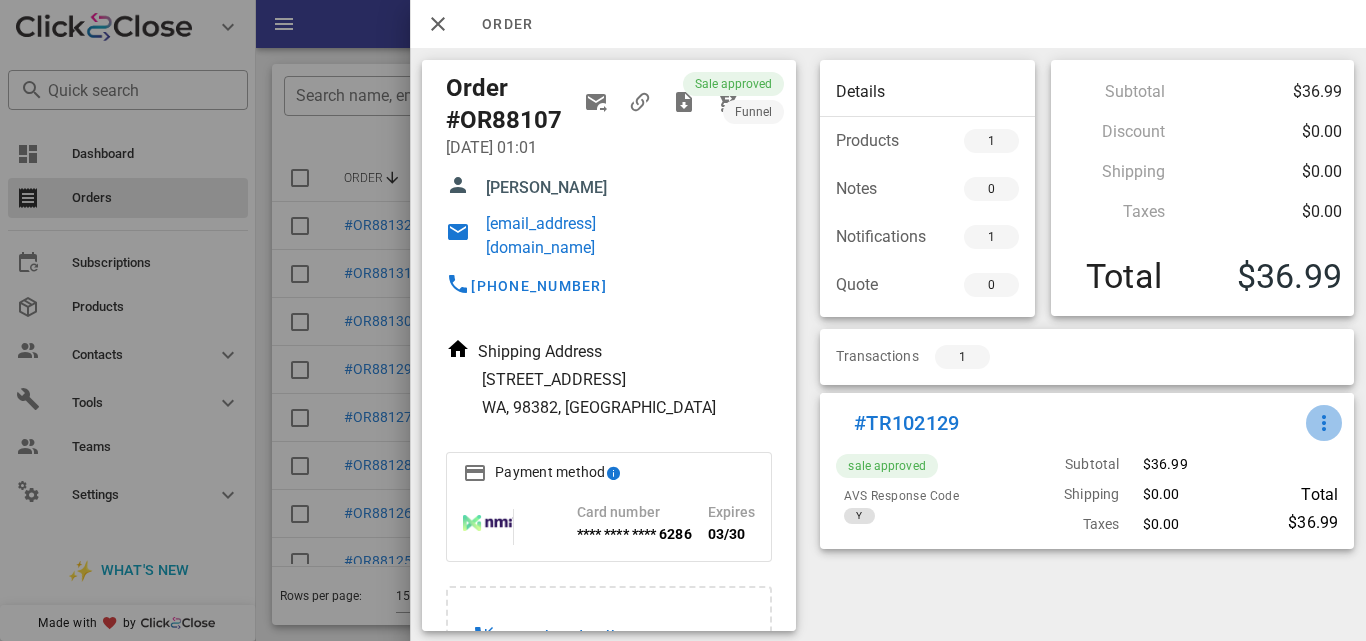 click at bounding box center [1323, 423] 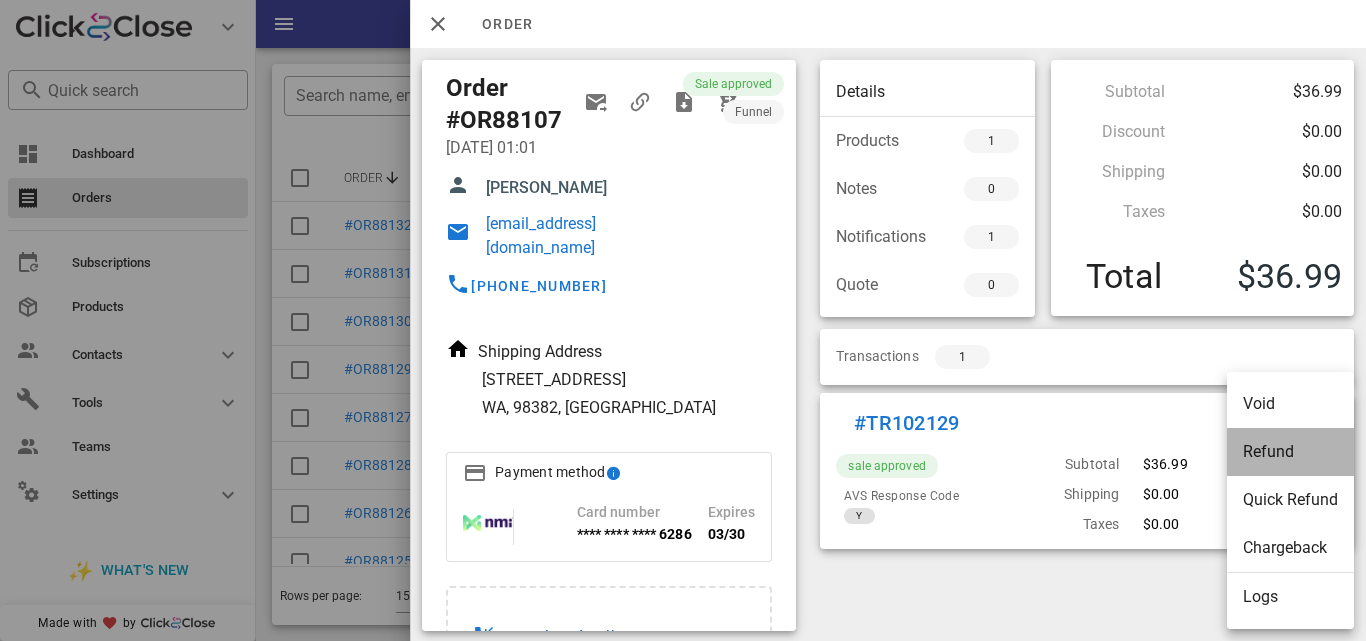 click on "Refund" at bounding box center [1290, 451] 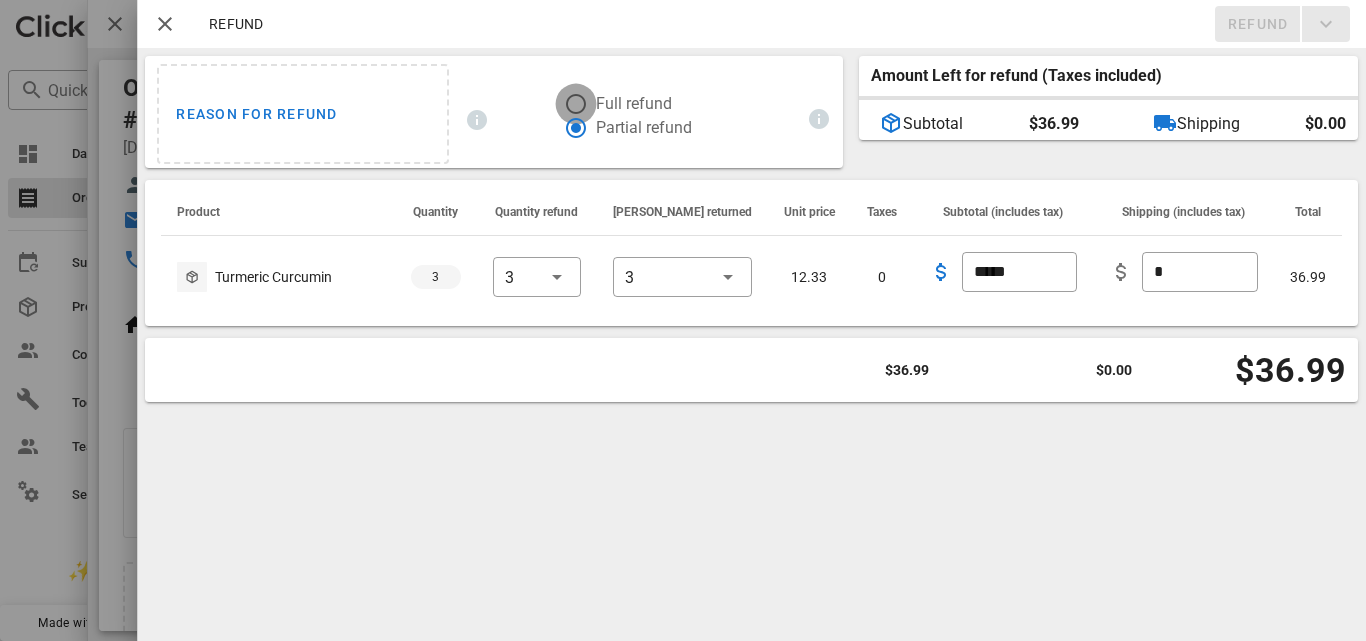click at bounding box center (576, 104) 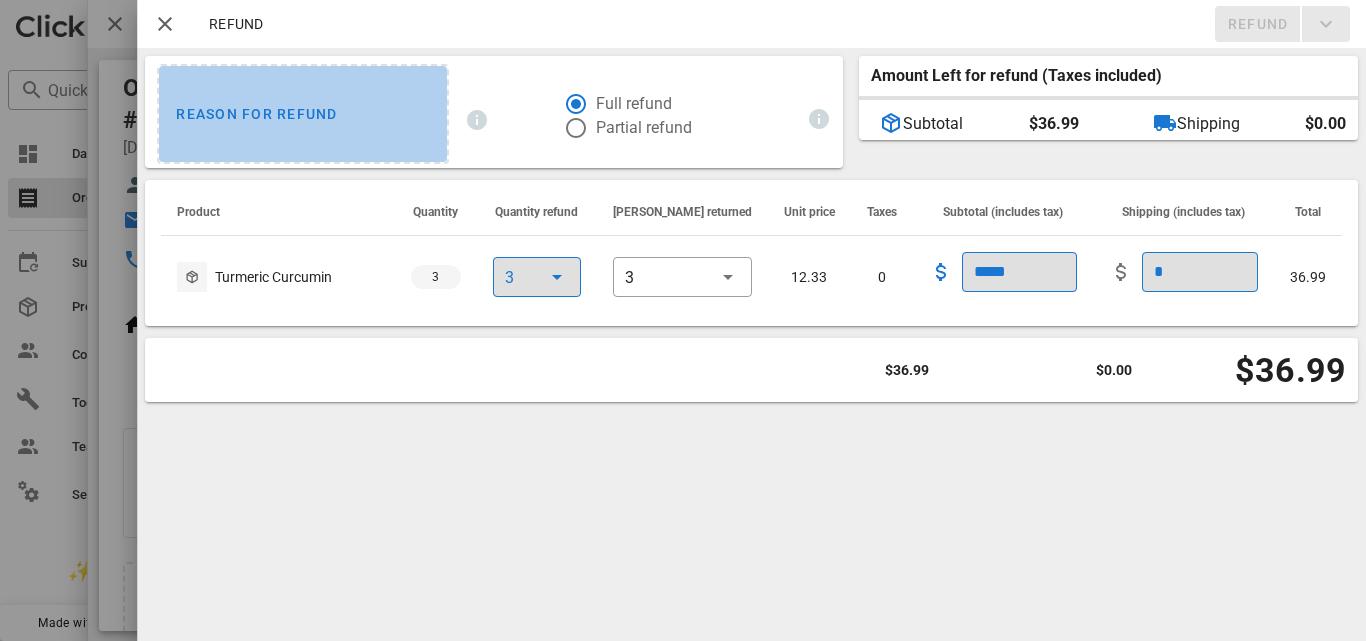 click on "Reason for refund" at bounding box center [303, 114] 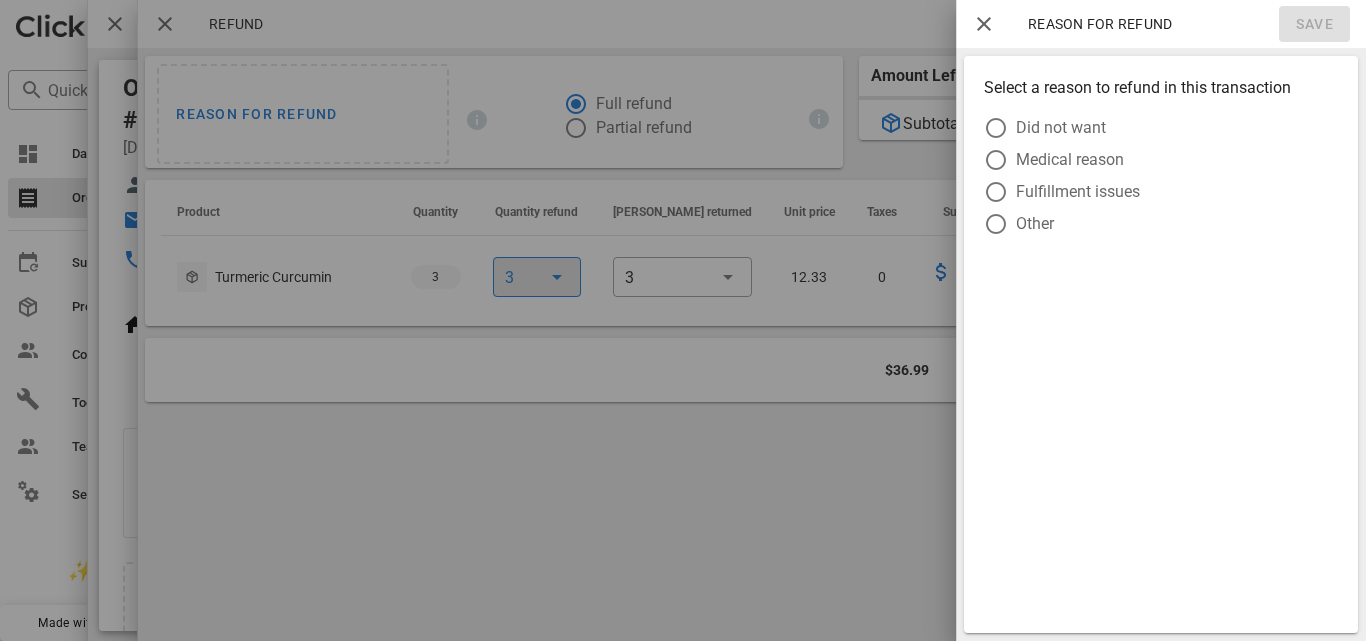 click on "Other" at bounding box center [1161, 224] 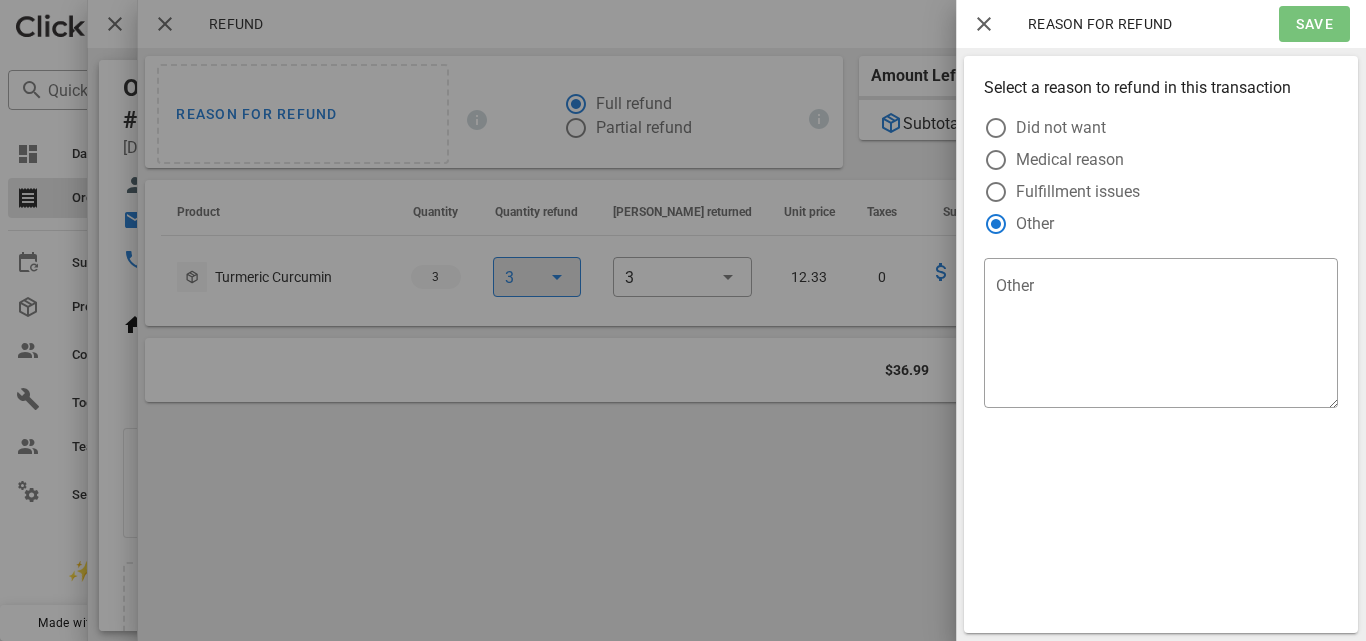 click on "Save" at bounding box center (1314, 24) 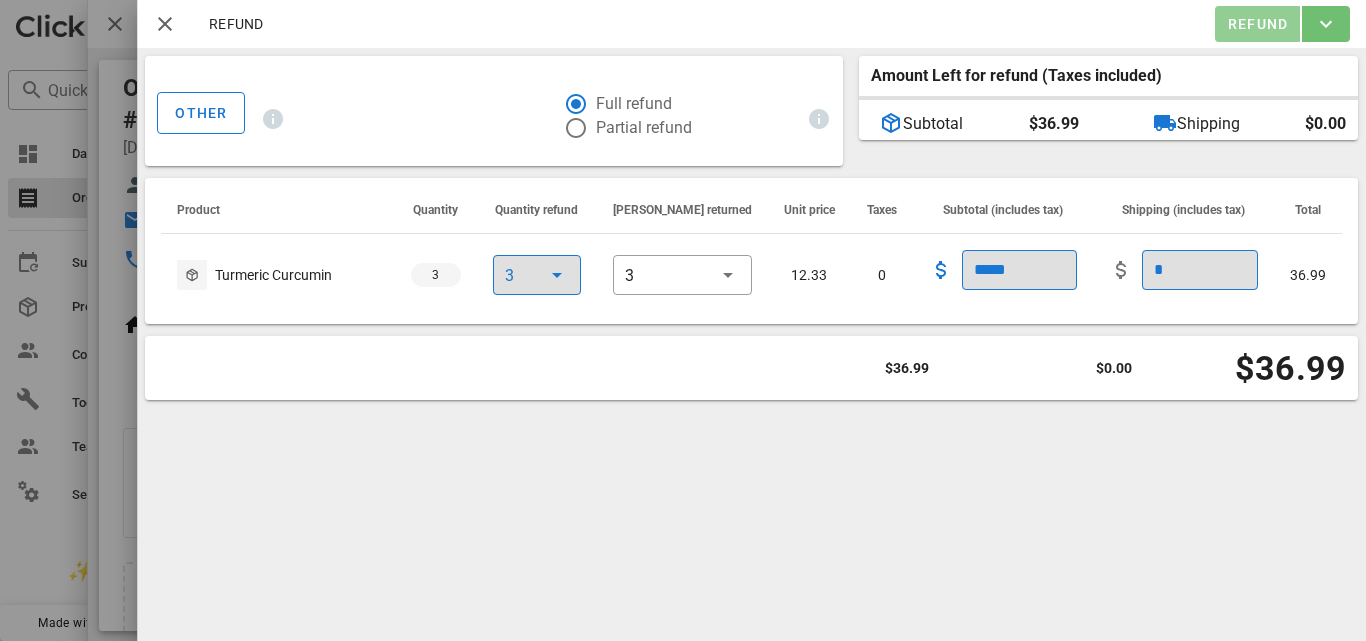 click on "Refund" at bounding box center [1257, 24] 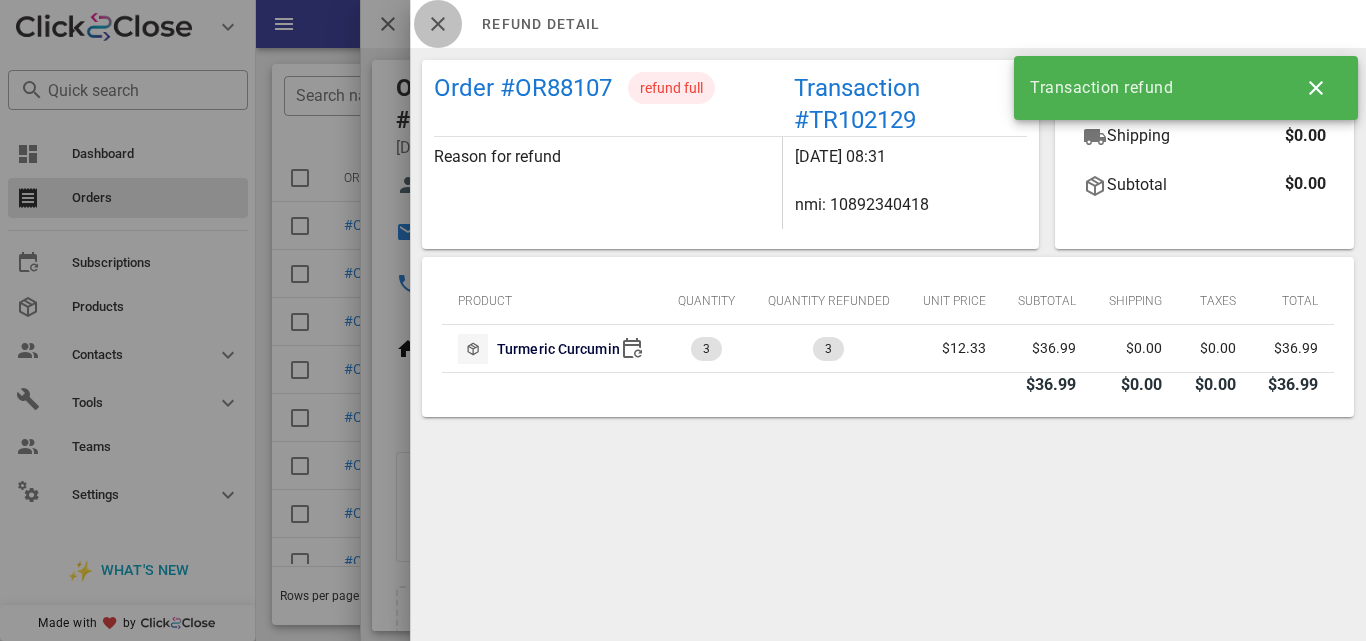 click at bounding box center [438, 24] 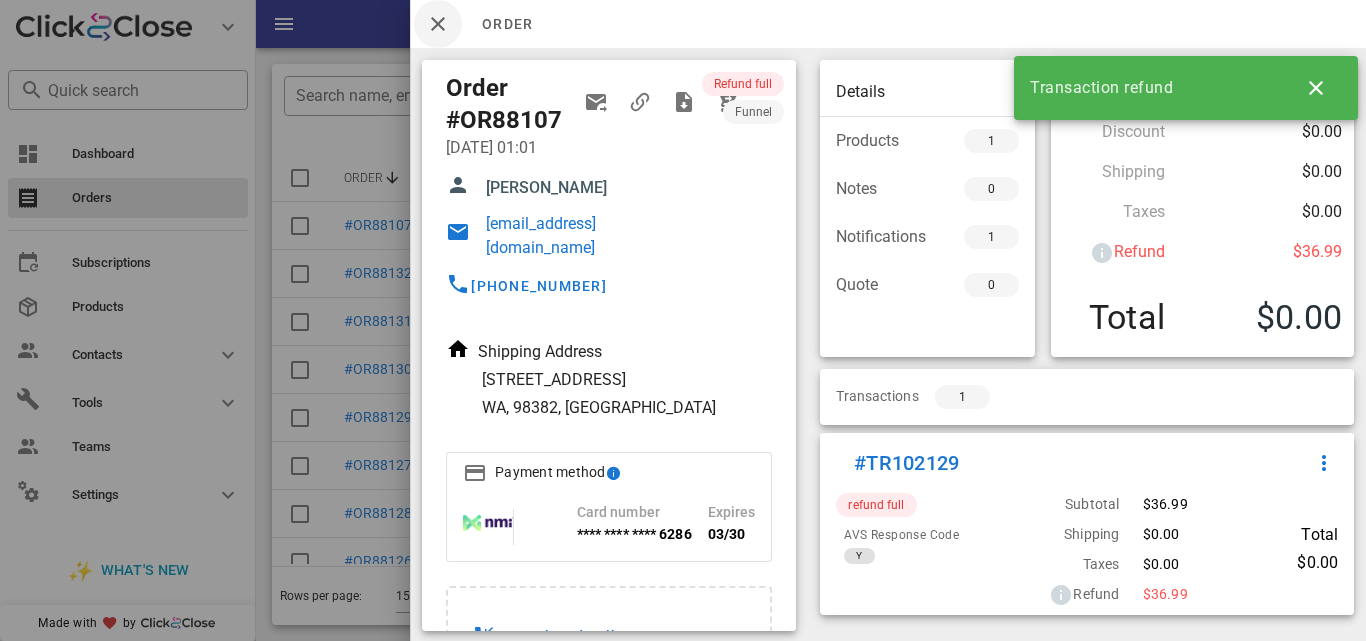 drag, startPoint x: 408, startPoint y: 12, endPoint x: 443, endPoint y: 23, distance: 36.687874 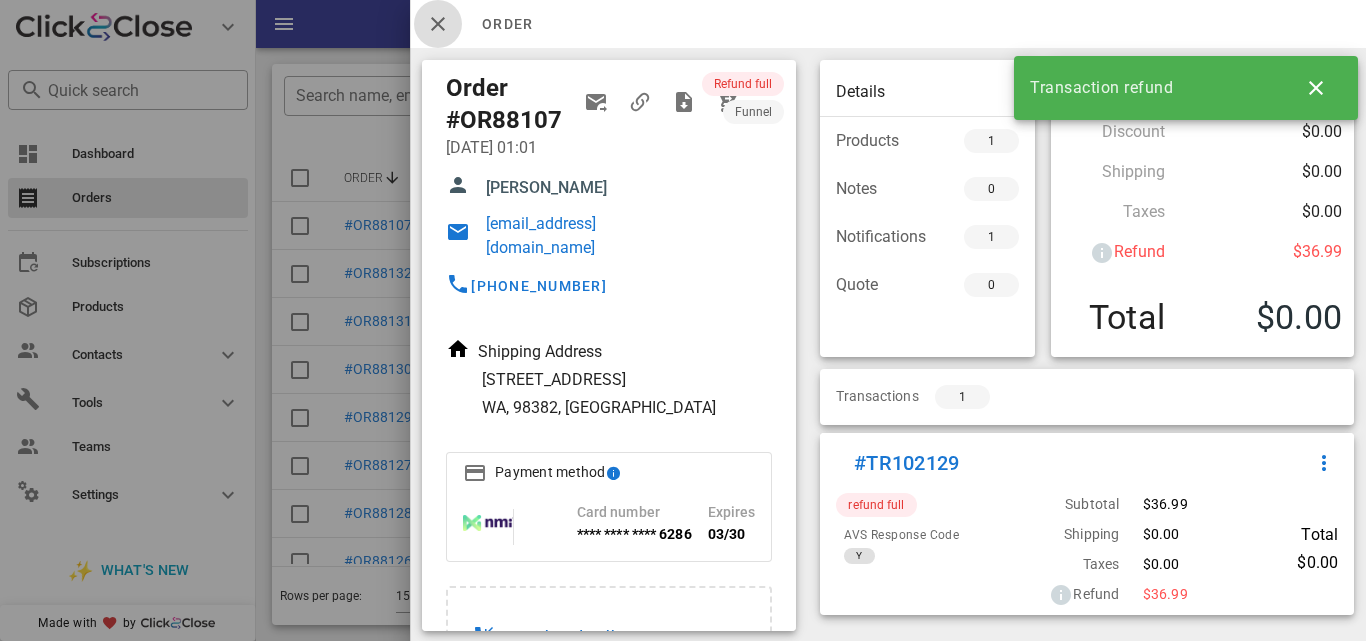 click at bounding box center (438, 24) 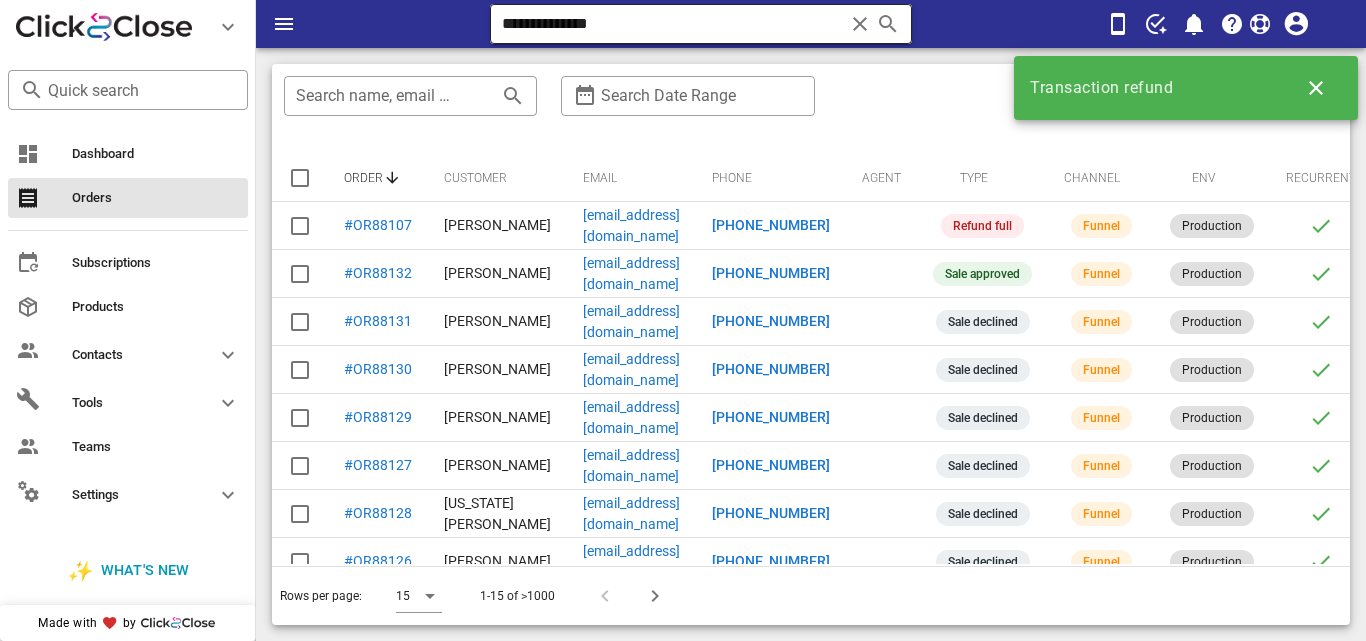 click at bounding box center (860, 24) 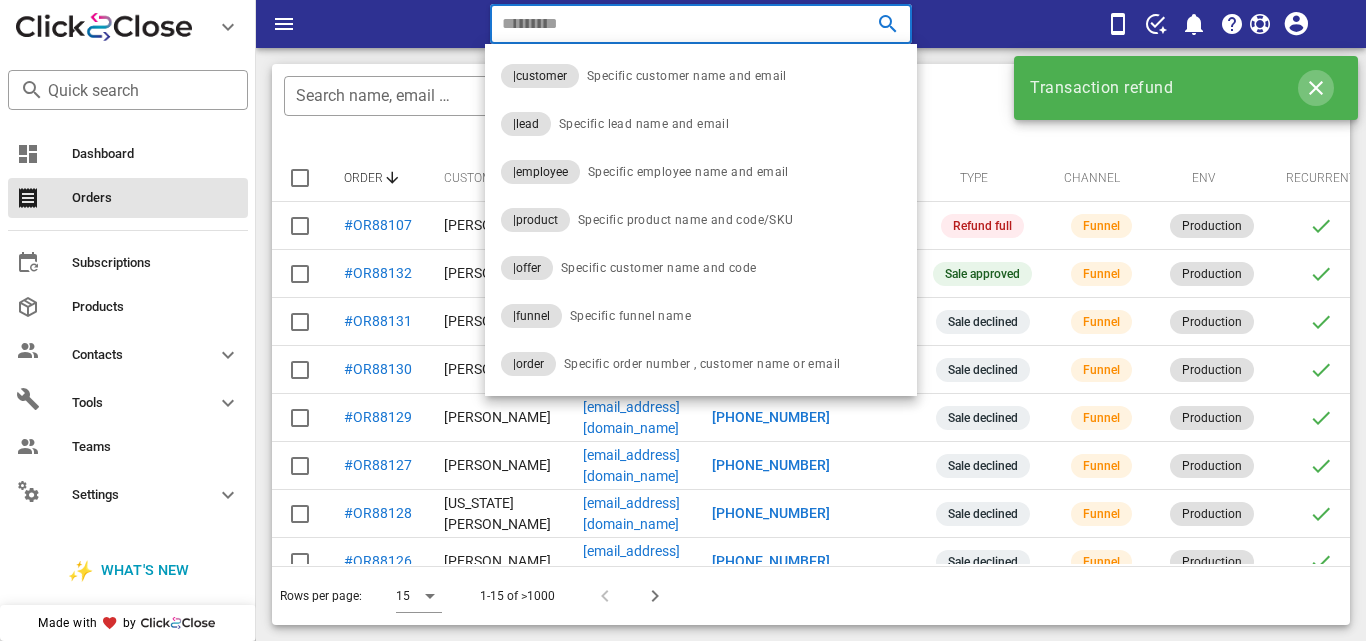 click at bounding box center [1316, 88] 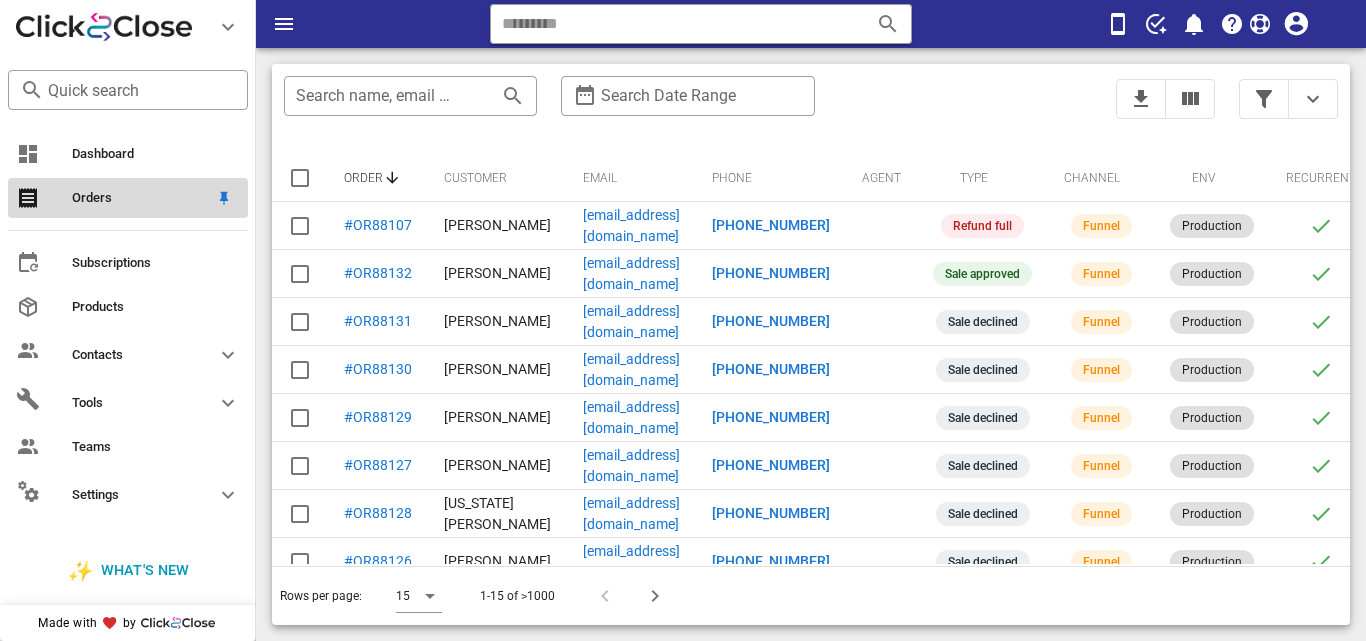 click on "Orders" at bounding box center (140, 198) 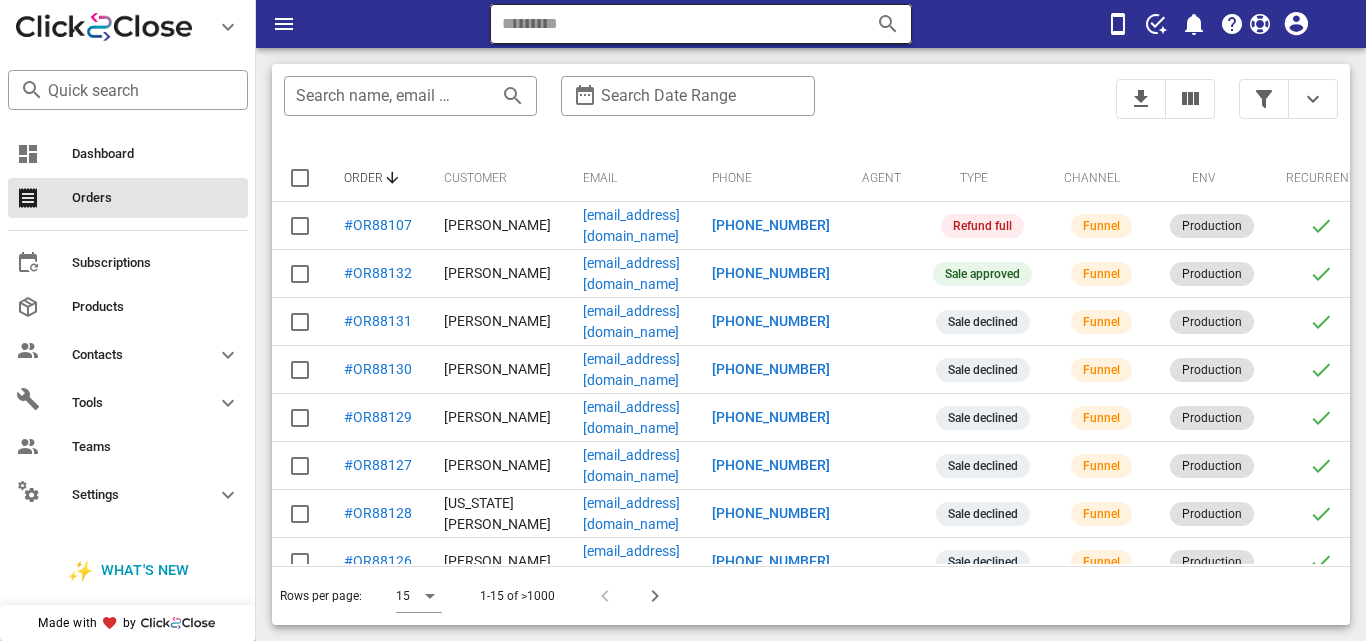 click at bounding box center [673, 24] 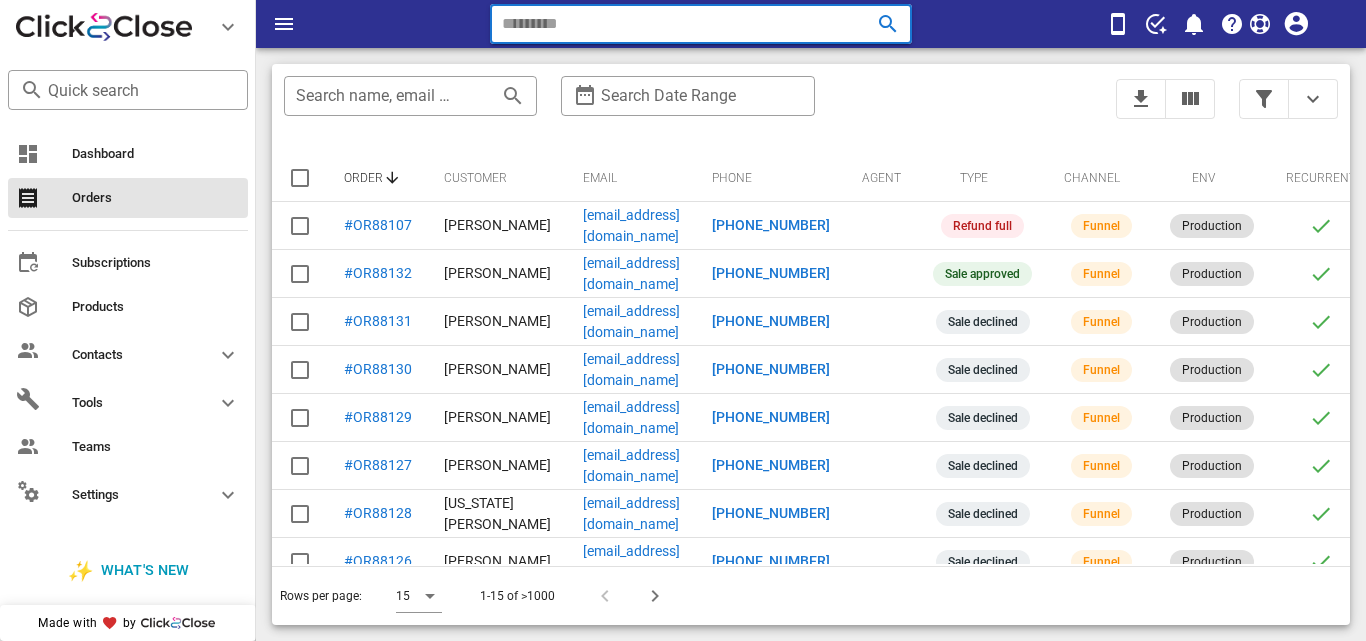 paste on "**********" 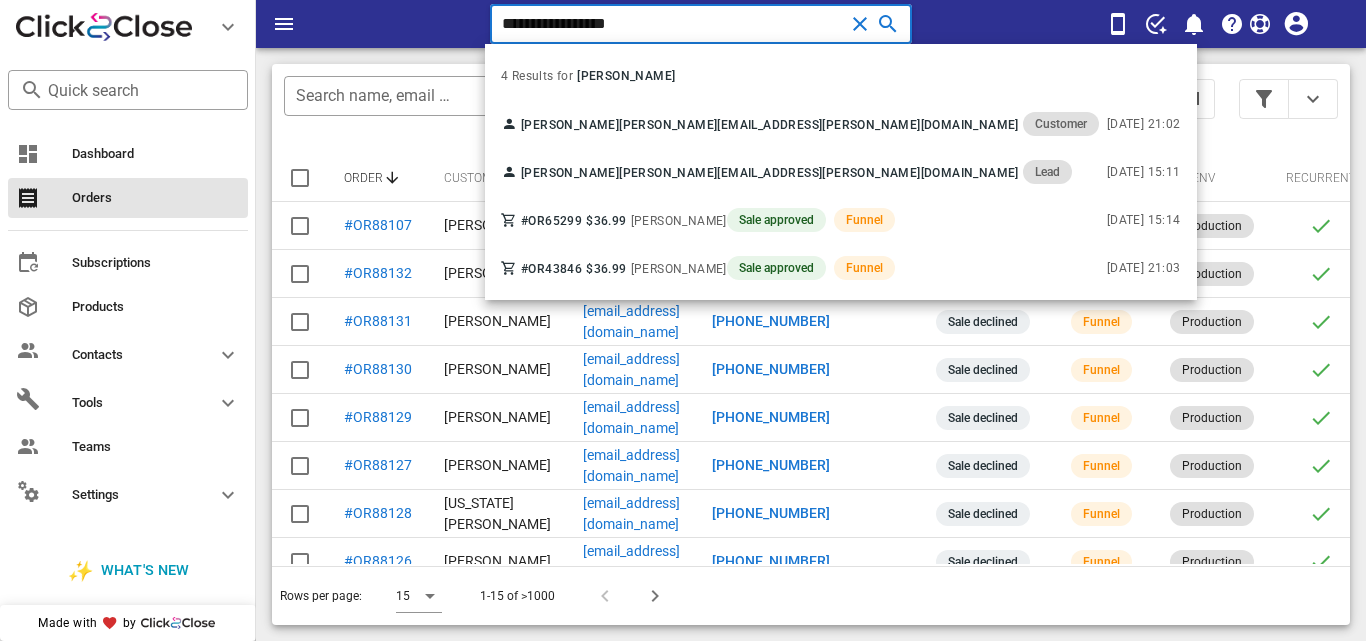 type on "**********" 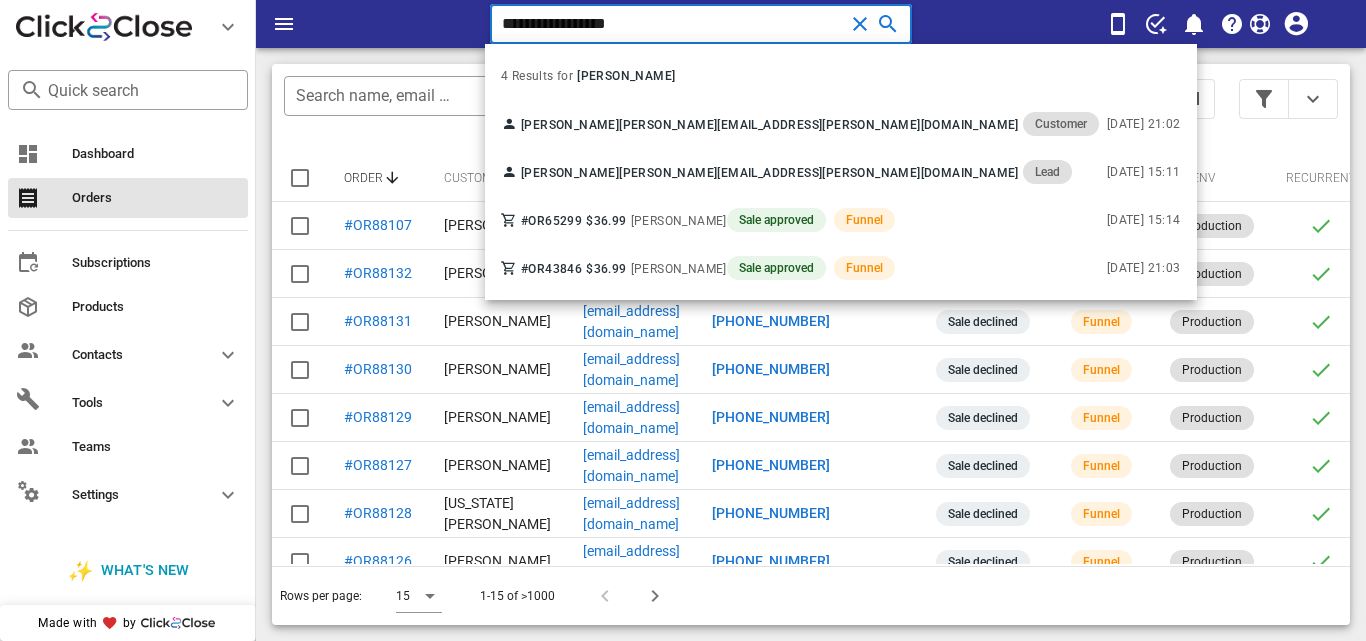 click on "**********" at bounding box center [673, 24] 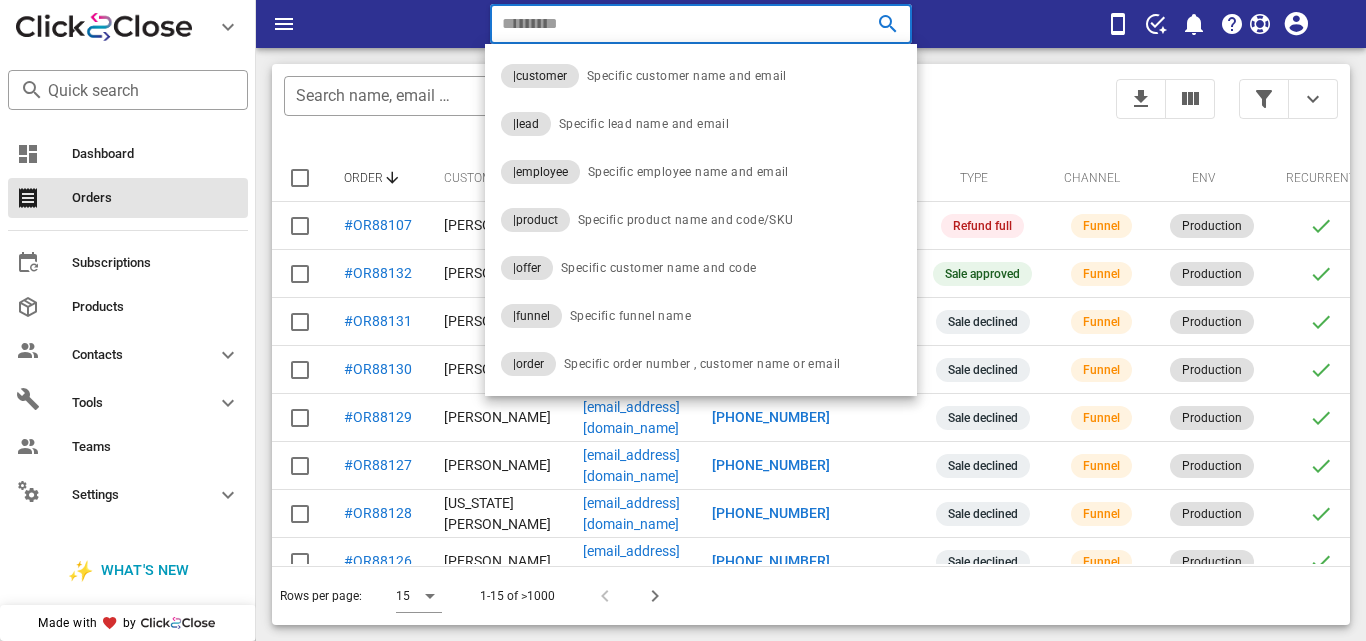 type 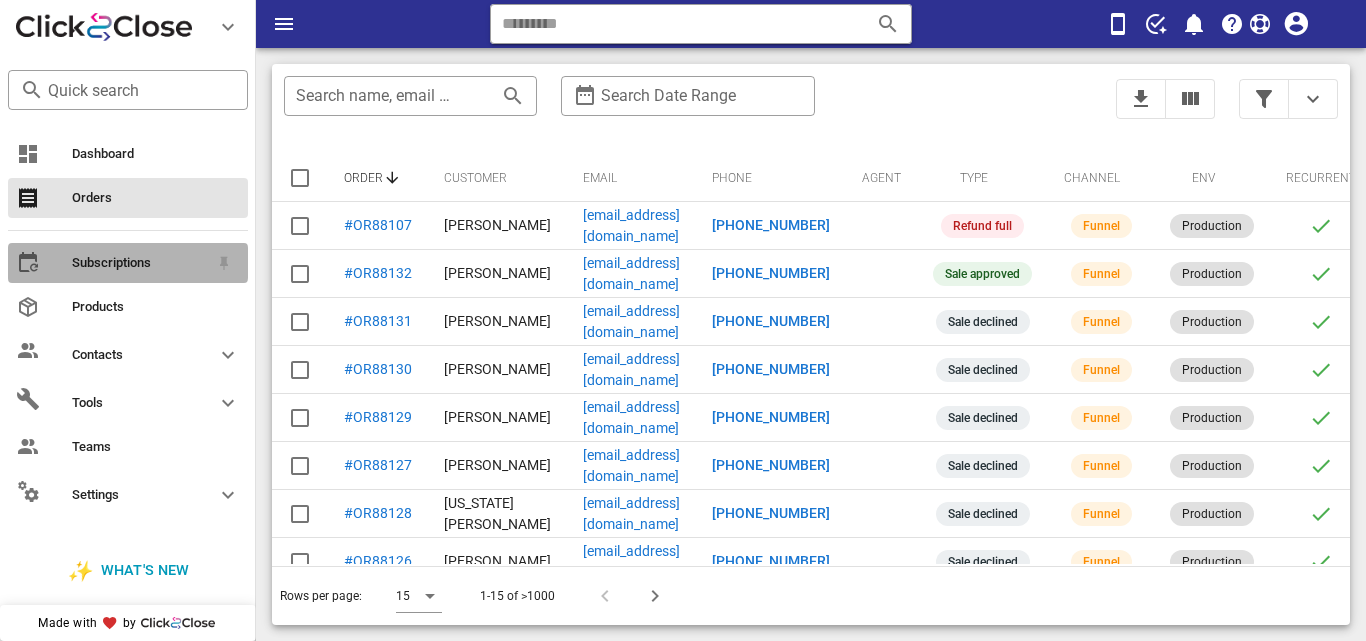 click on "Subscriptions" at bounding box center (140, 263) 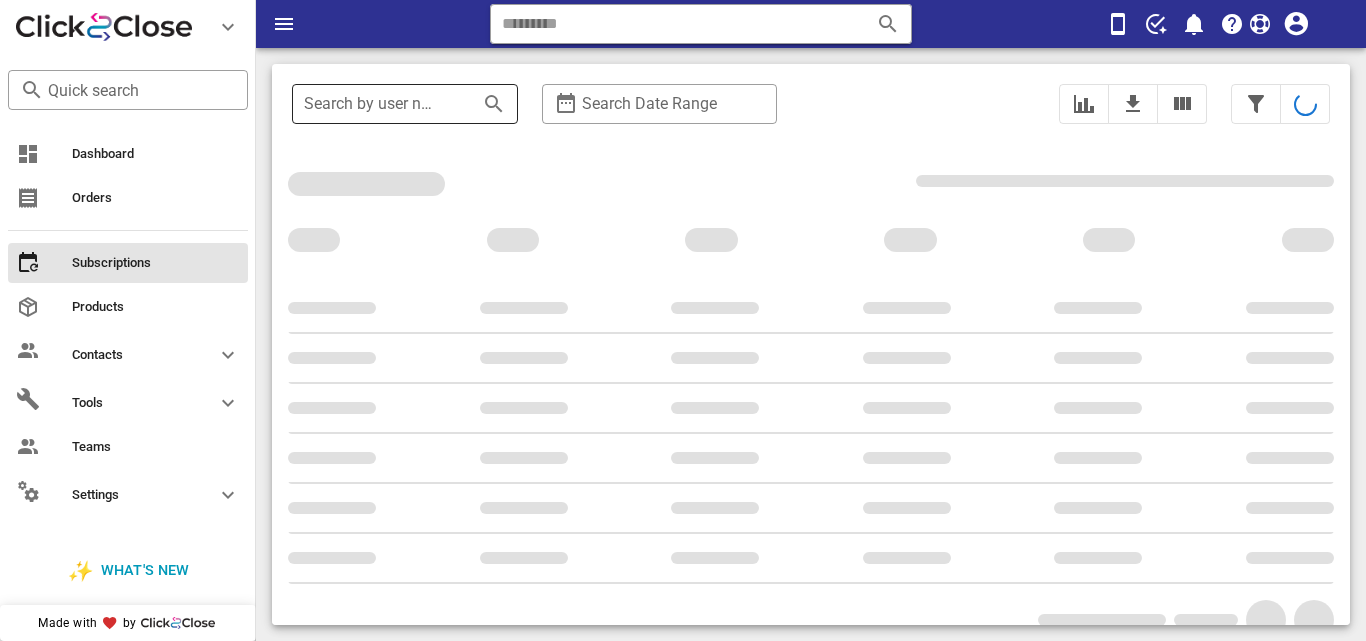 click on "Search by user name or email" at bounding box center [377, 104] 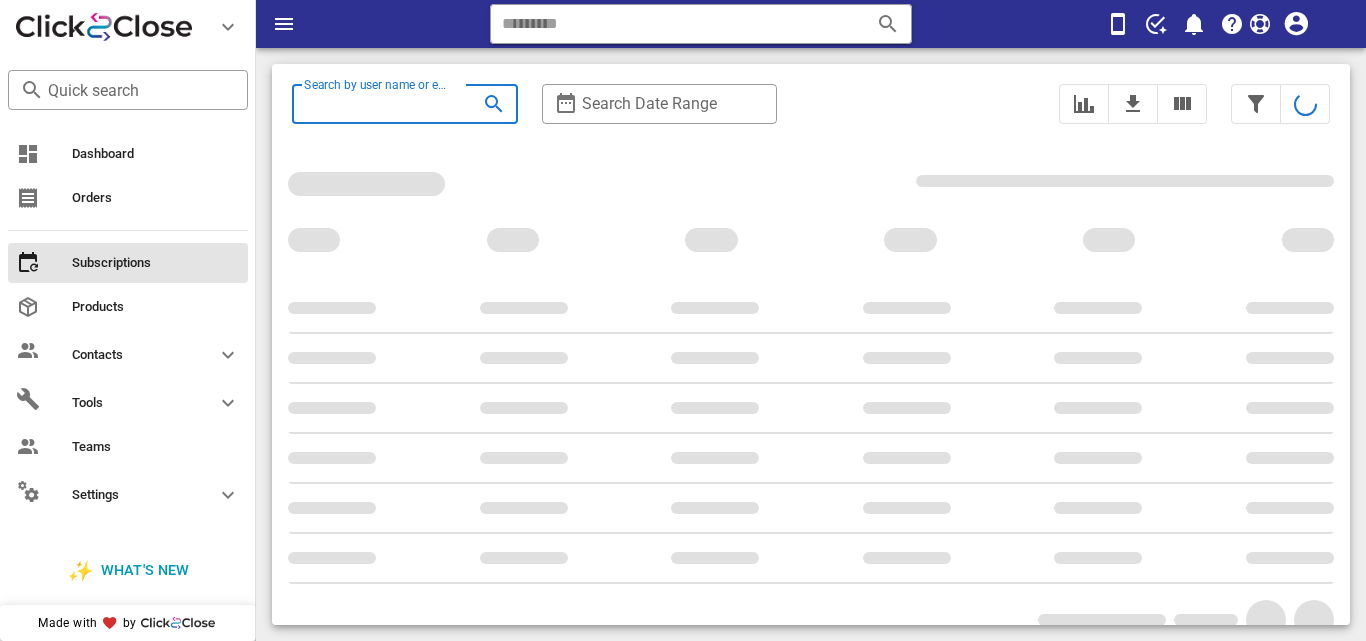 paste on "********" 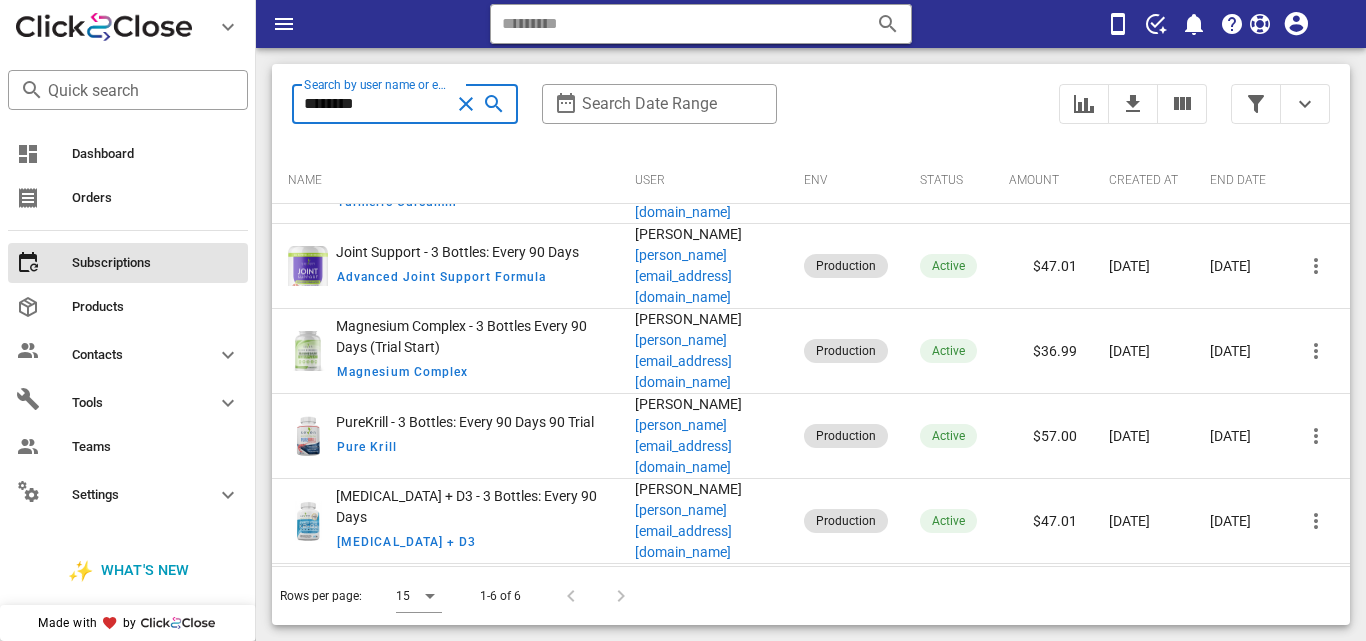 scroll, scrollTop: 0, scrollLeft: 0, axis: both 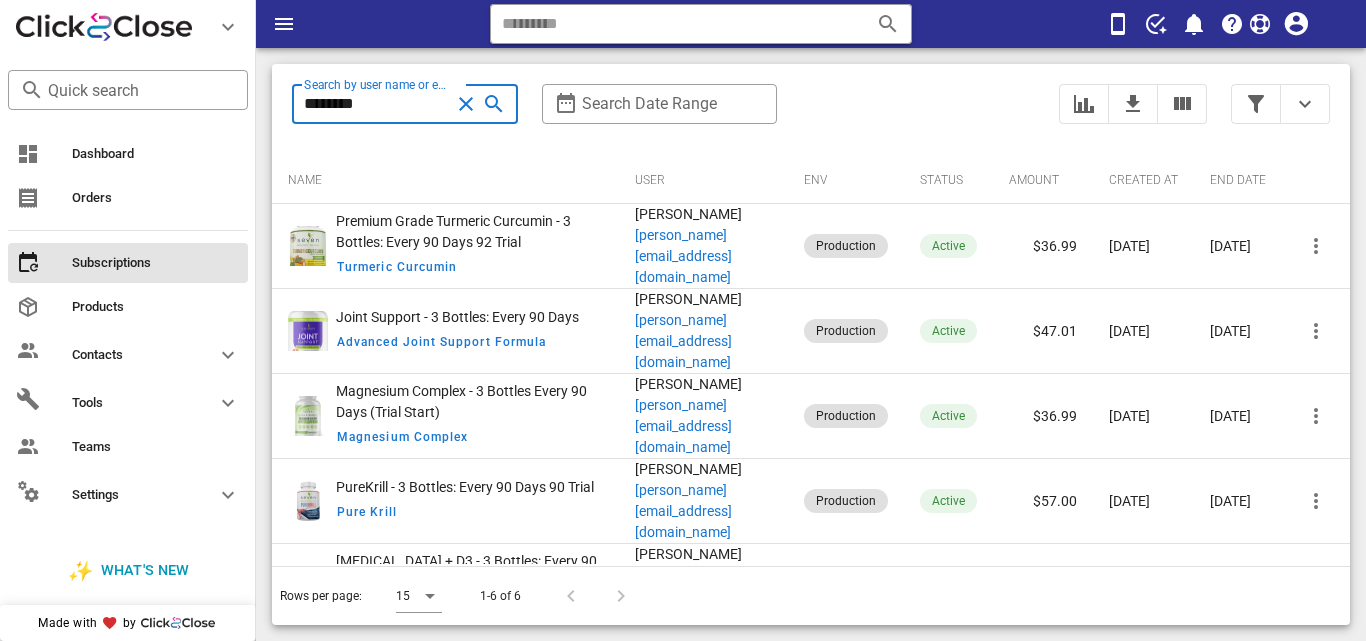 type on "********" 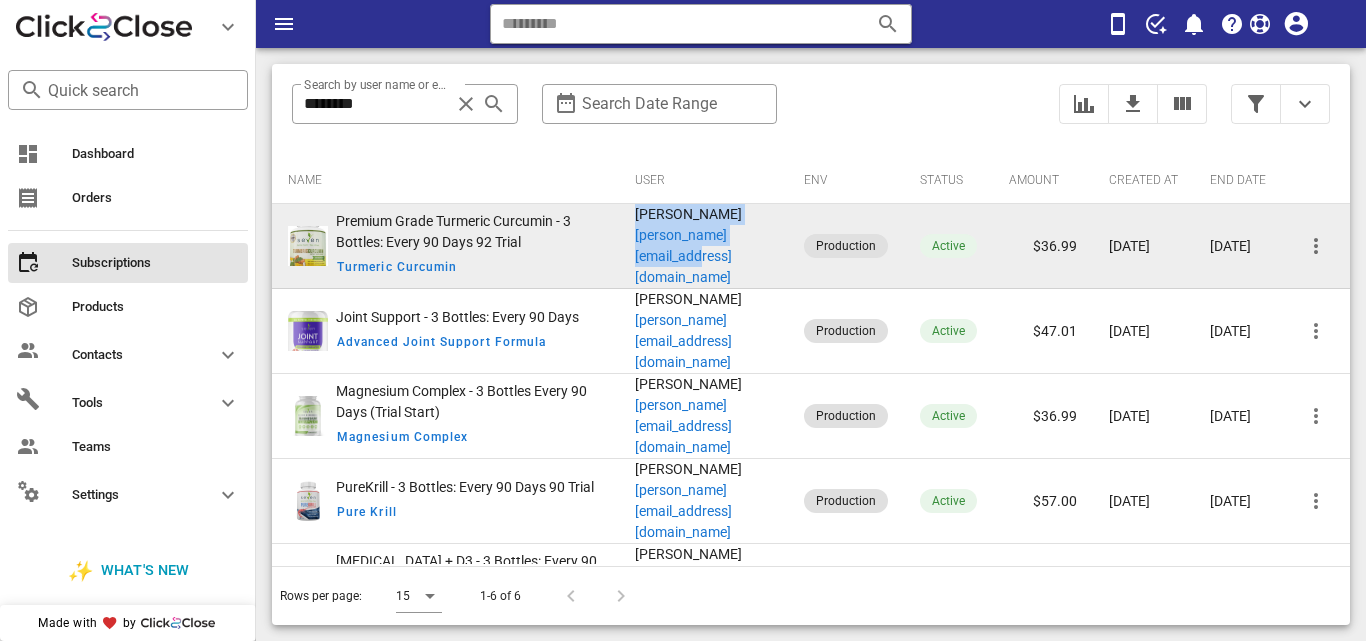 drag, startPoint x: 590, startPoint y: 223, endPoint x: 742, endPoint y: 256, distance: 155.54099 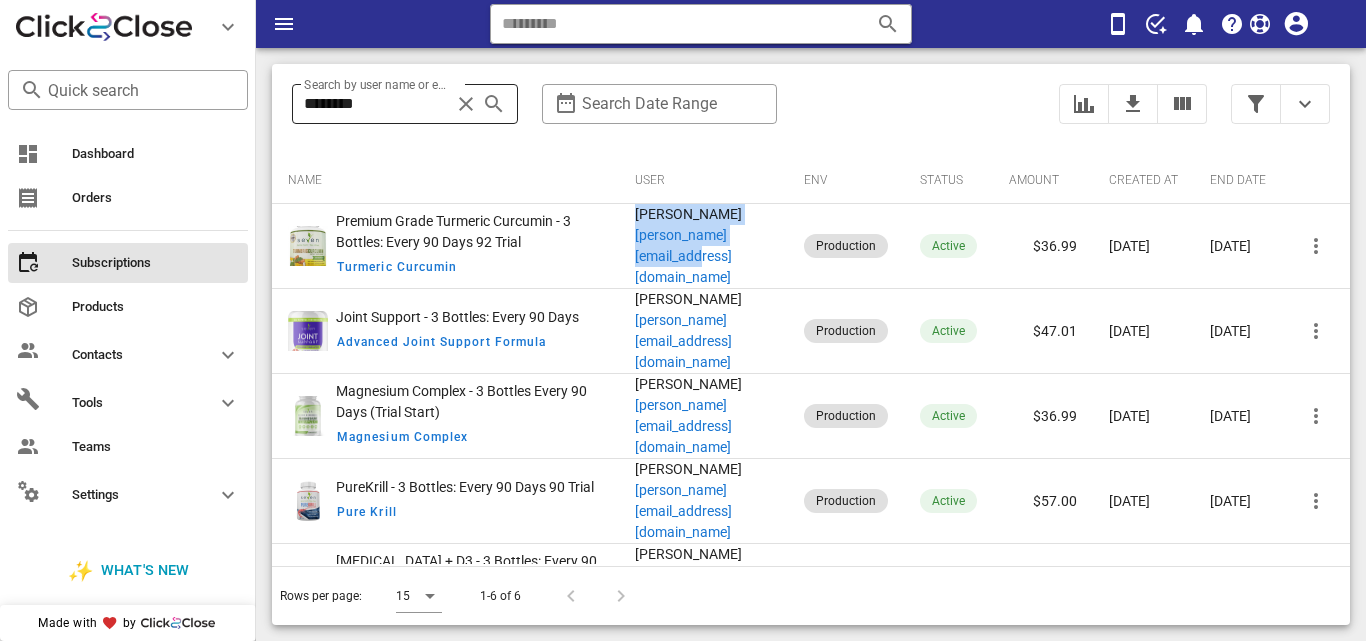 click at bounding box center (466, 104) 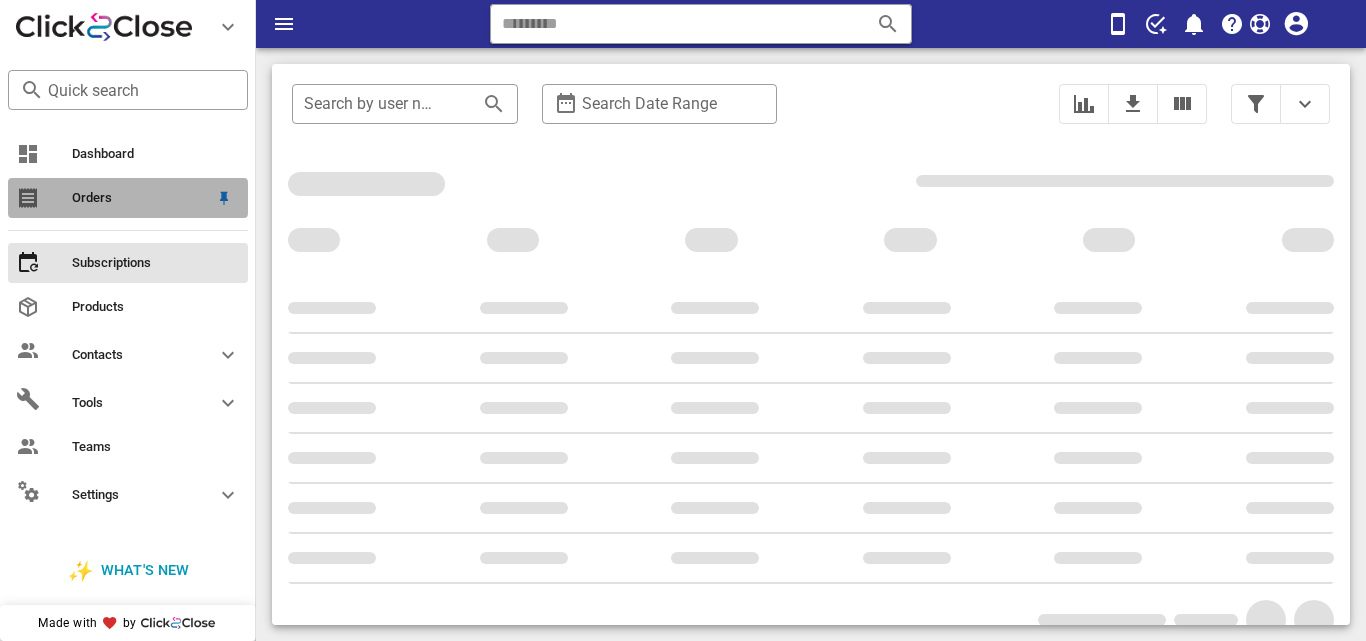 click on "Orders" at bounding box center (128, 198) 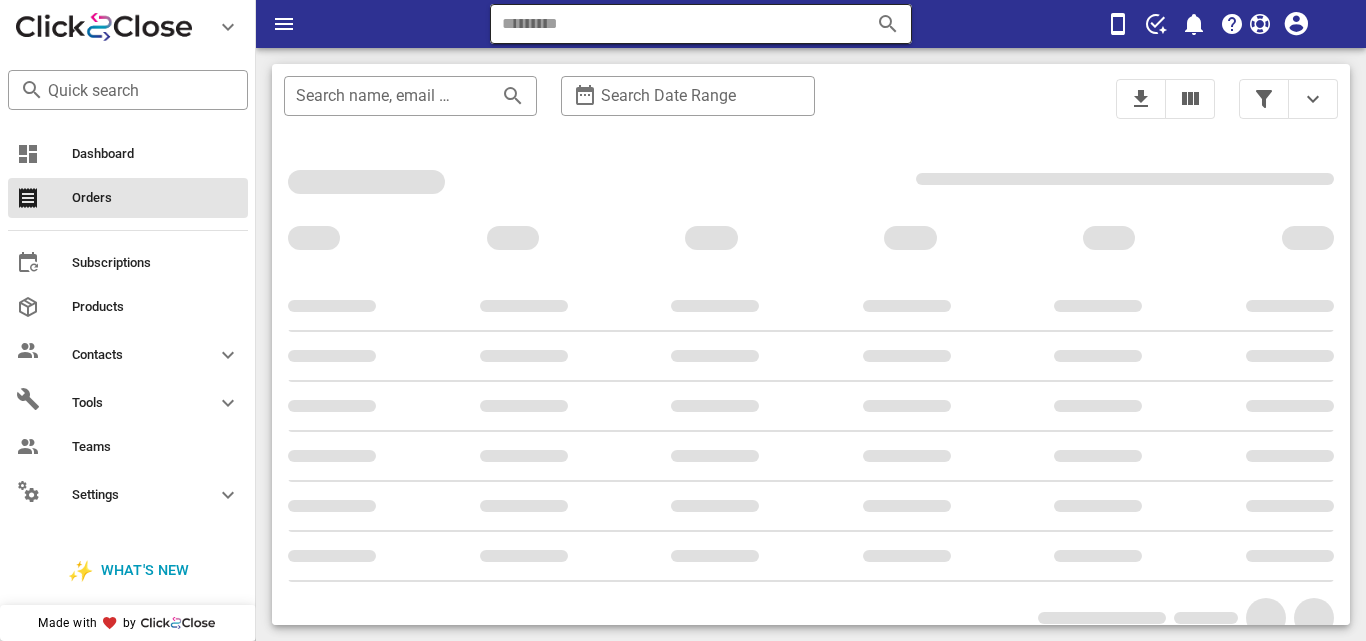 click at bounding box center (673, 24) 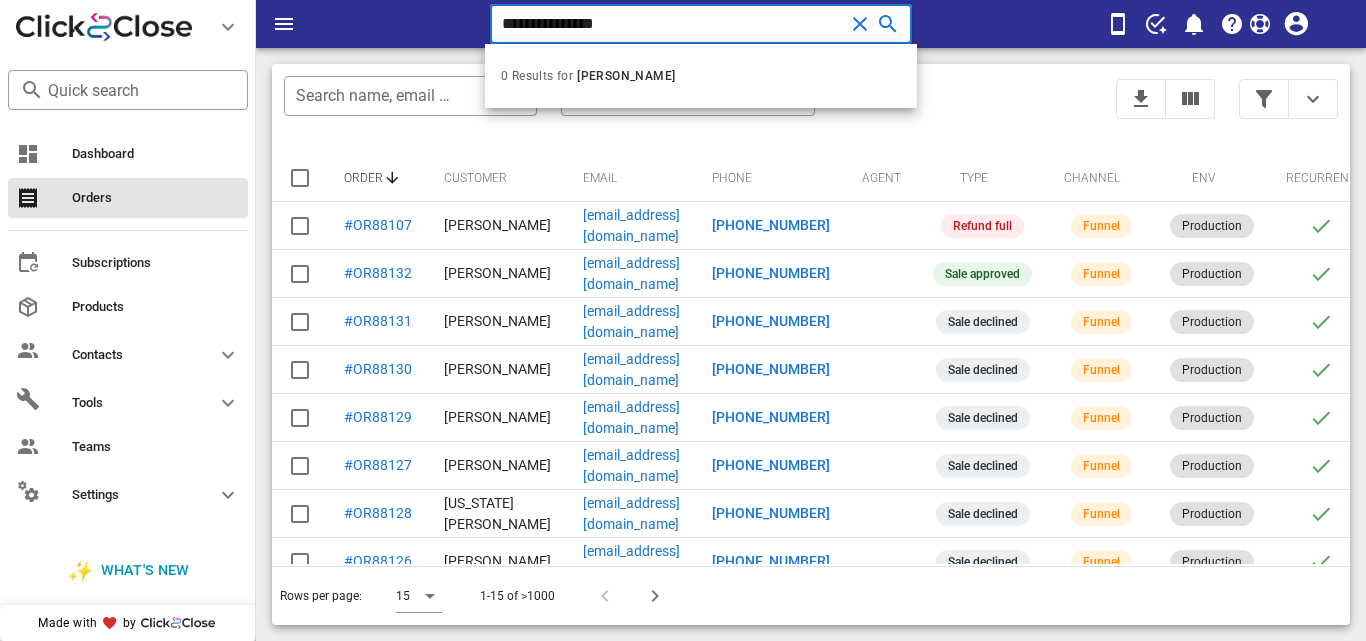 click on "**********" at bounding box center [673, 24] 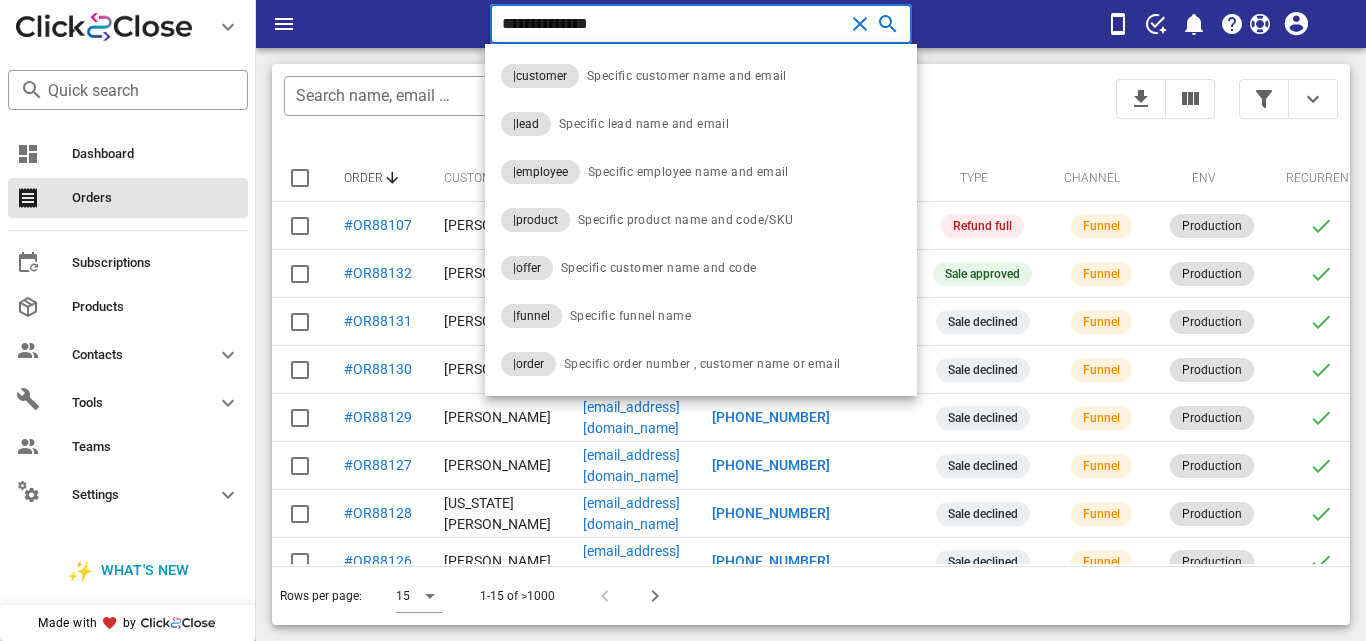 type on "**********" 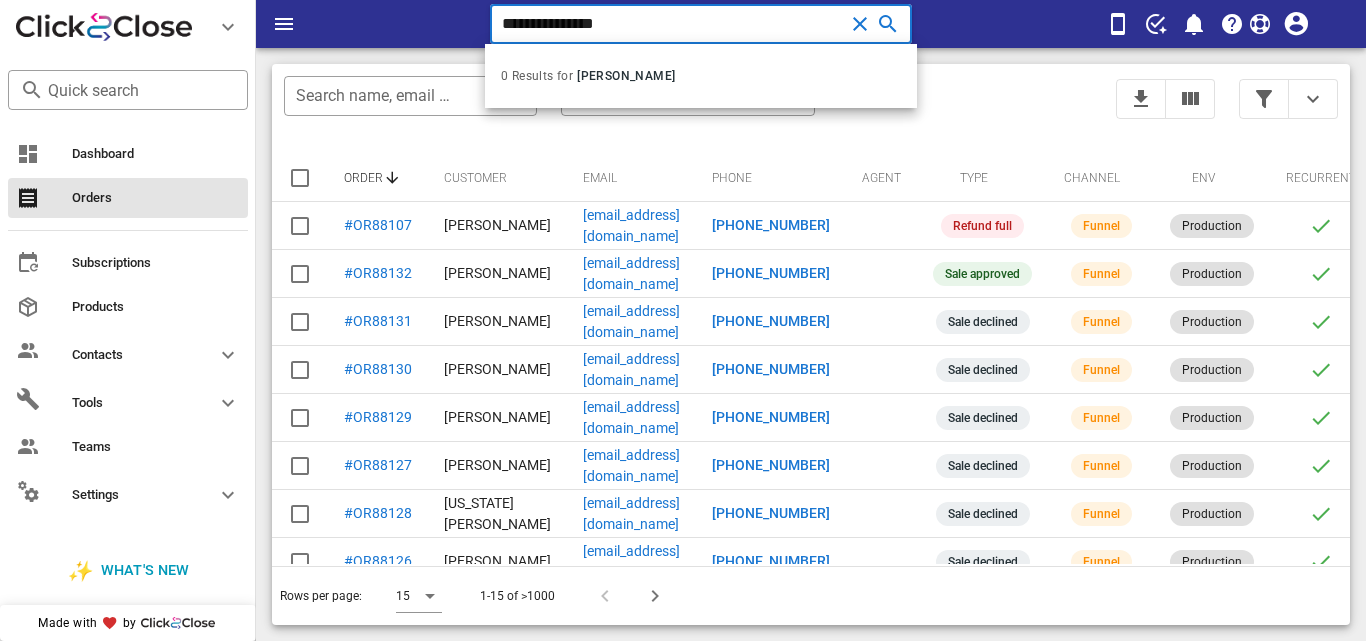 click on "**********" at bounding box center (673, 24) 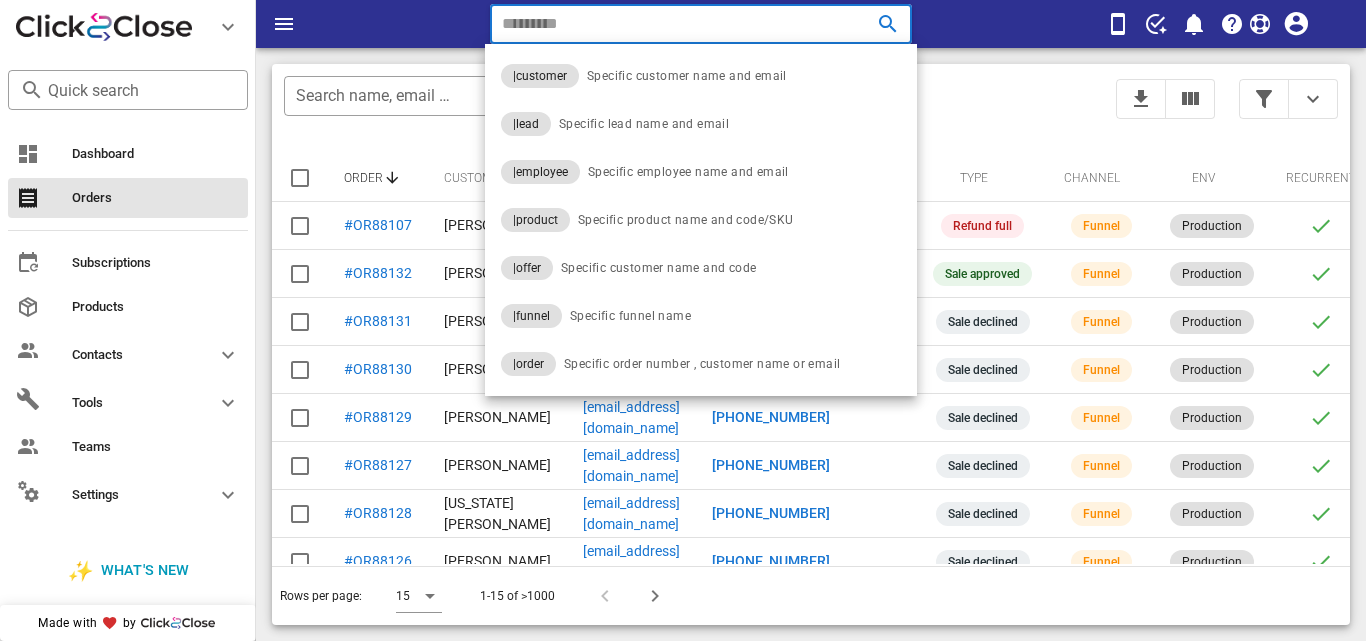 paste on "**********" 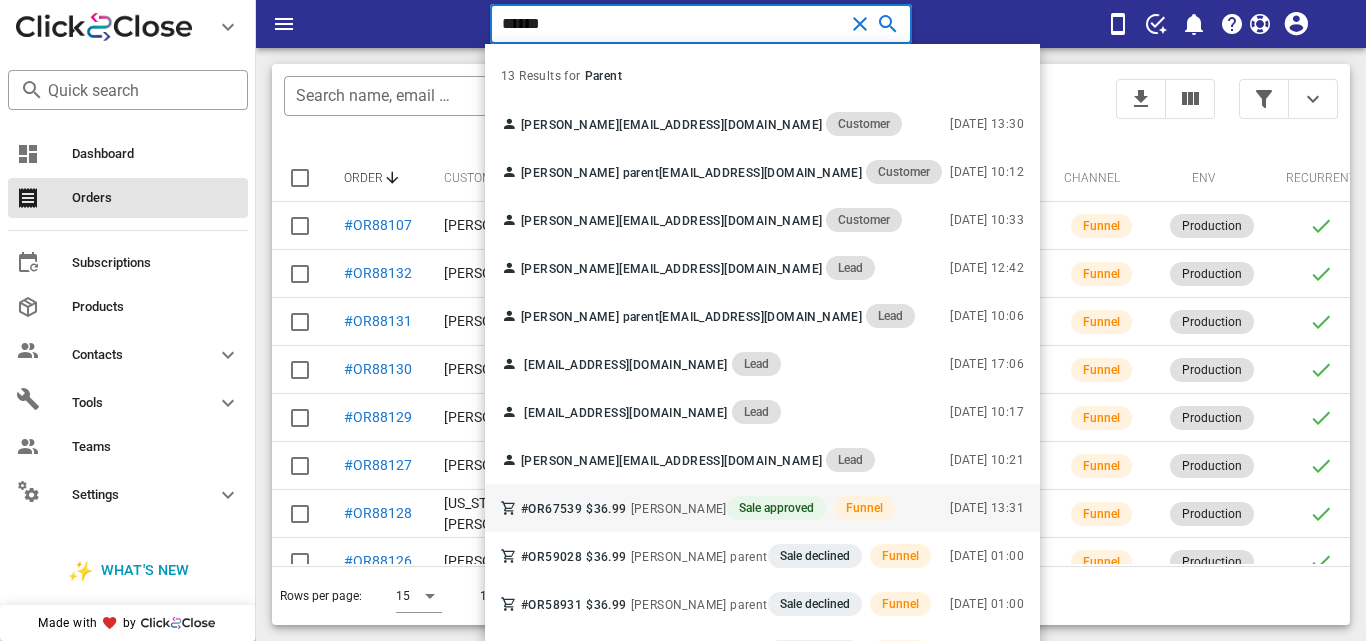 type on "******" 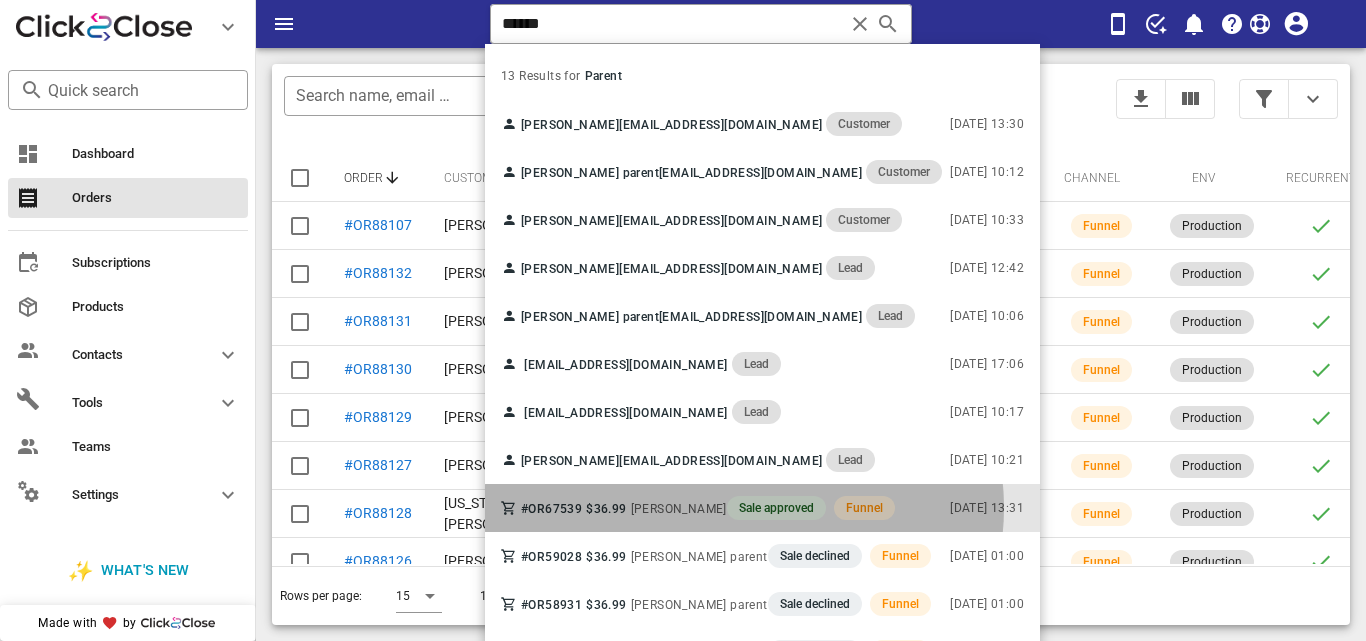 click on "[PERSON_NAME]" at bounding box center [679, 509] 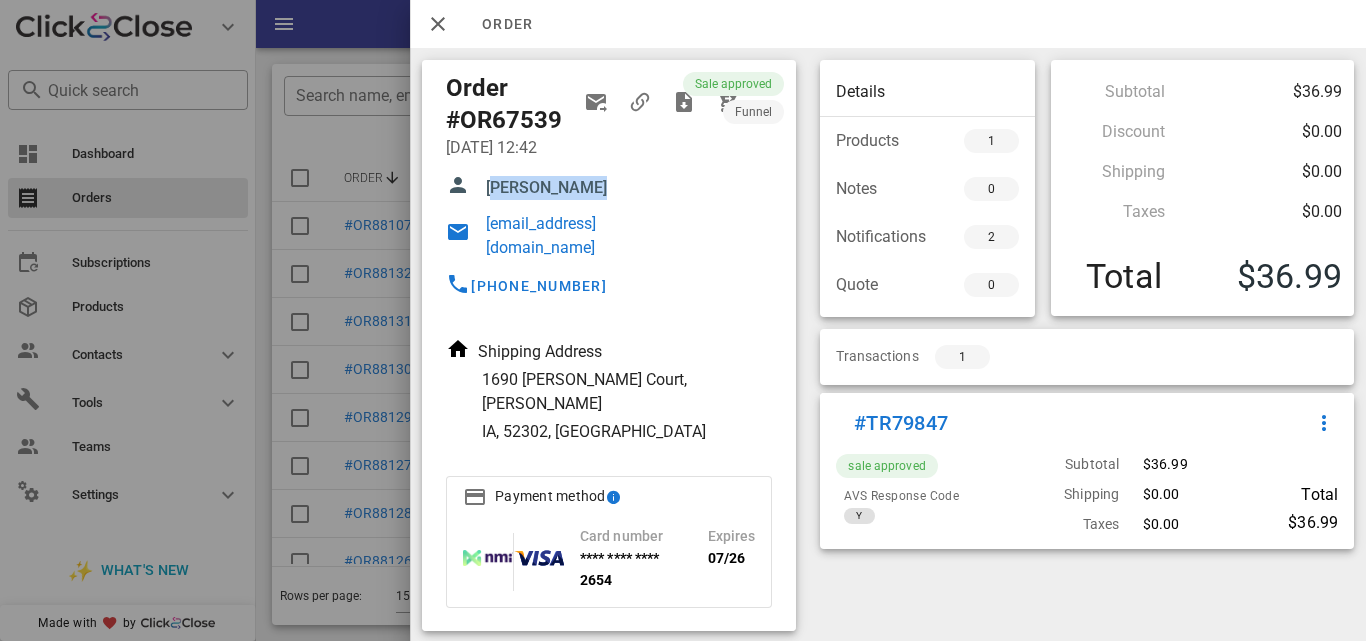 drag, startPoint x: 490, startPoint y: 180, endPoint x: 600, endPoint y: 186, distance: 110.16351 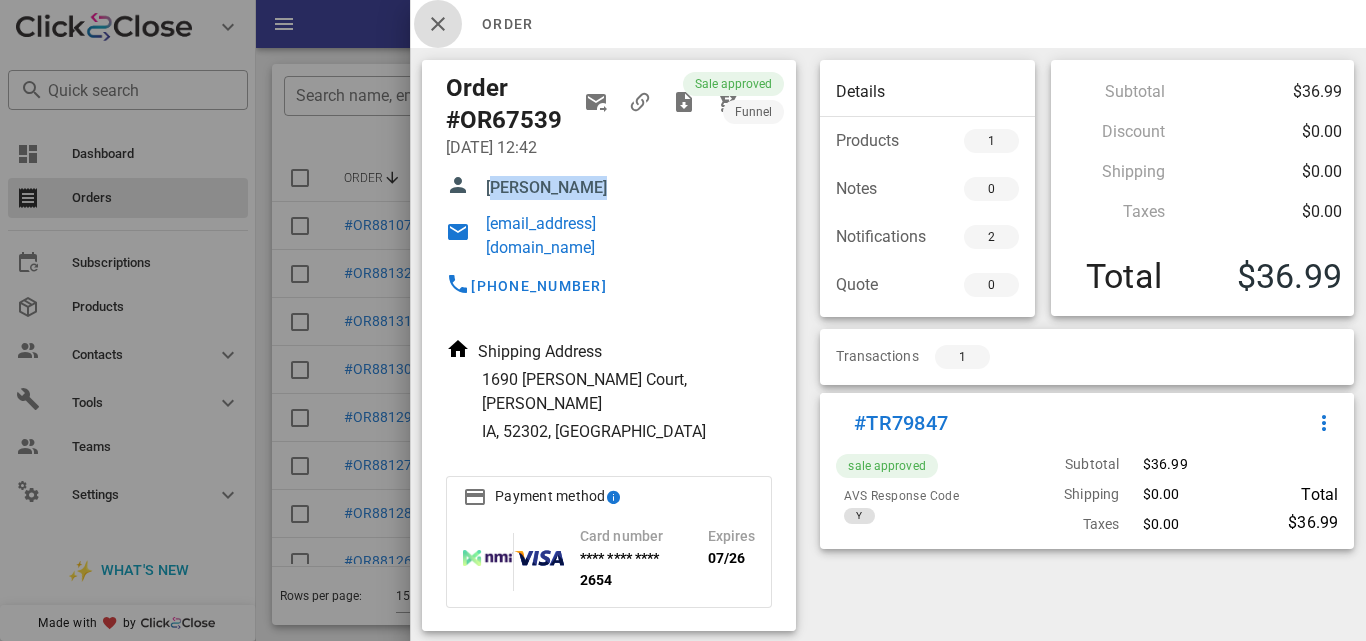 click at bounding box center [438, 24] 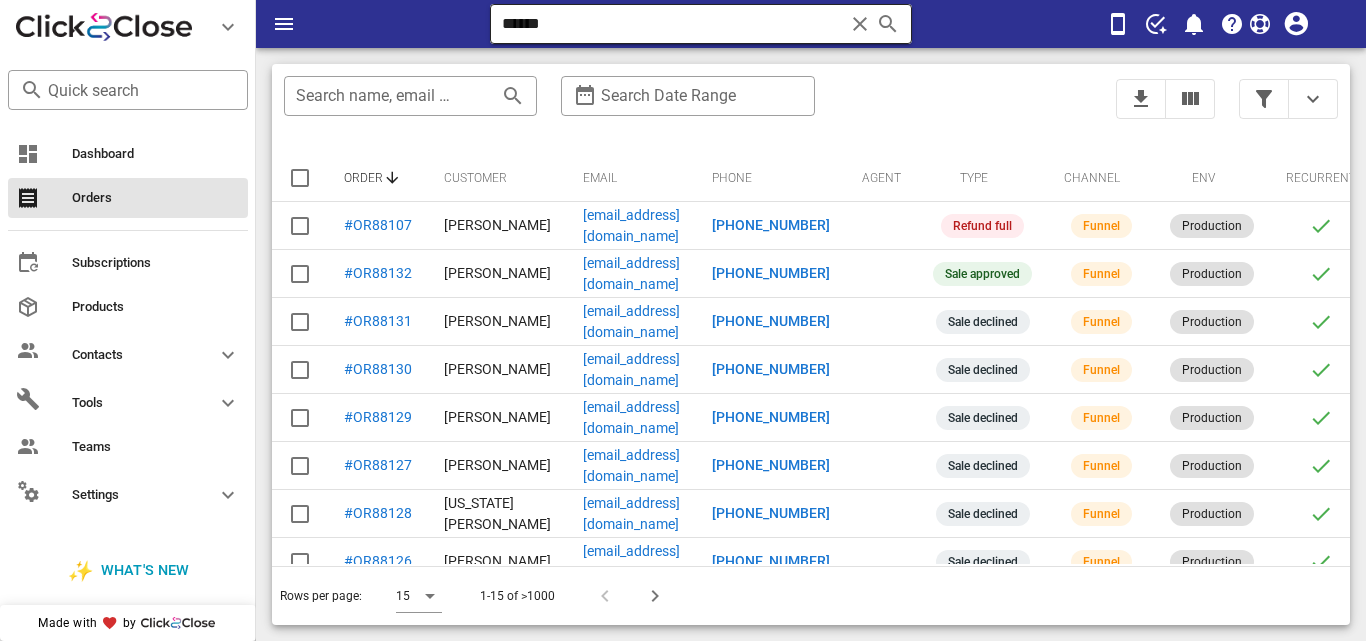 click on "******" at bounding box center (673, 24) 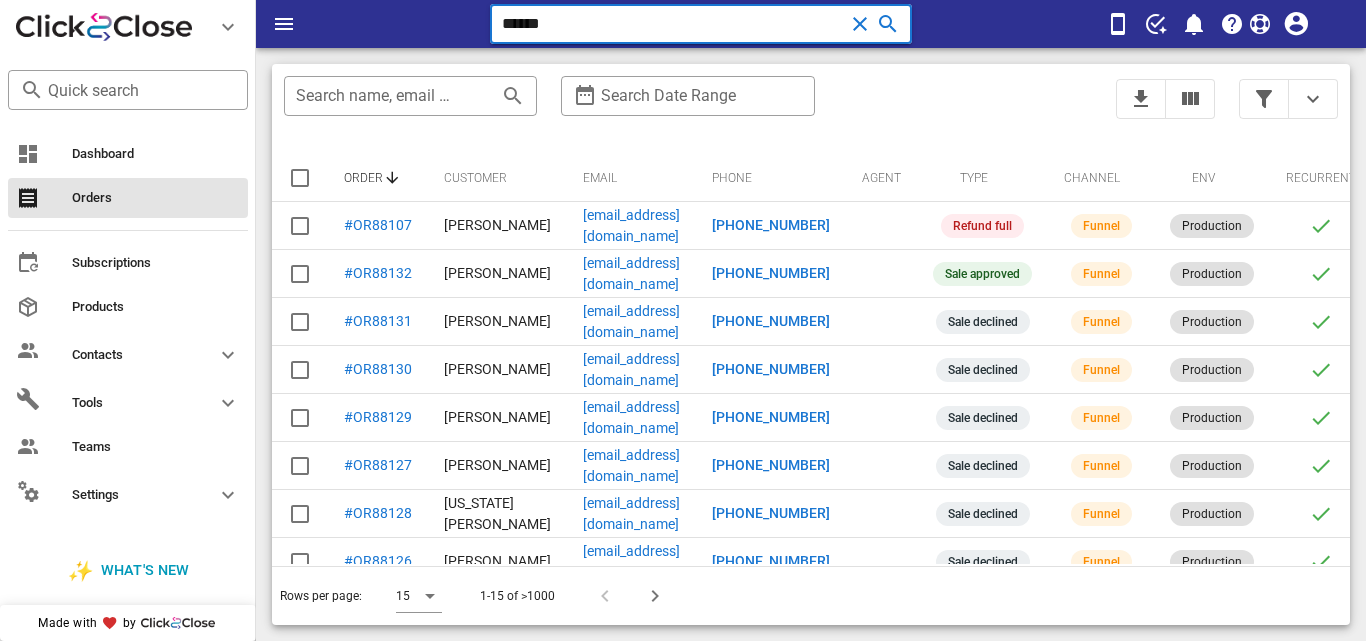 click on "******" at bounding box center (673, 24) 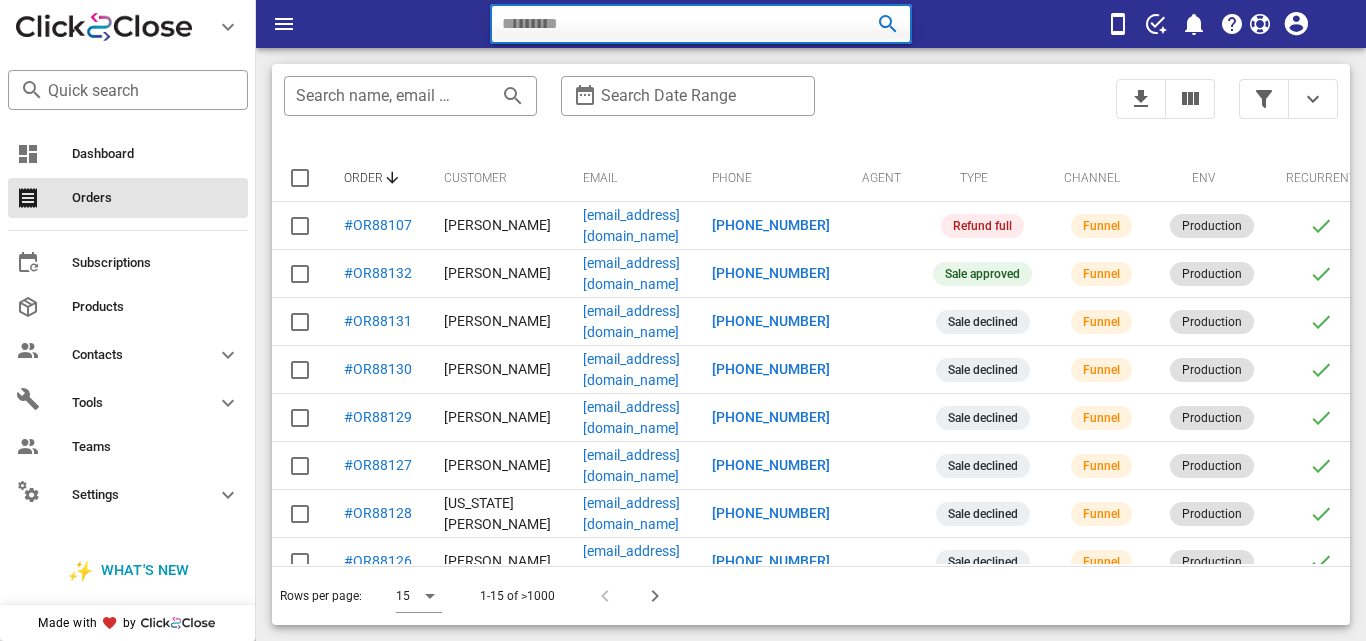 paste on "**********" 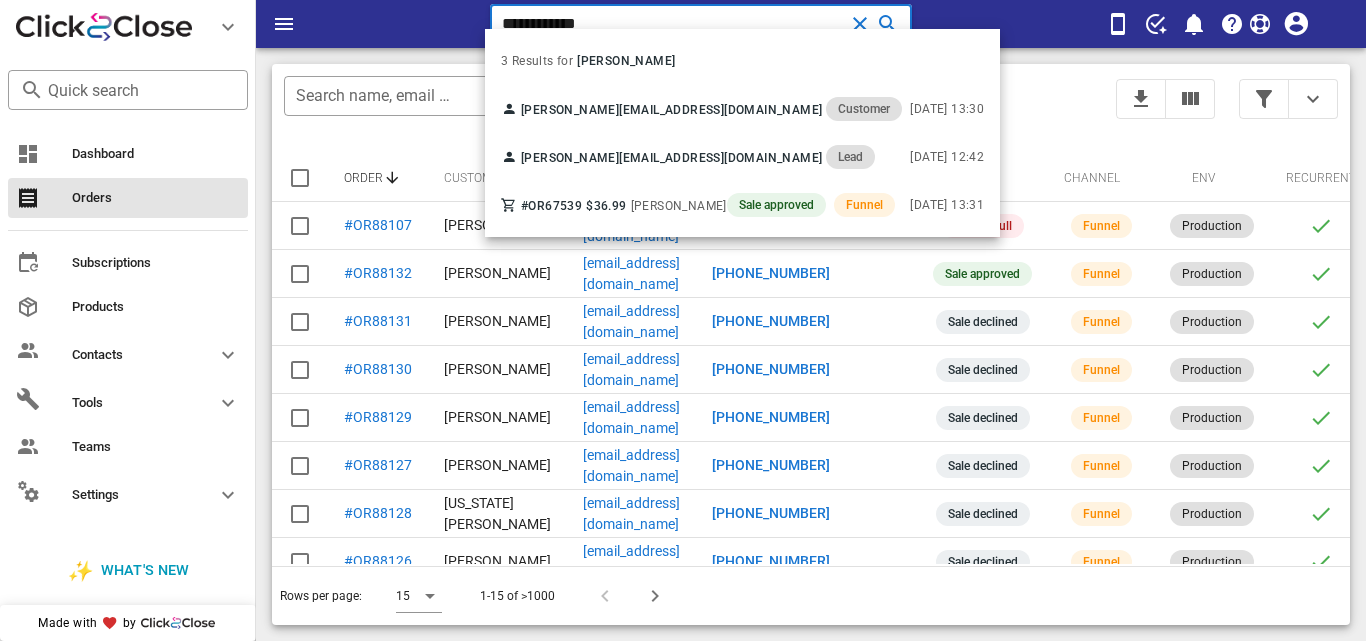 type on "**********" 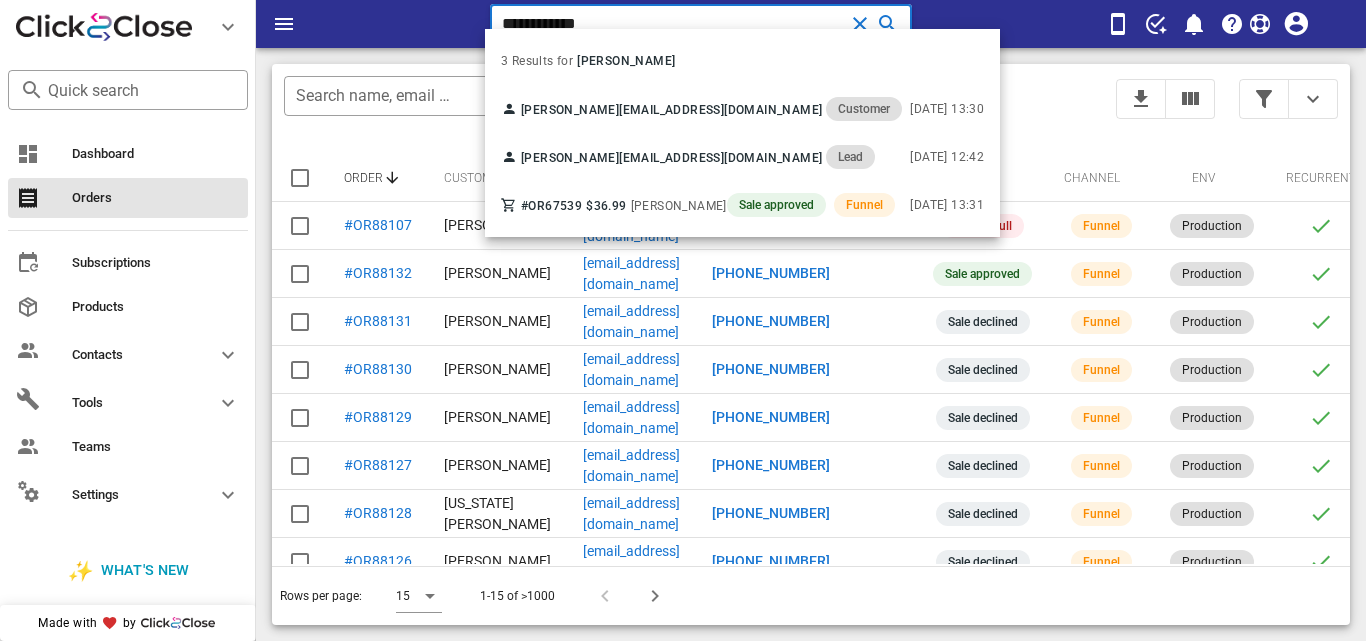 click on "**********" at bounding box center [673, 24] 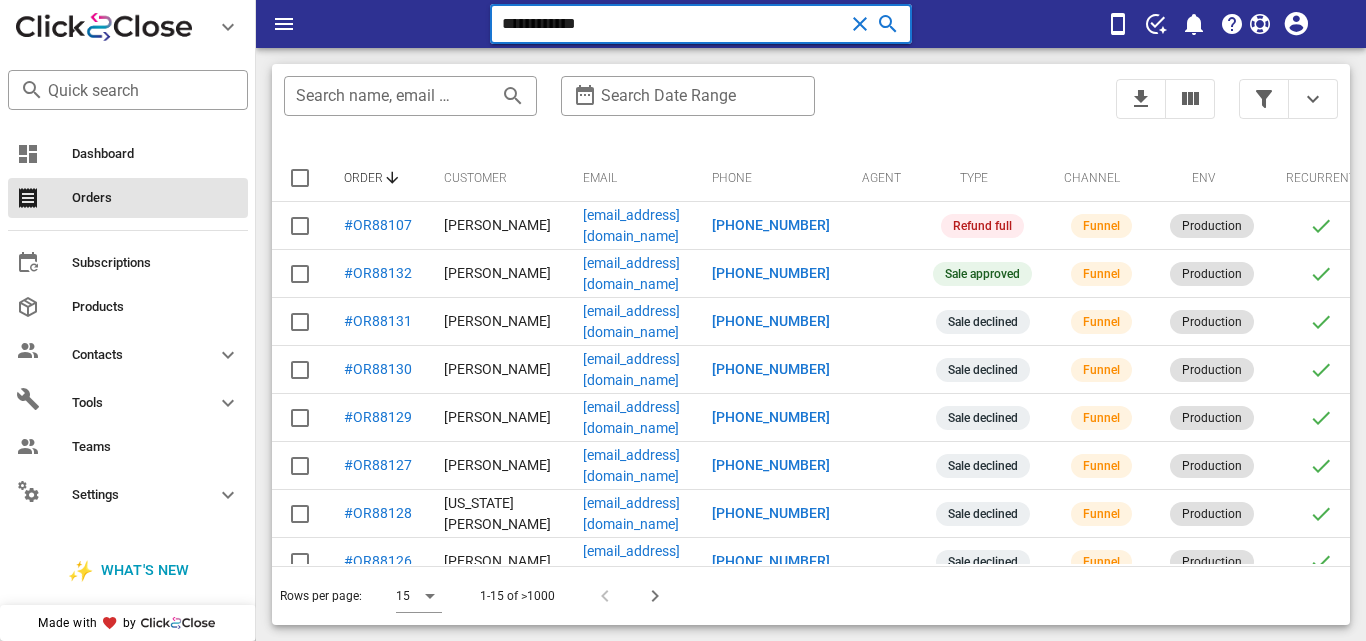 click at bounding box center (860, 24) 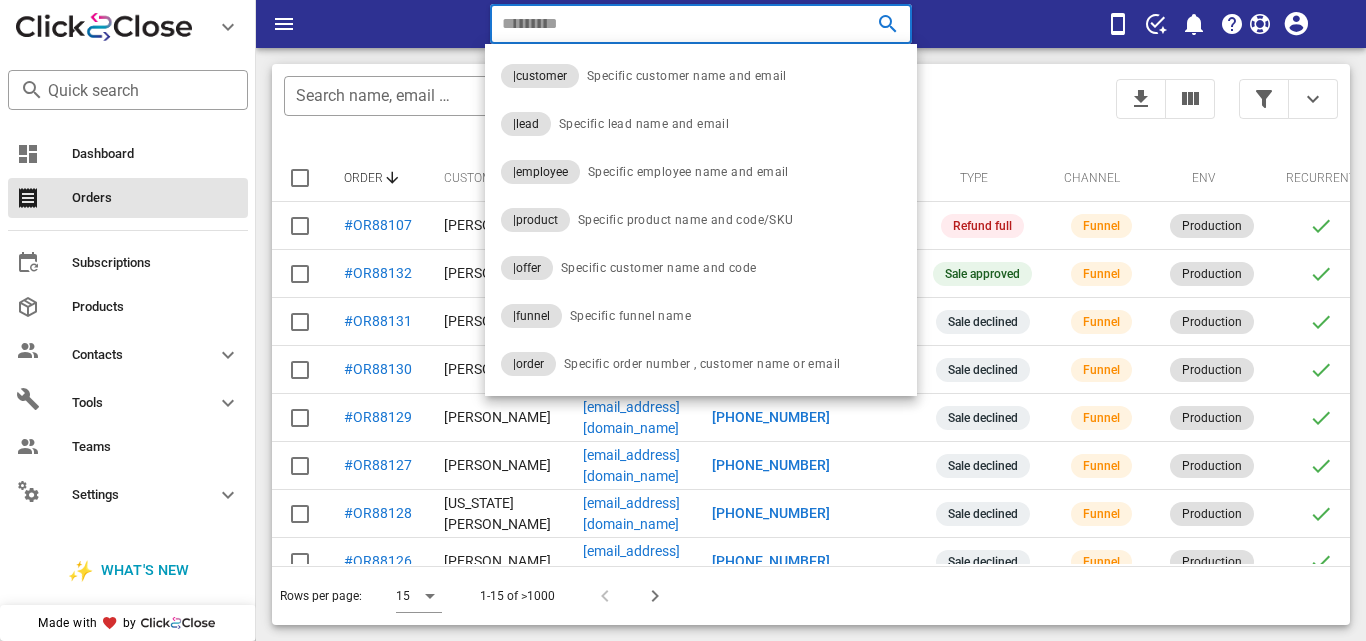 paste on "**********" 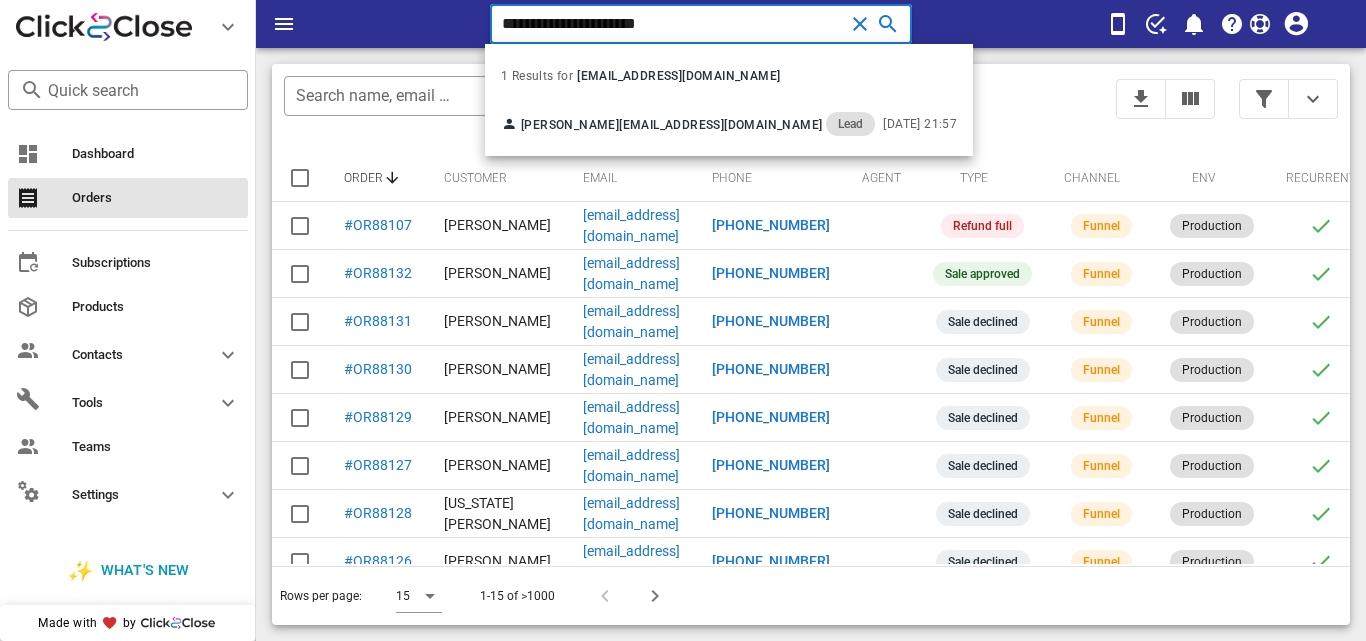 click at bounding box center [860, 24] 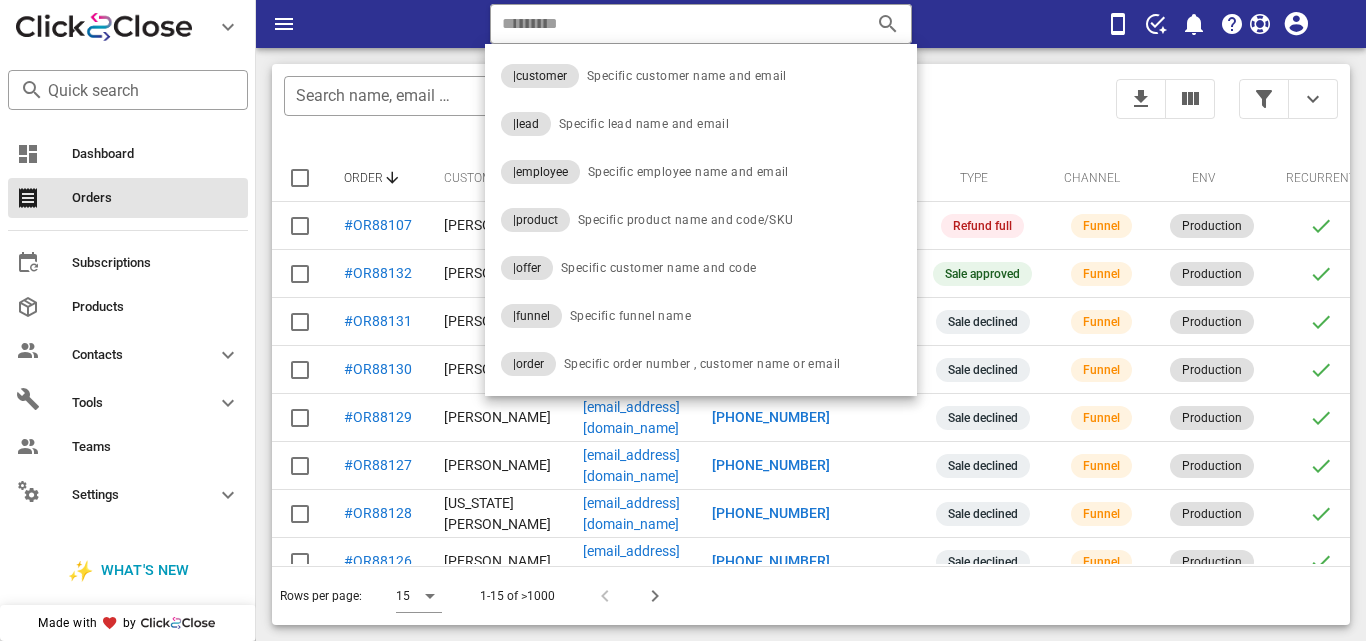 click on "​ Search name, email or phone ​ Search Date Range Order Customer Email Phone Agent Type Channel Env Recurrent Shipped Amount Created at  #OR88107  [PERSON_NAME]  [EMAIL_ADDRESS][DOMAIN_NAME]   [PHONE_NUMBER]   Refund full   Funnel   Production  -  $36.99  [DATE] 08:31  #OR88132  [PERSON_NAME]  [EMAIL_ADDRESS][DOMAIN_NAME]   [PHONE_NUMBER]   Sale approved   Funnel   Production  -  $27.00  [DATE] 01:01  #OR88131  [PERSON_NAME]  [EMAIL_ADDRESS][DOMAIN_NAME]   [PHONE_NUMBER]   Sale declined   Funnel   Production  -  $67.00  [DATE] 01:01  #OR88130  [PERSON_NAME]  [EMAIL_ADDRESS][DOMAIN_NAME]   [PHONE_NUMBER]   Sale declined   Funnel   Production  -  $49.96  [DATE] 01:01  #OR88129  [PERSON_NAME]  [EMAIL_ADDRESS][DOMAIN_NAME]   [PHONE_NUMBER]   Sale declined   Funnel   Production  -  $67.00  [DATE] 01:01  #OR88127  [PERSON_NAME]  [EMAIL_ADDRESS][DOMAIN_NAME]   [PHONE_NUMBER]   Sale declined   Funnel   Production  -  $49.96  [DATE] 01:01  #OR88128  [US_STATE][PERSON_NAME]  [PERSON_NAME][EMAIL_ADDRESS][DOMAIN_NAME]   [PHONE_NUMBER]   Sale declined   Funnel   Production  -  $17.00" at bounding box center [811, 344] 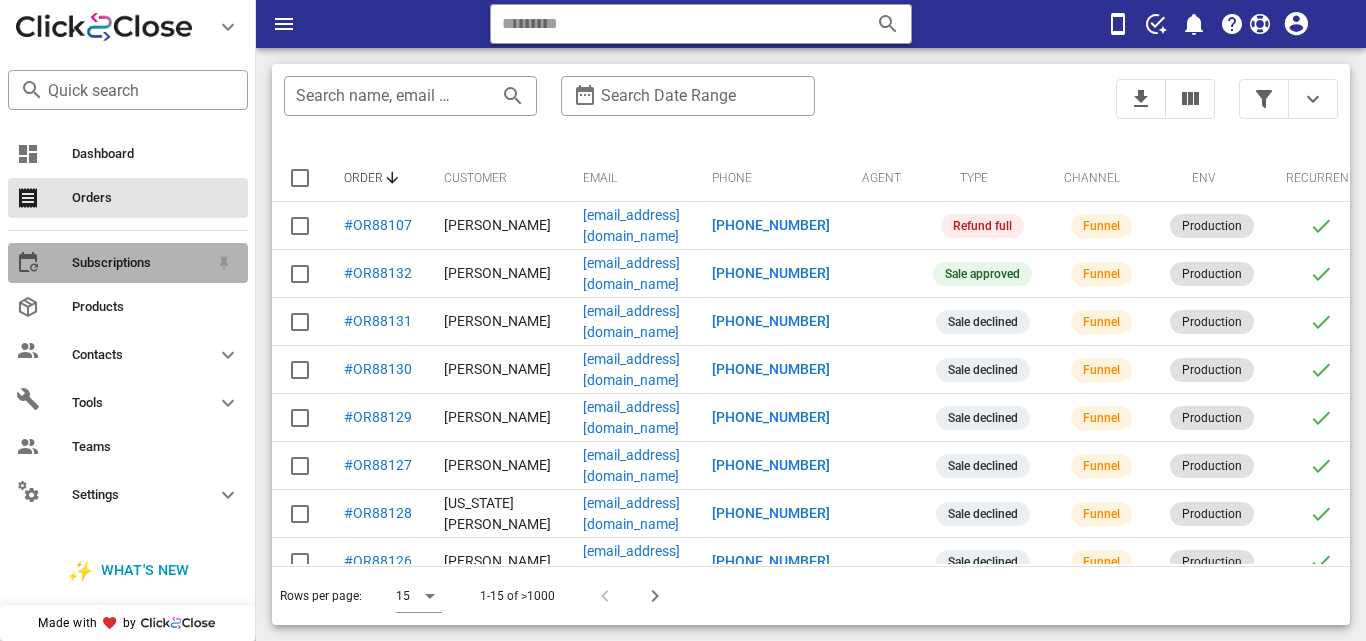 click on "Subscriptions" at bounding box center [128, 263] 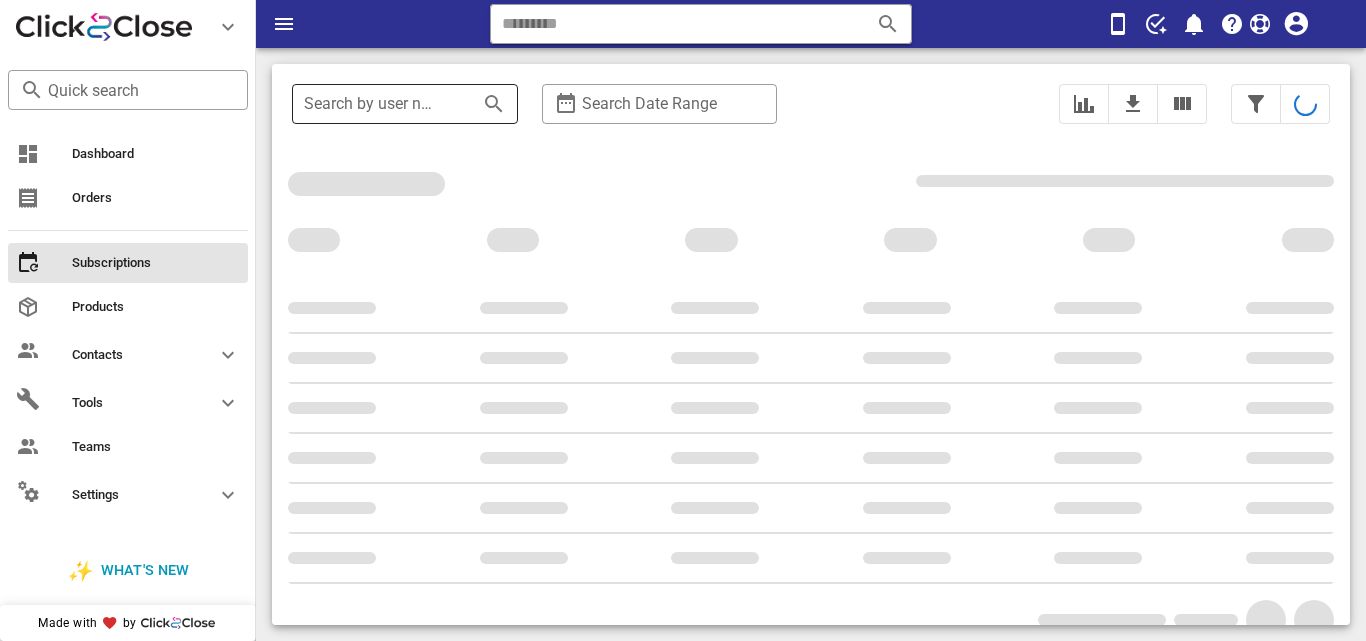 click on "Search by user name or email" at bounding box center (377, 104) 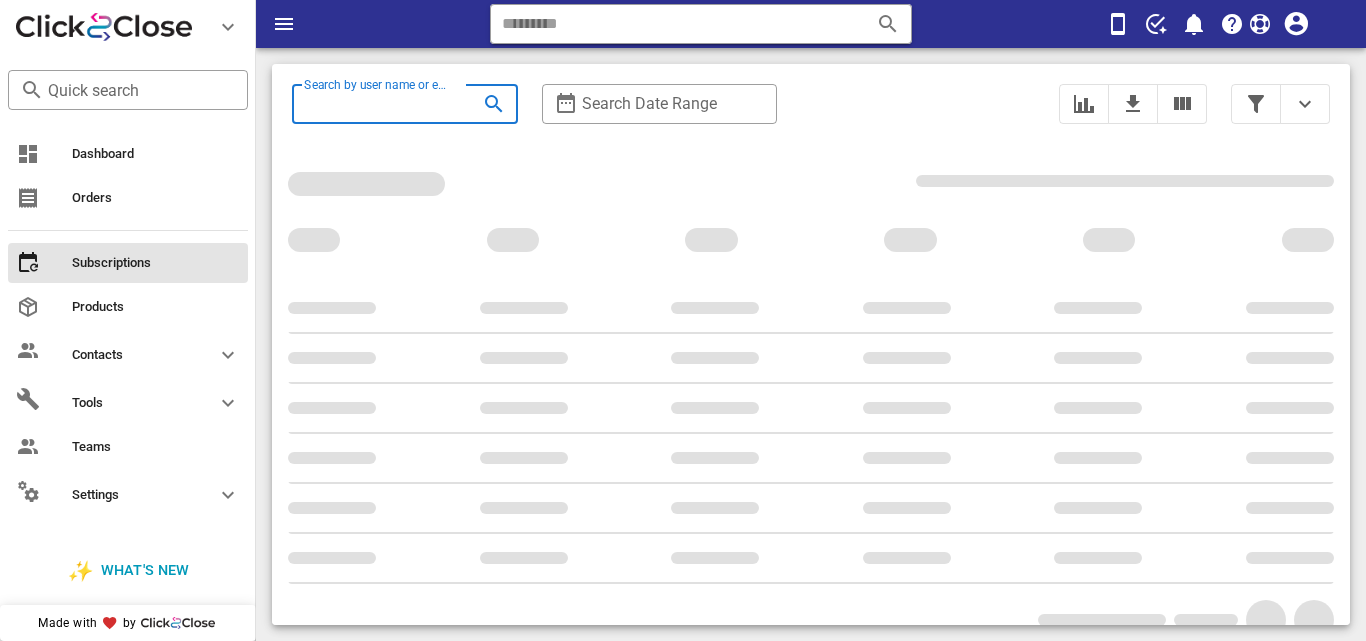 paste on "**********" 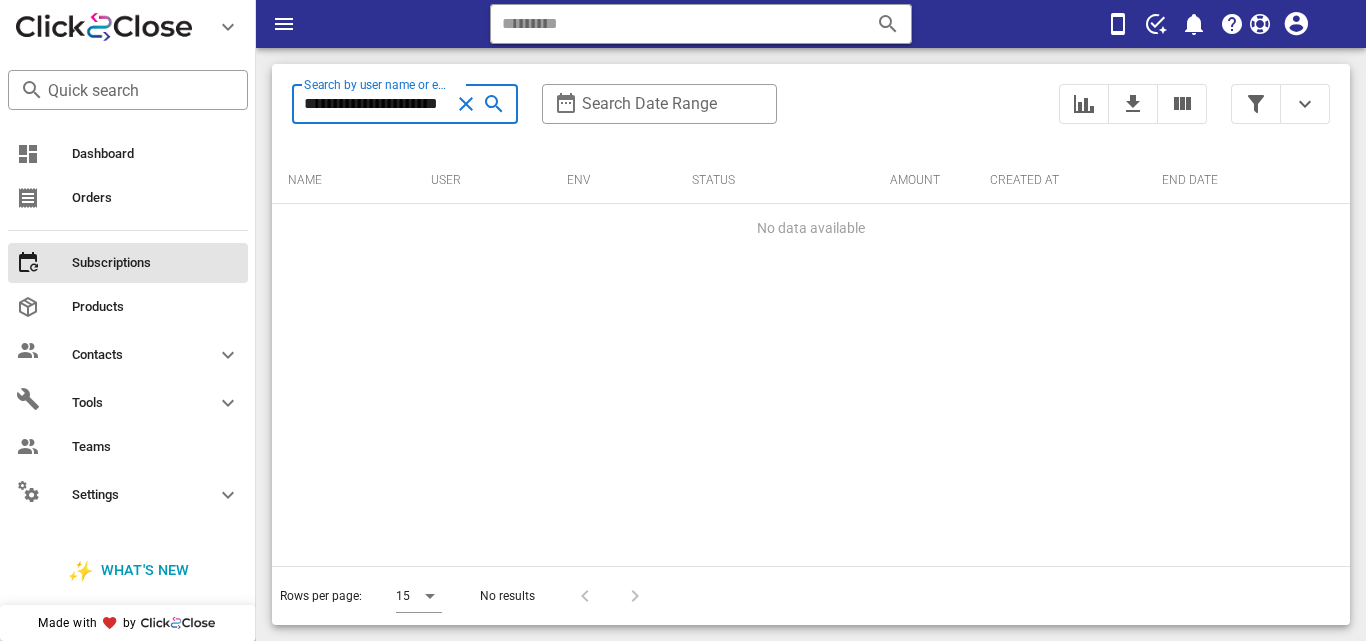 scroll, scrollTop: 0, scrollLeft: 39, axis: horizontal 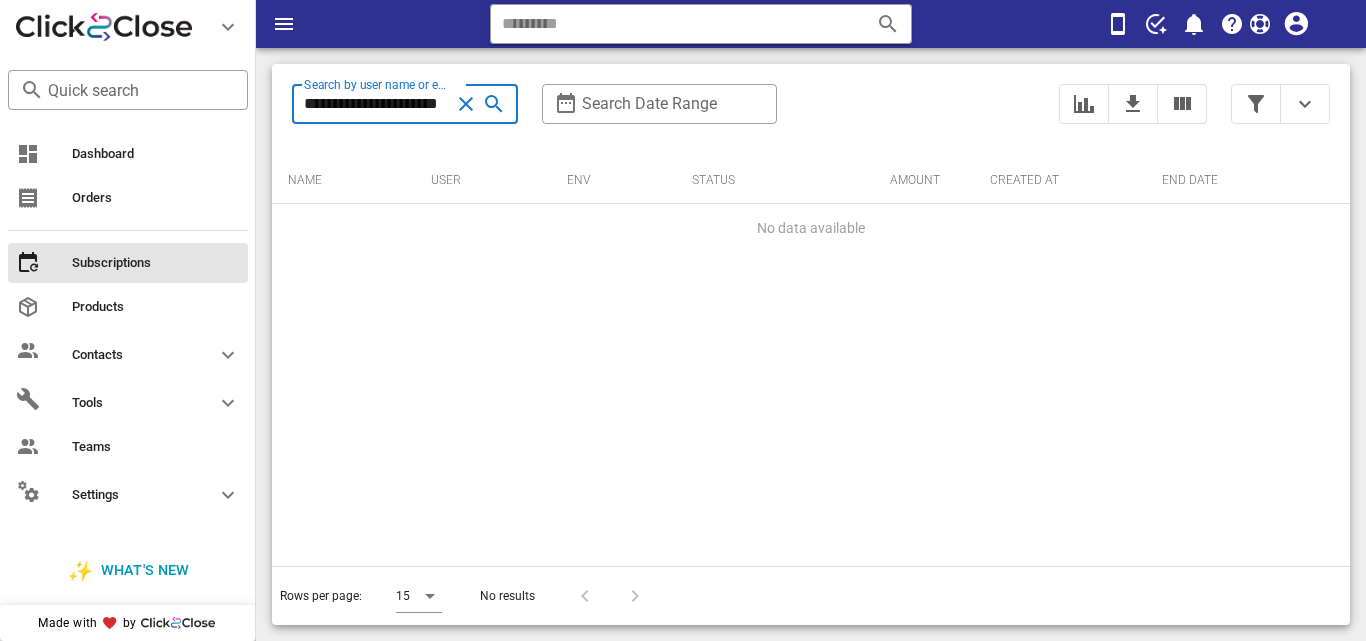 click at bounding box center (466, 104) 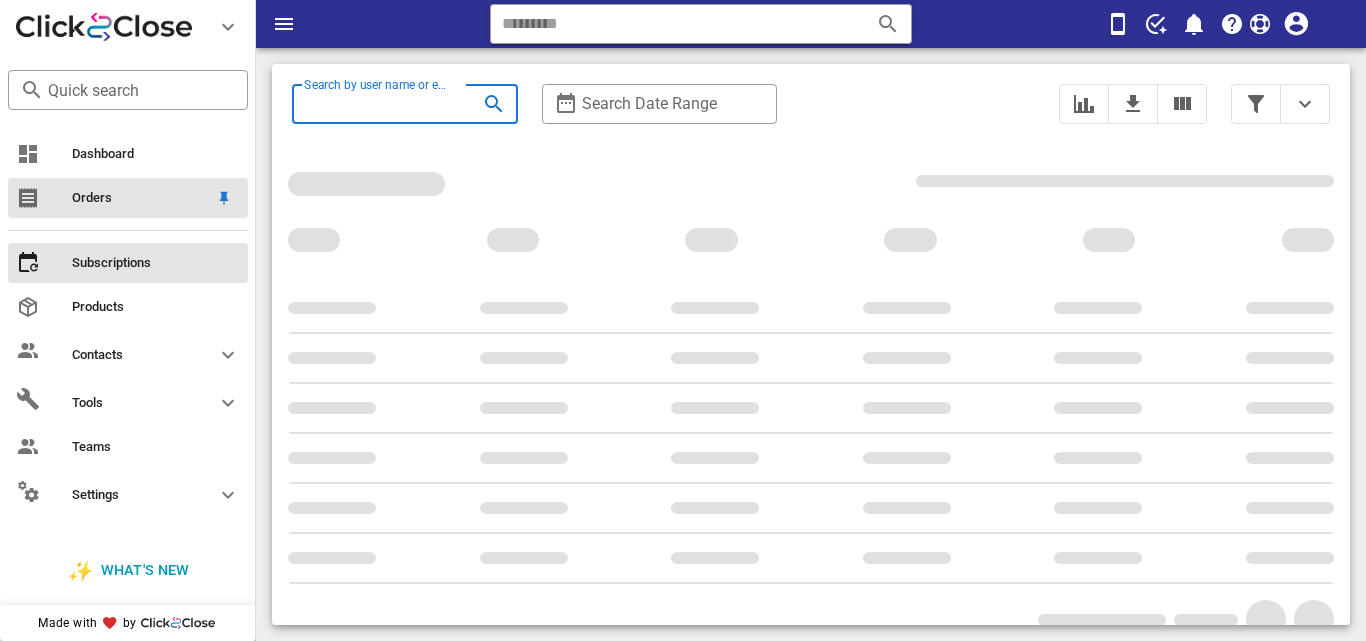 click on "Orders" at bounding box center (140, 198) 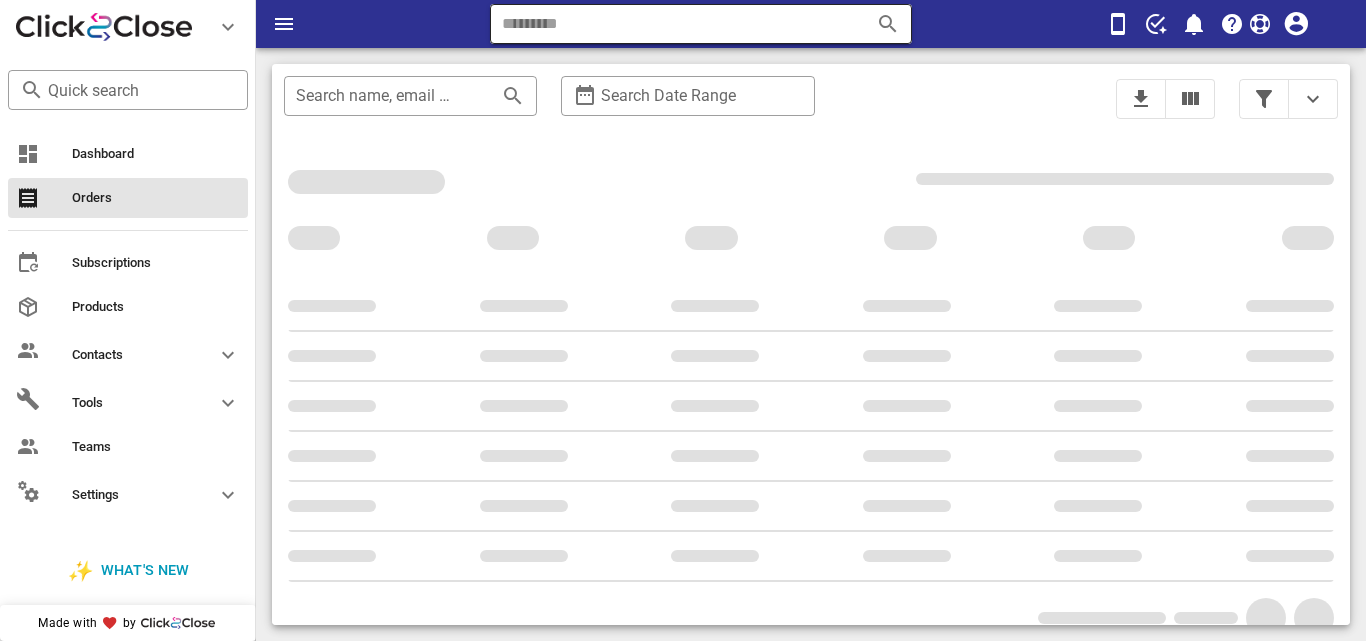click at bounding box center [673, 24] 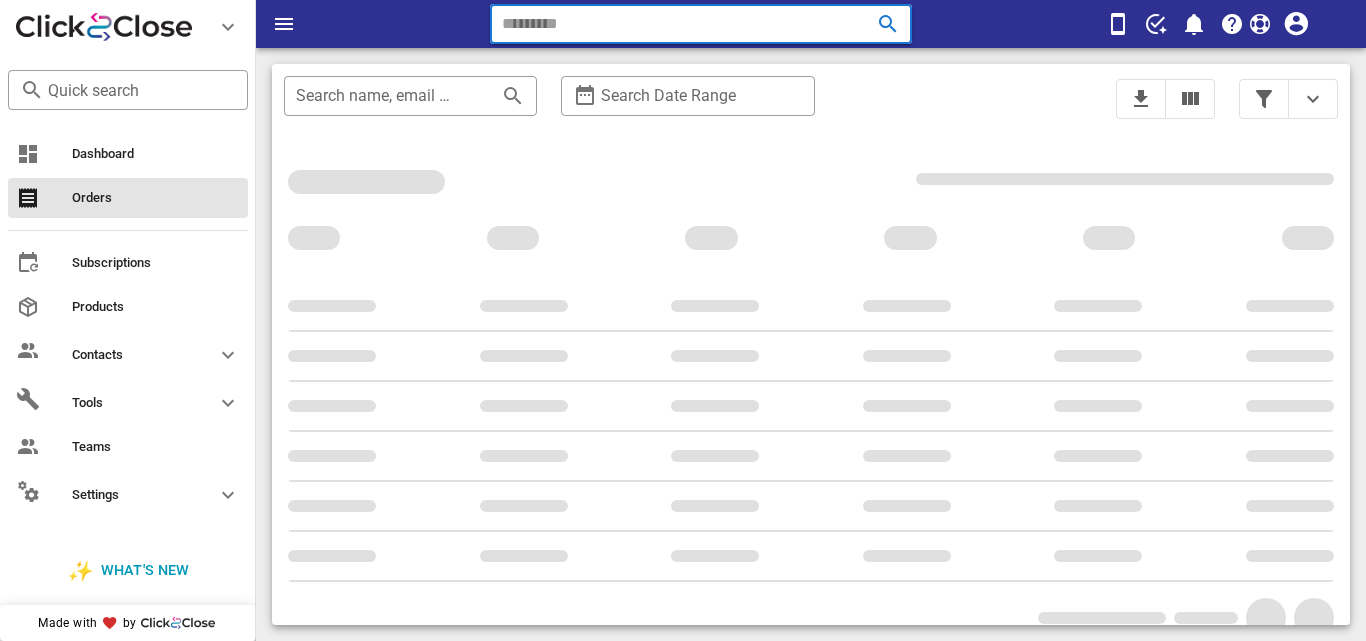 paste on "**********" 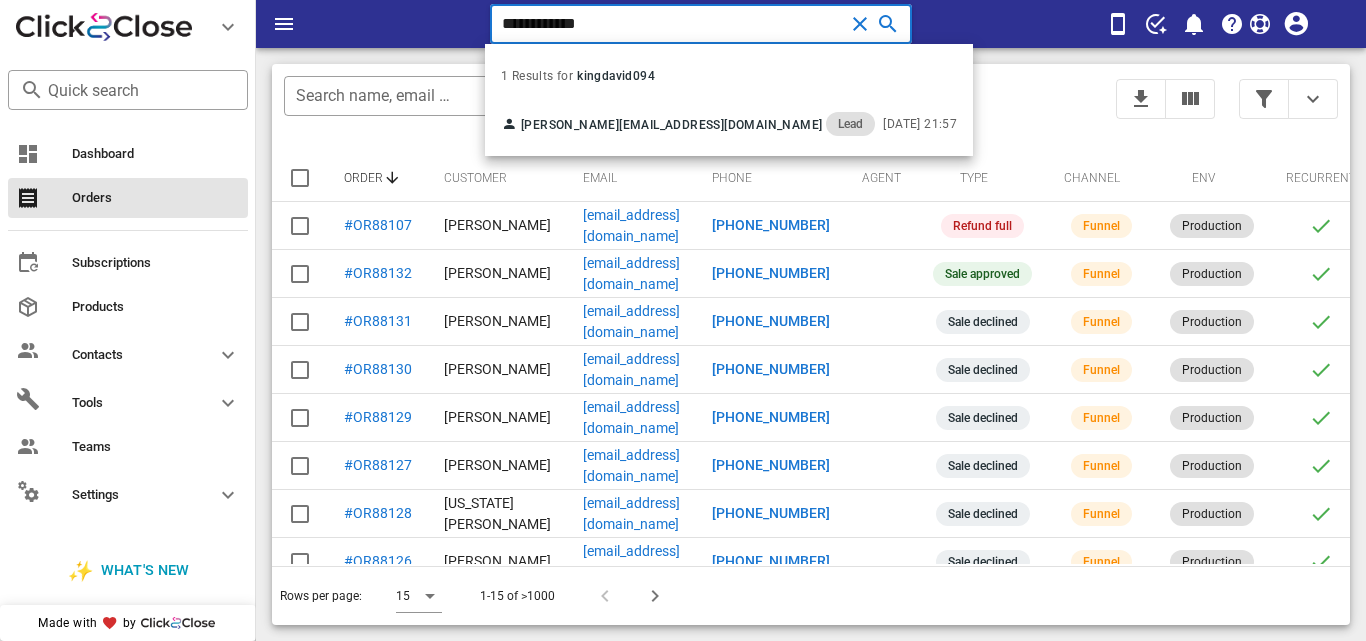 type on "**********" 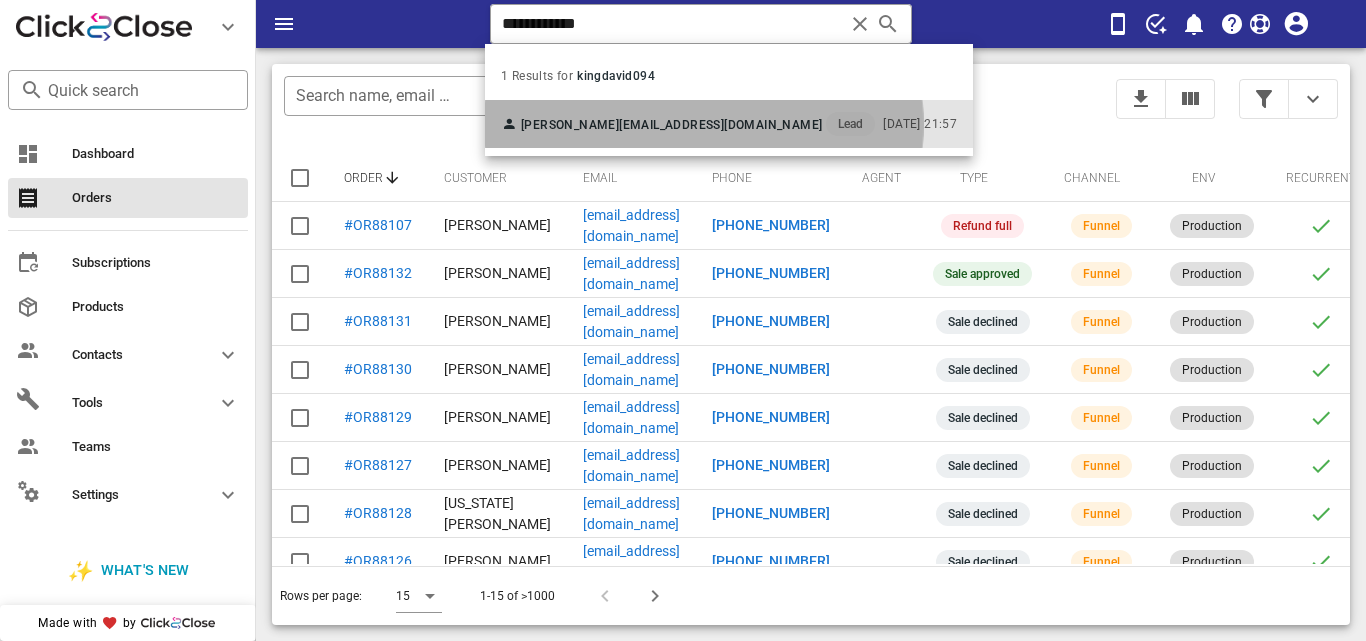 click on "[EMAIL_ADDRESS][DOMAIN_NAME]" at bounding box center [720, 125] 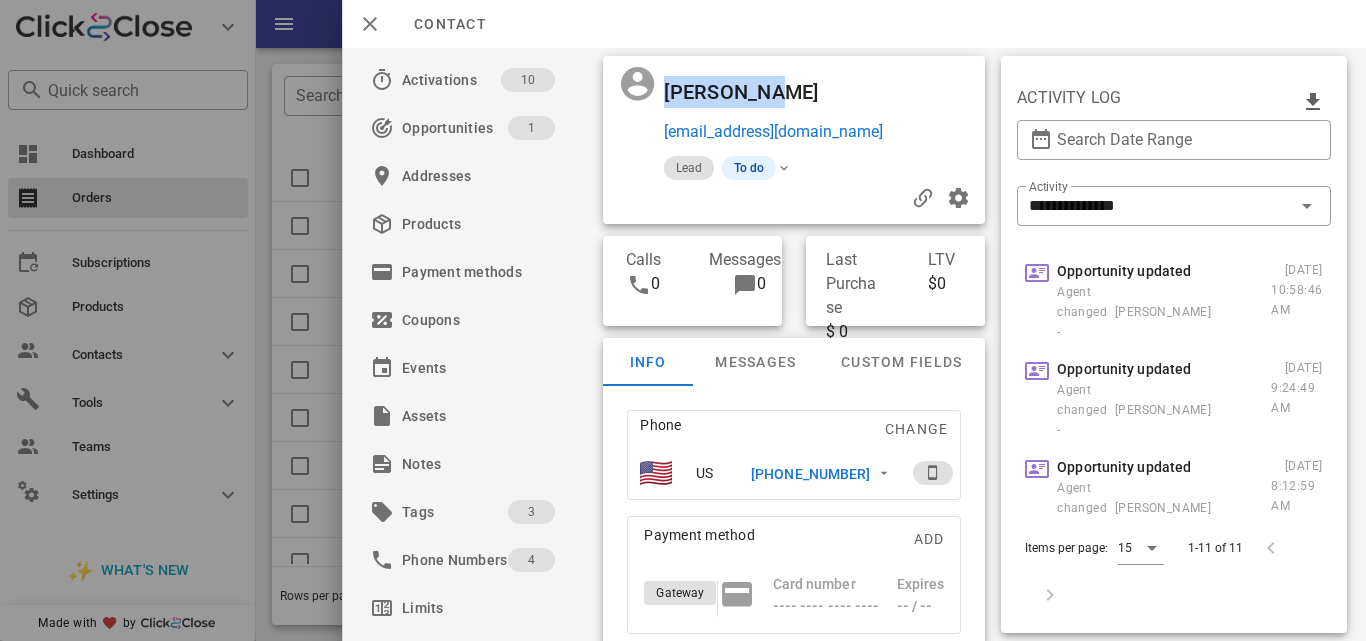 drag, startPoint x: 677, startPoint y: 84, endPoint x: 773, endPoint y: 81, distance: 96.04687 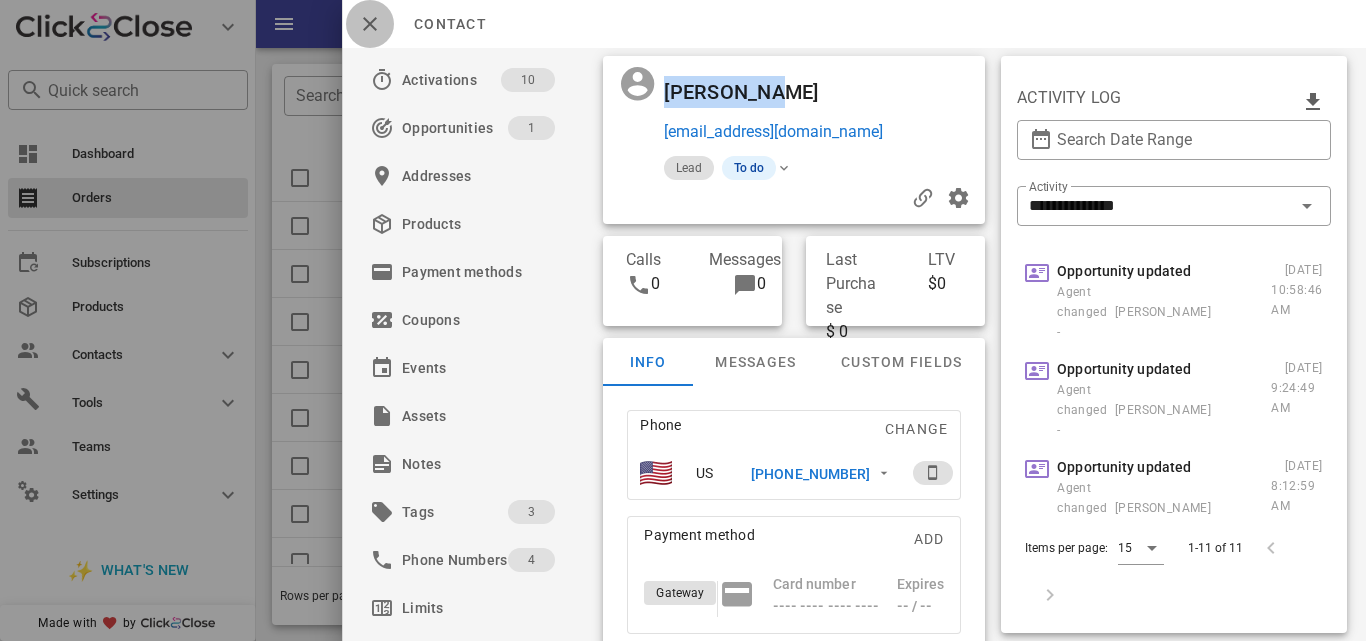 click at bounding box center [370, 24] 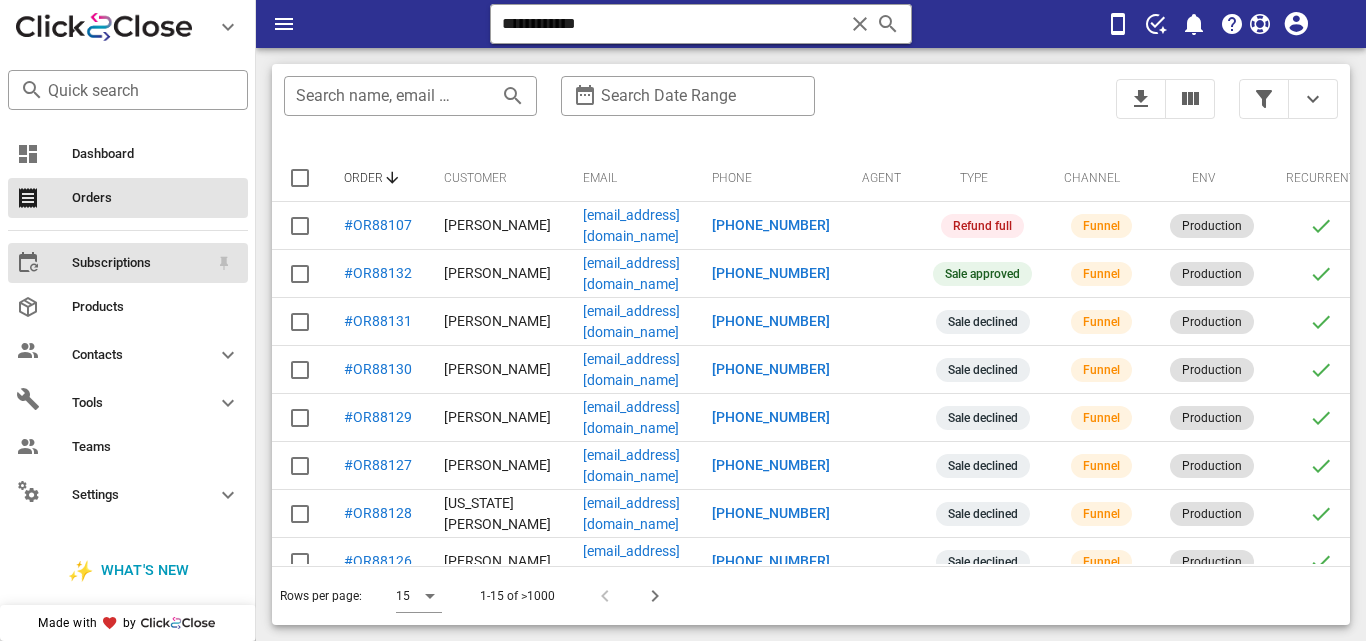 click on "Subscriptions" at bounding box center (128, 263) 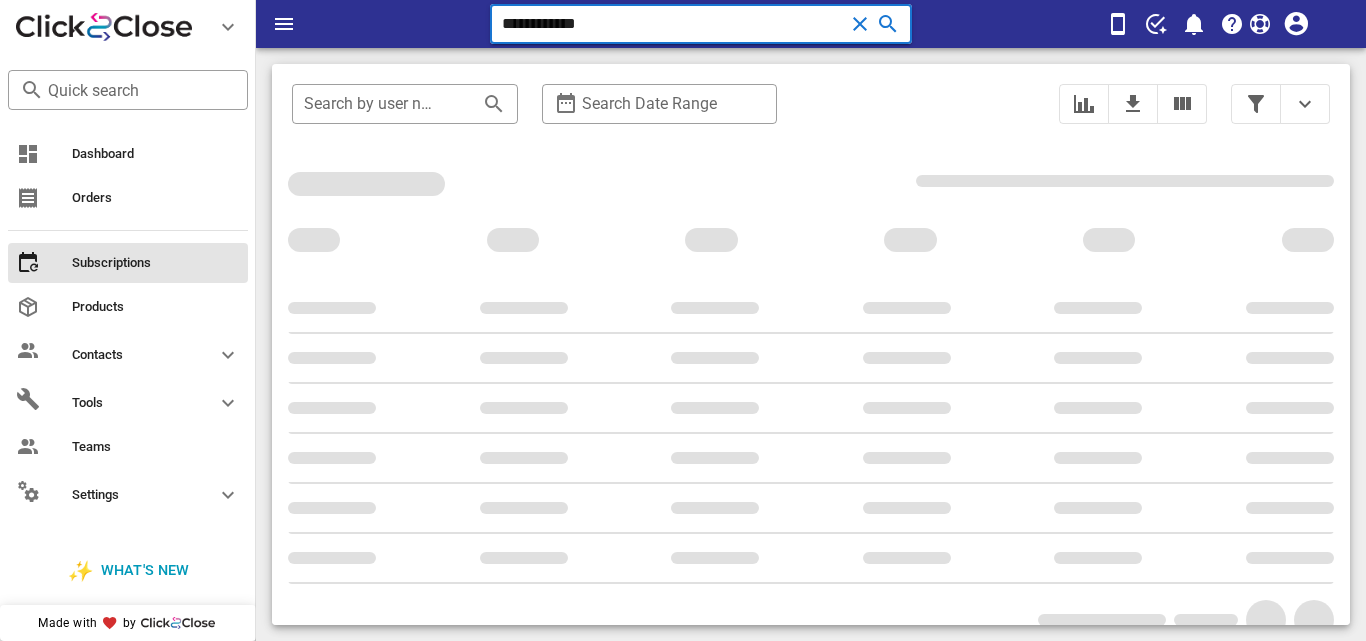 click on "**********" at bounding box center (673, 24) 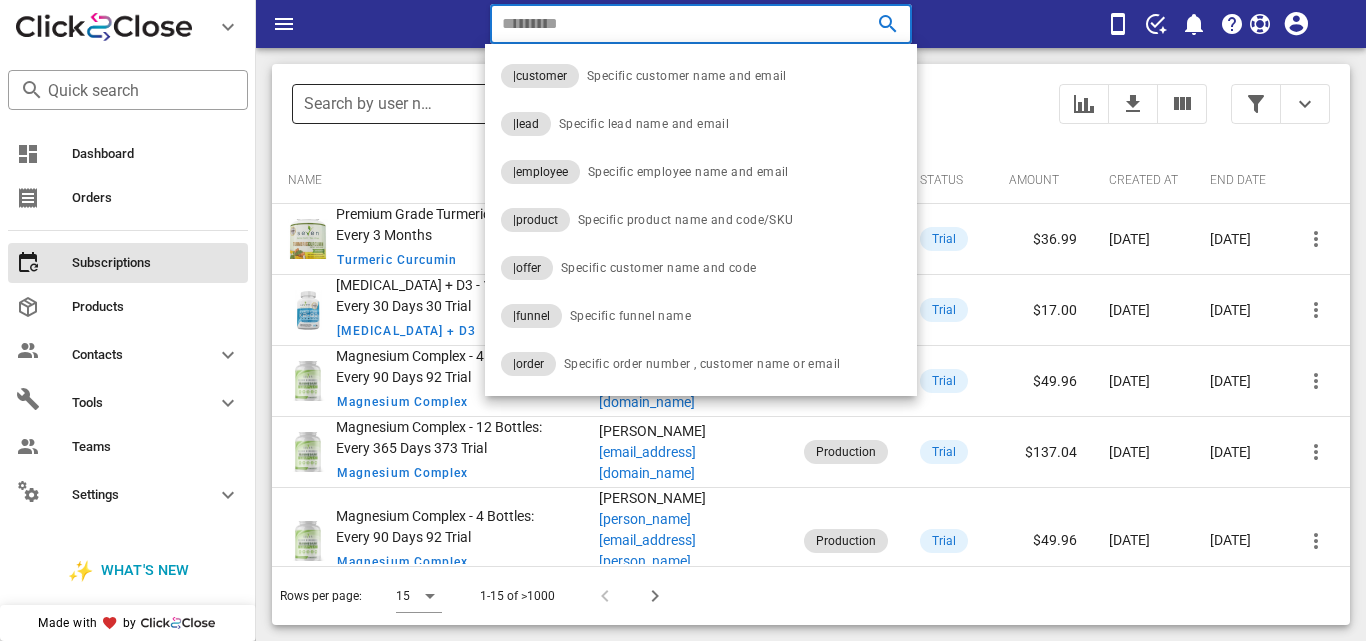 type 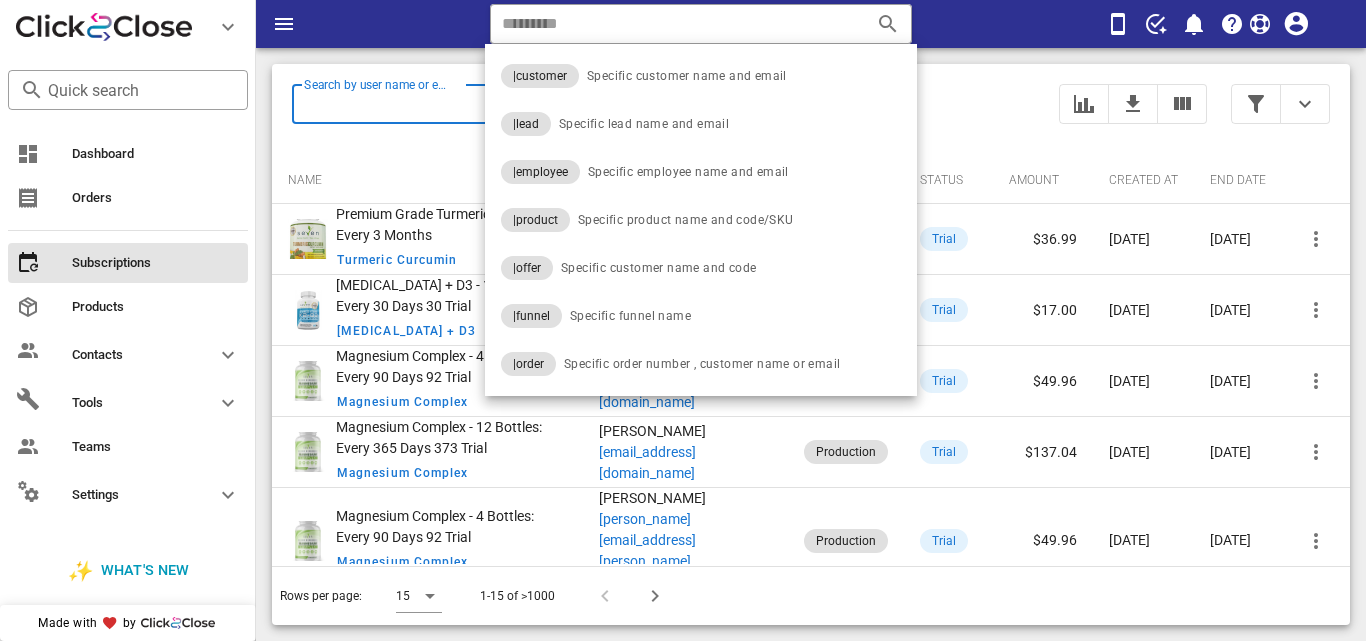 click on "Search by user name or email" at bounding box center [377, 104] 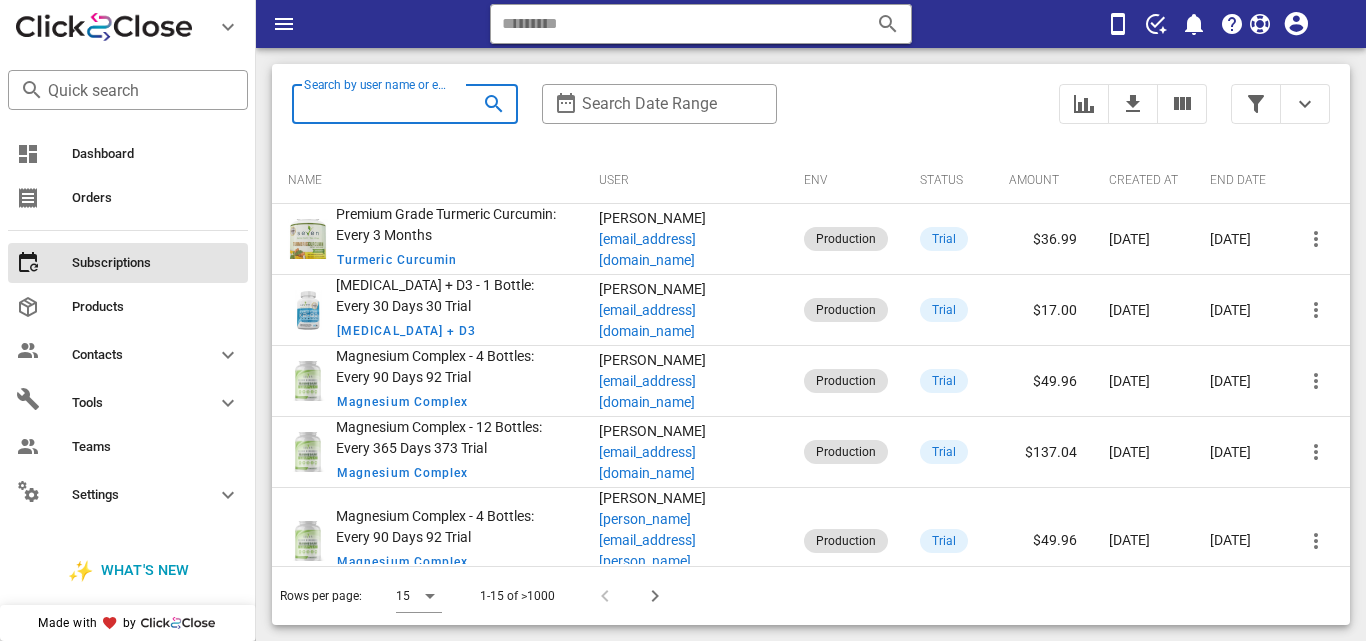paste on "**********" 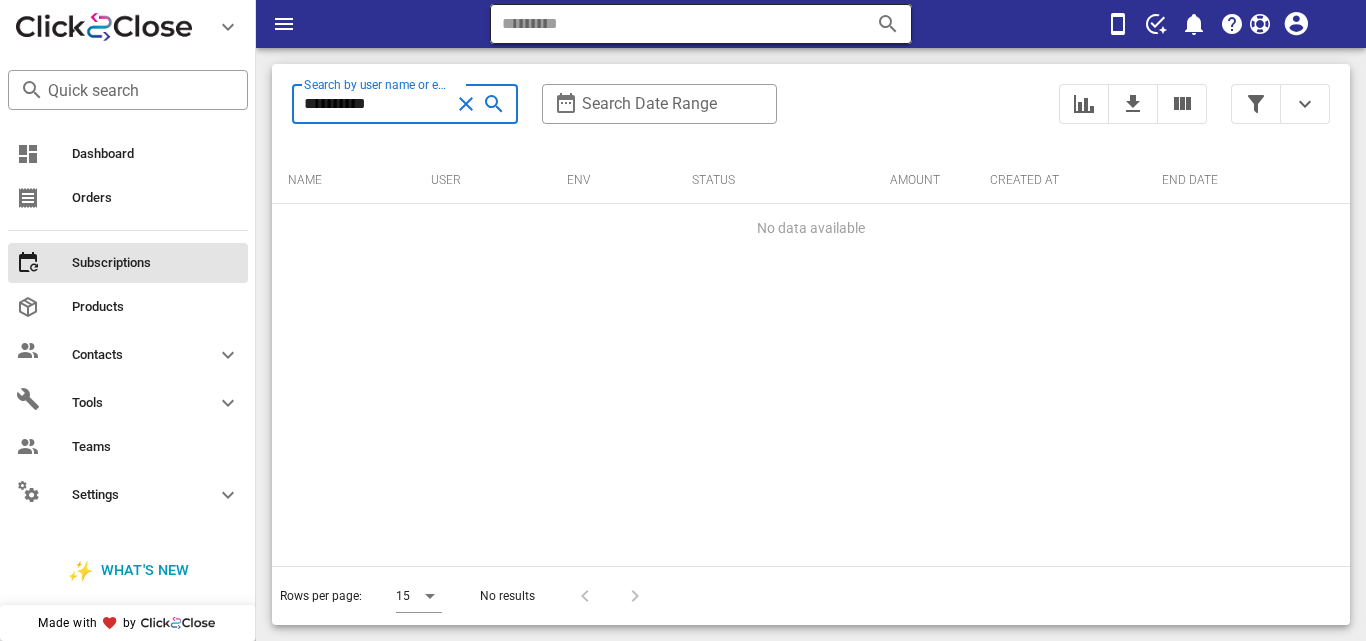 type on "**********" 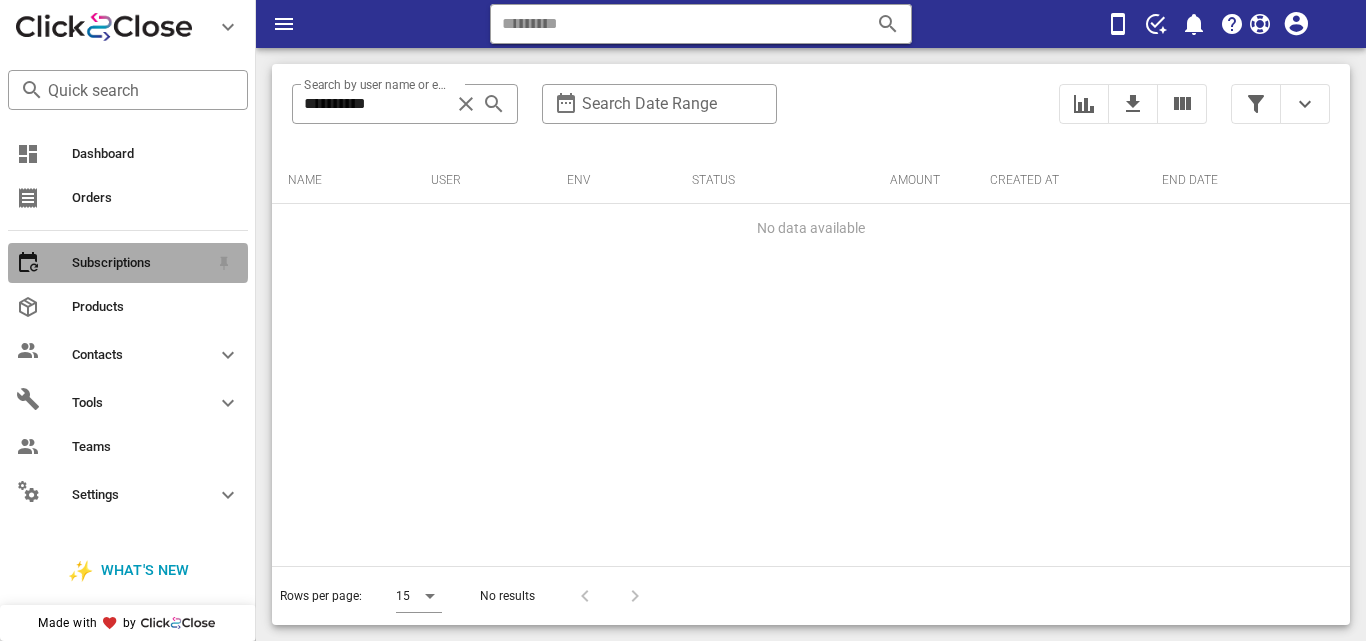 click on "Subscriptions" at bounding box center (128, 263) 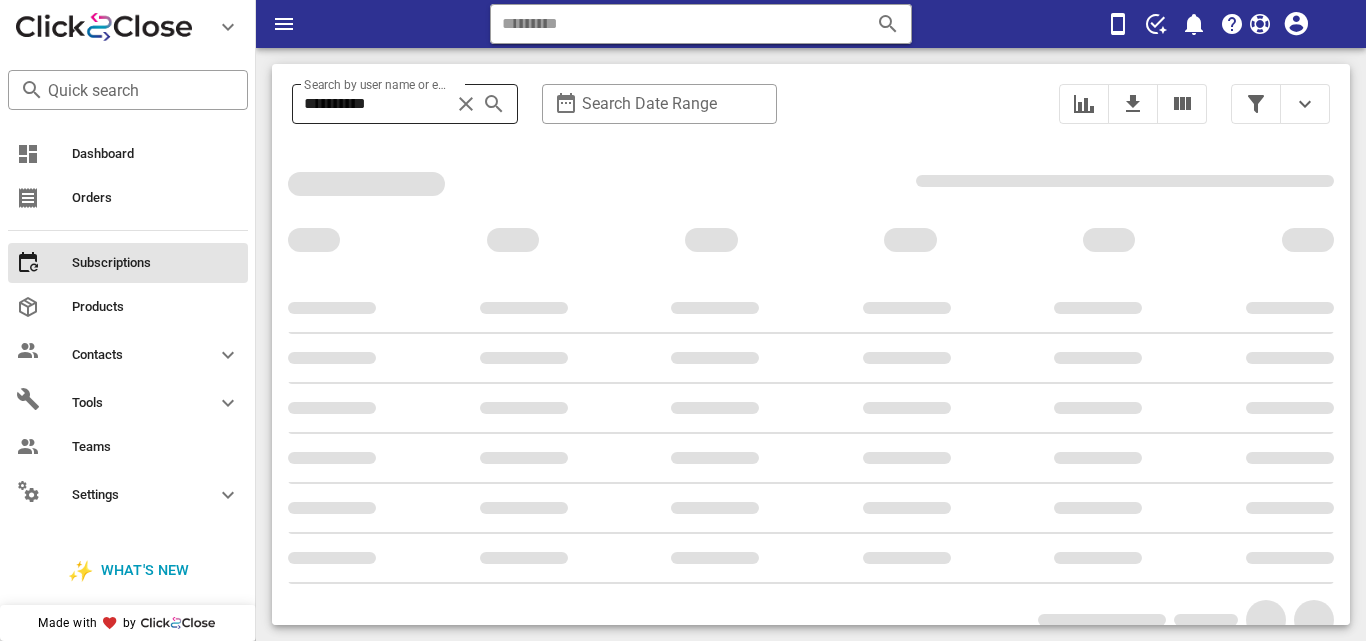 click on "**********" at bounding box center (377, 104) 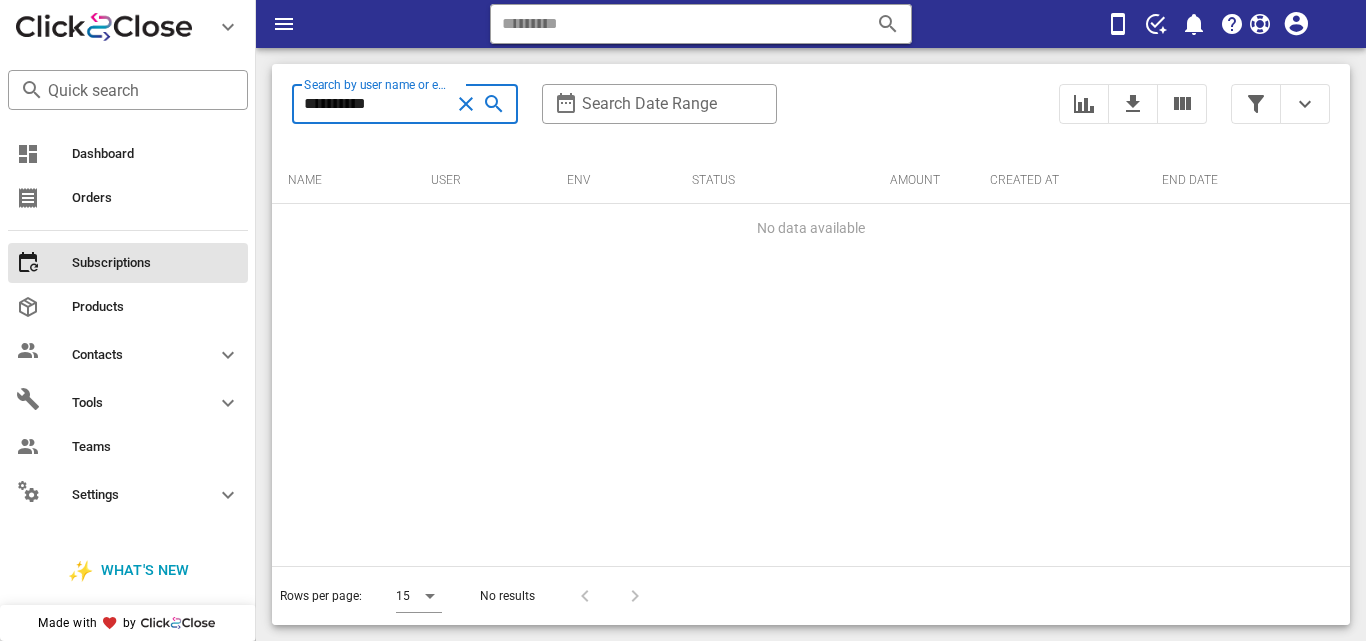 click on "**********" at bounding box center [377, 104] 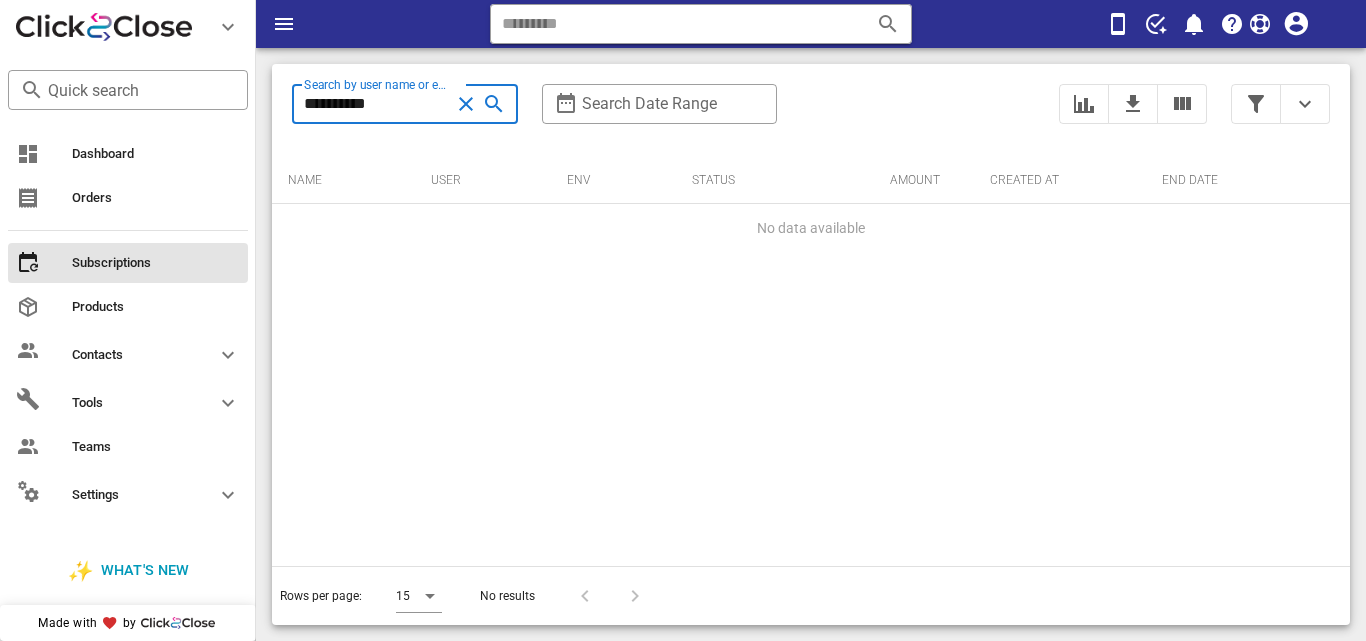 click on "**********" at bounding box center (377, 104) 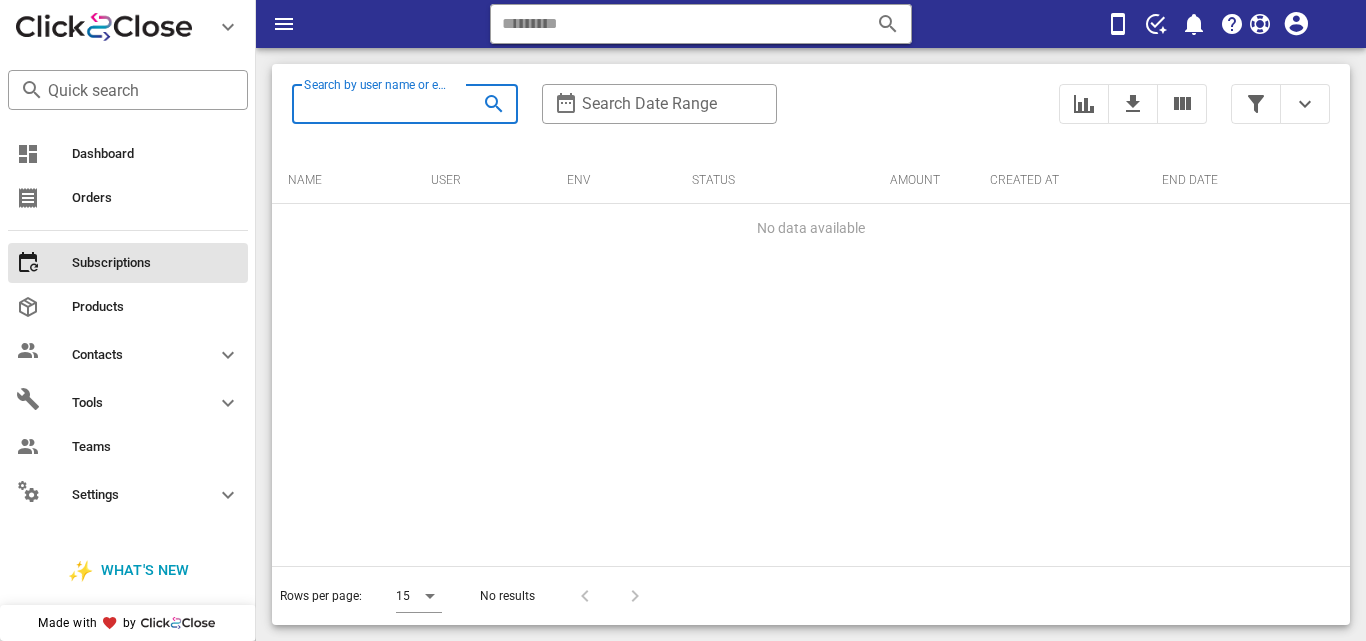paste on "**********" 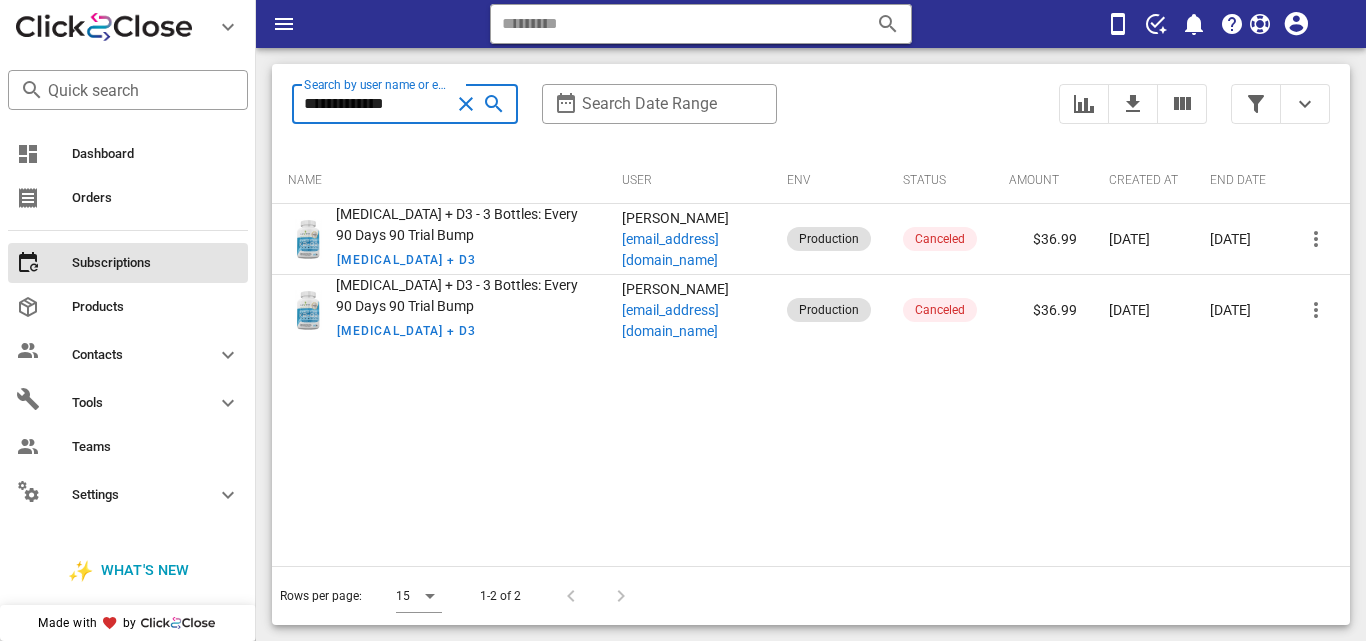 type on "**********" 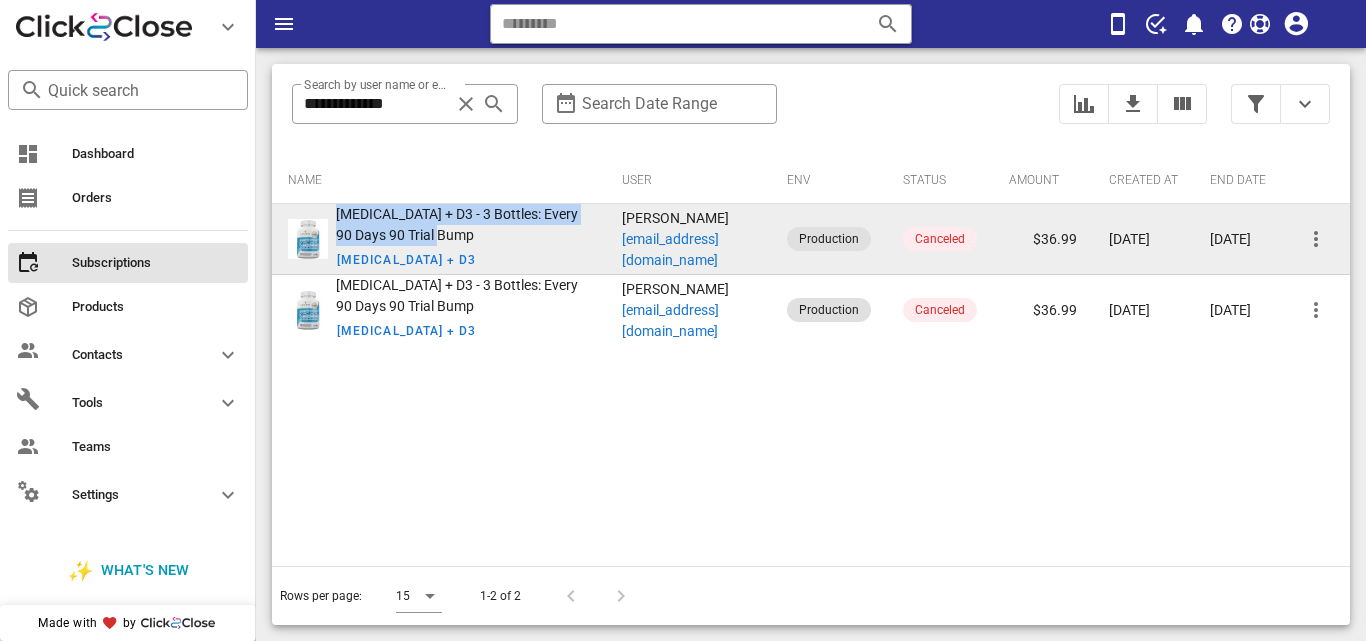 drag, startPoint x: 336, startPoint y: 215, endPoint x: 475, endPoint y: 233, distance: 140.16063 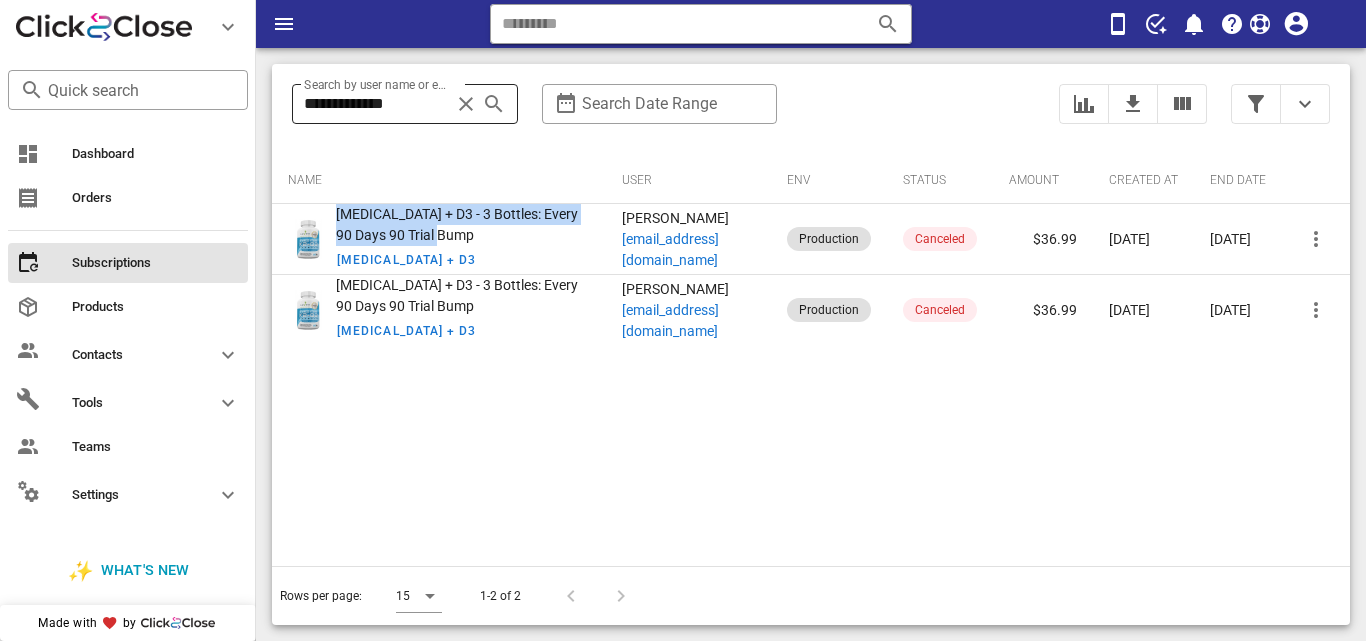 click at bounding box center (466, 104) 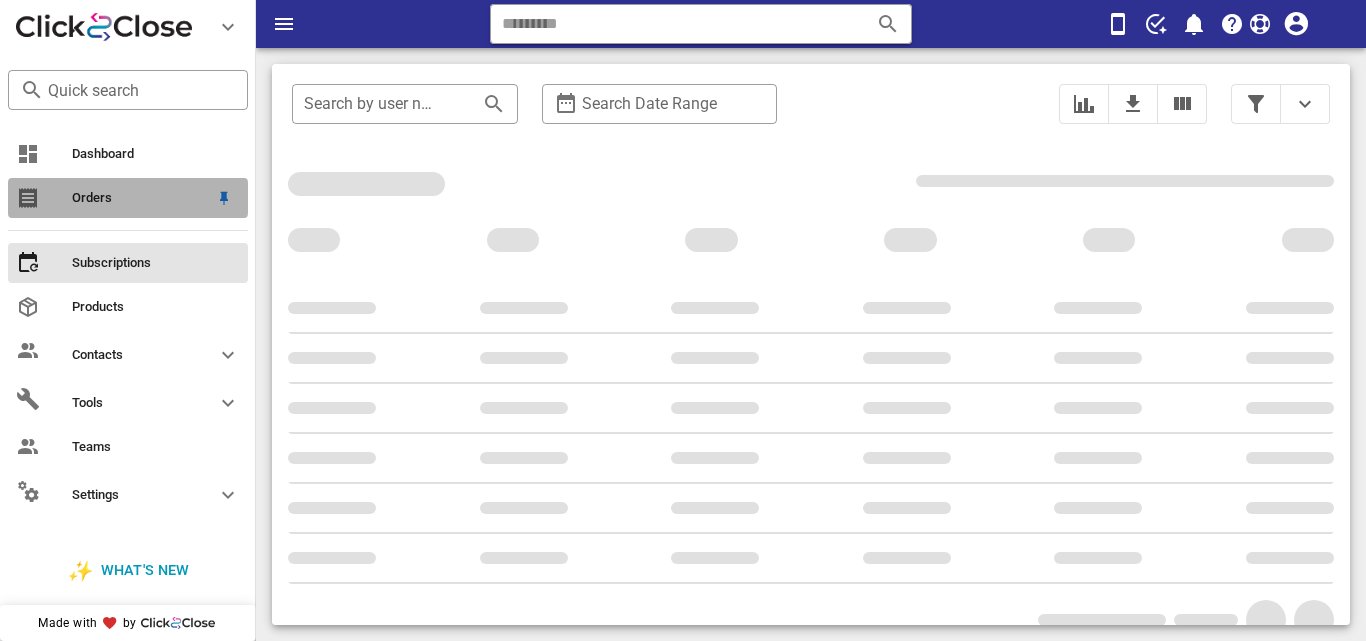 click on "Orders" at bounding box center (140, 198) 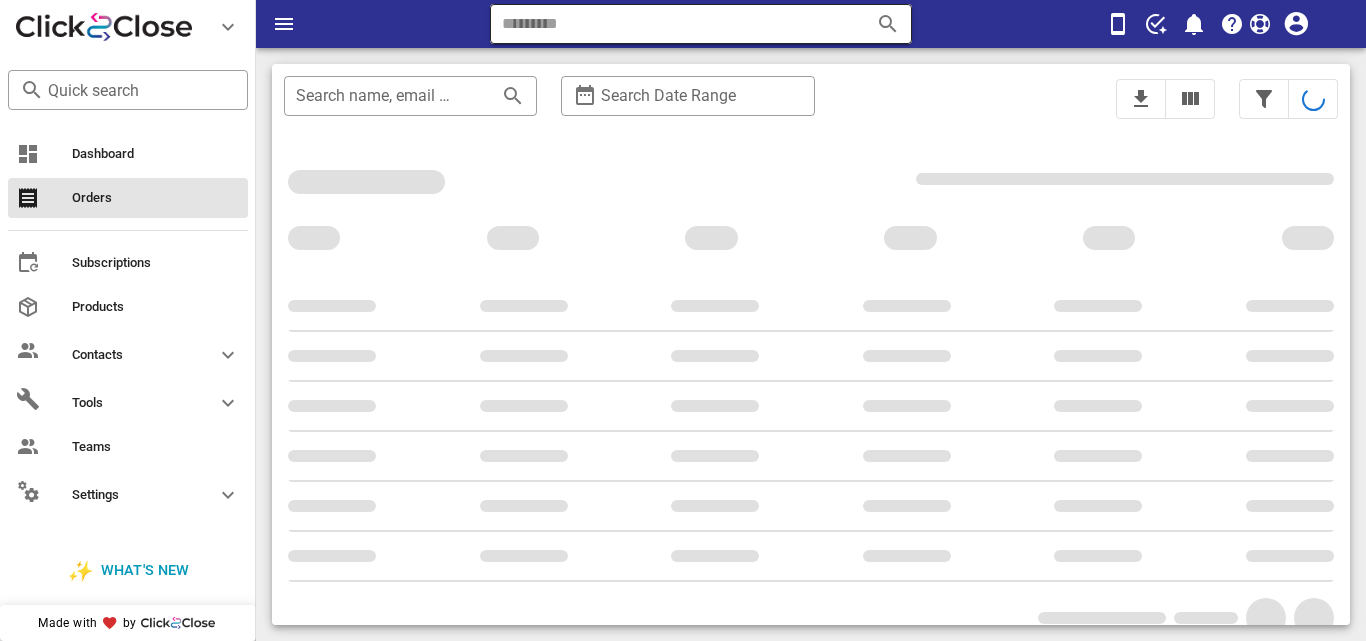 click at bounding box center (673, 24) 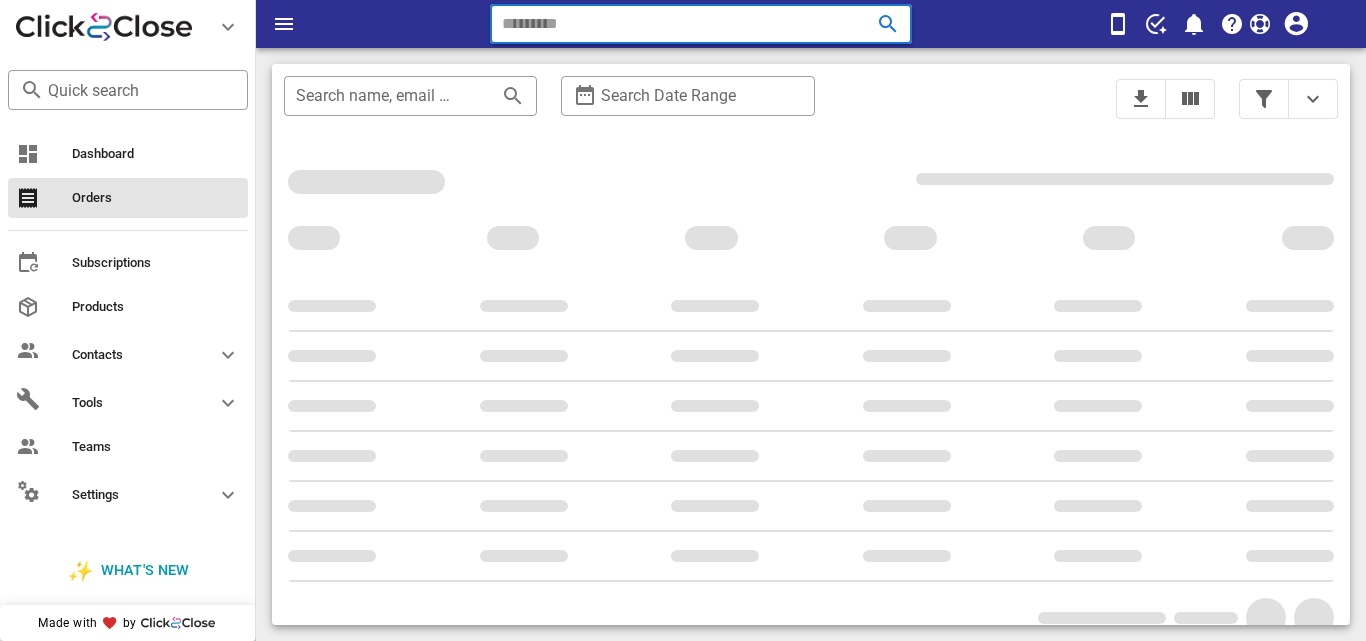 paste on "**********" 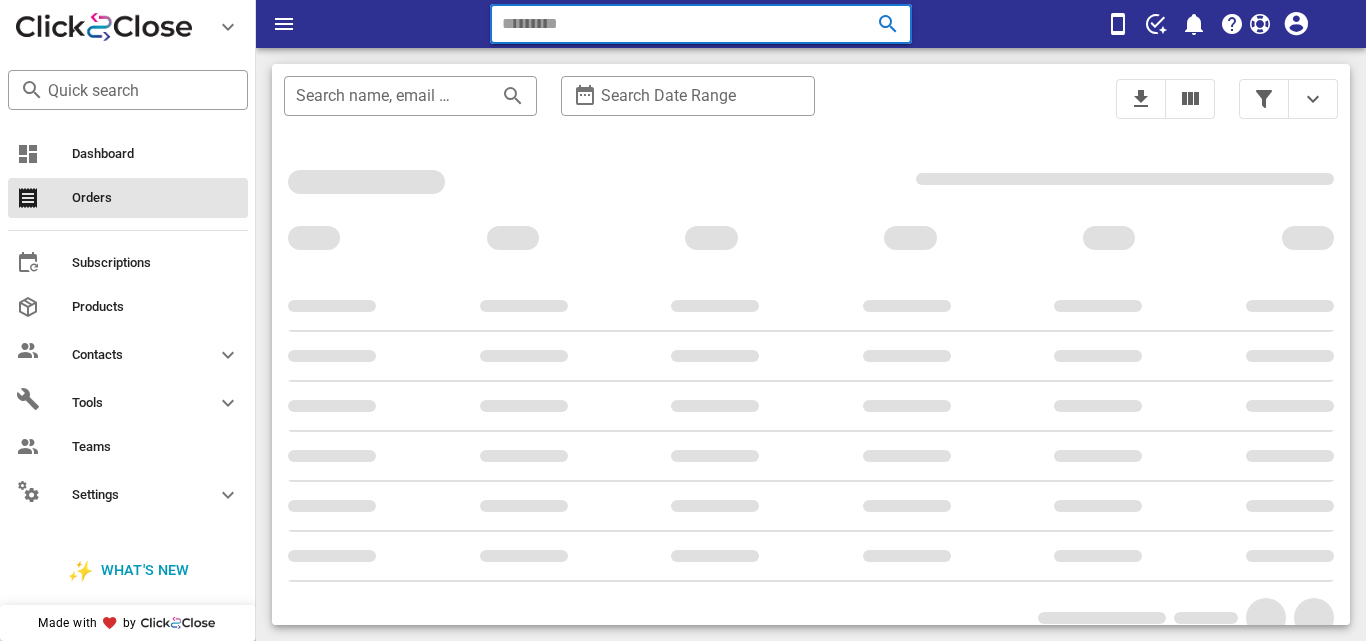 type on "**********" 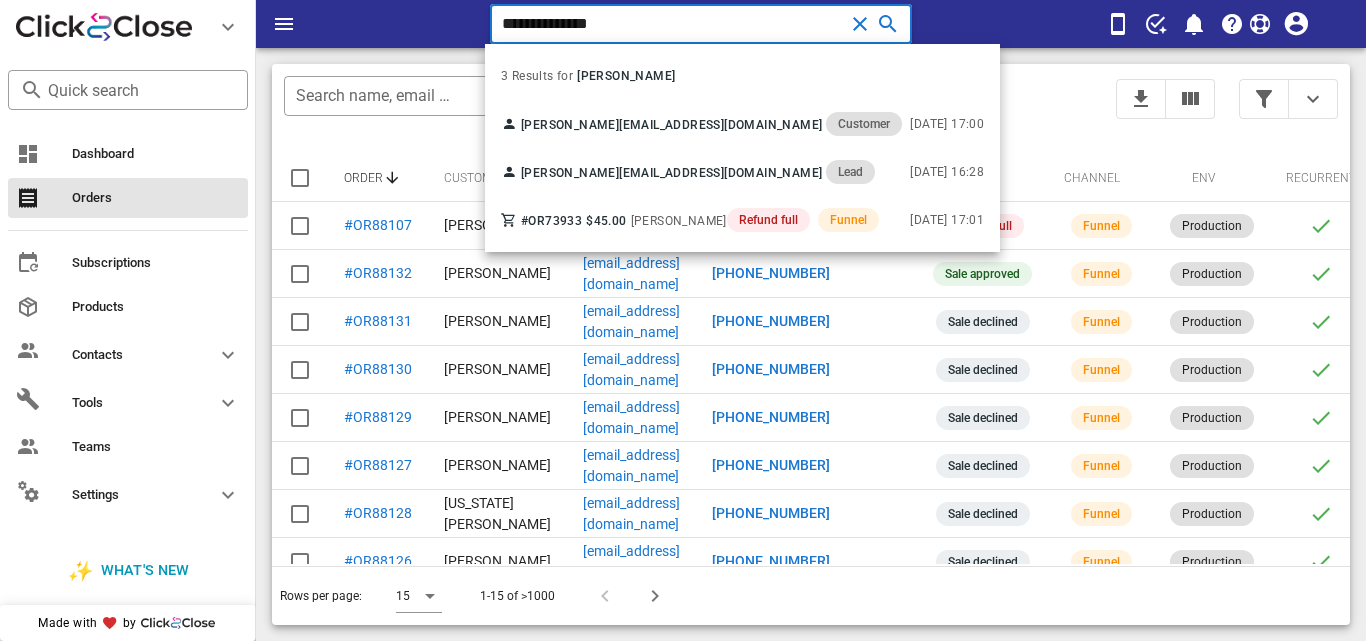 click on "**********" at bounding box center (673, 24) 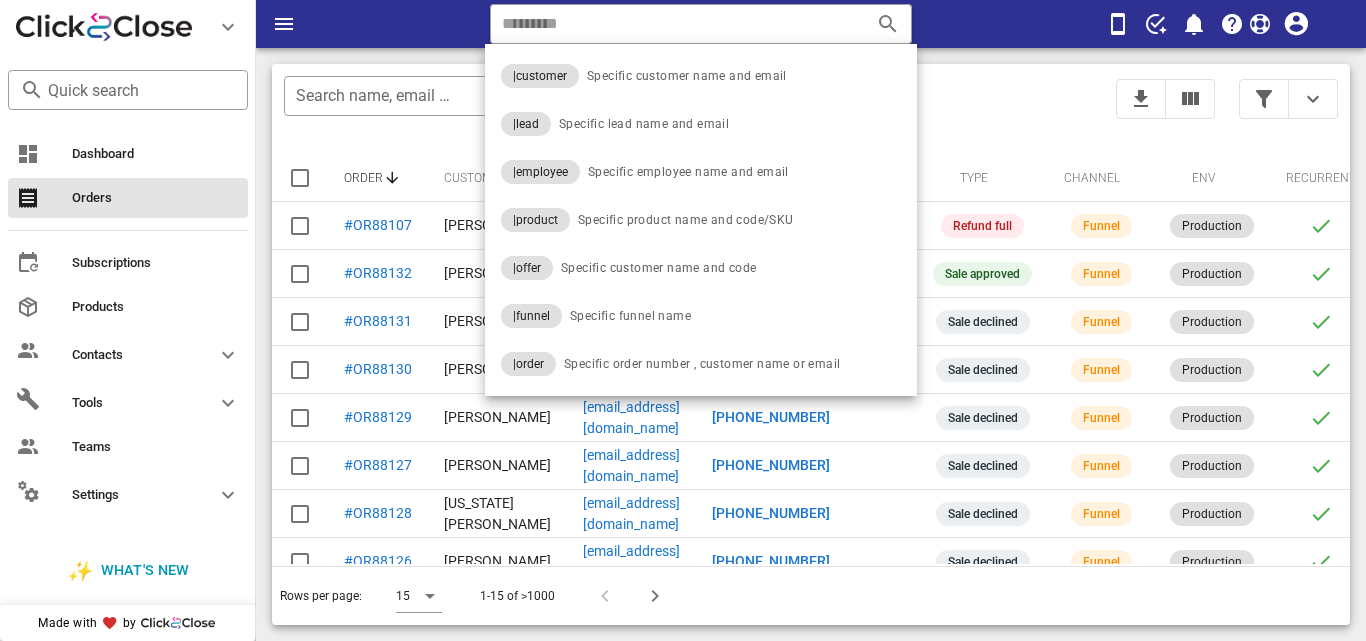 click on "​ Reload browser Accept" at bounding box center (811, 24) 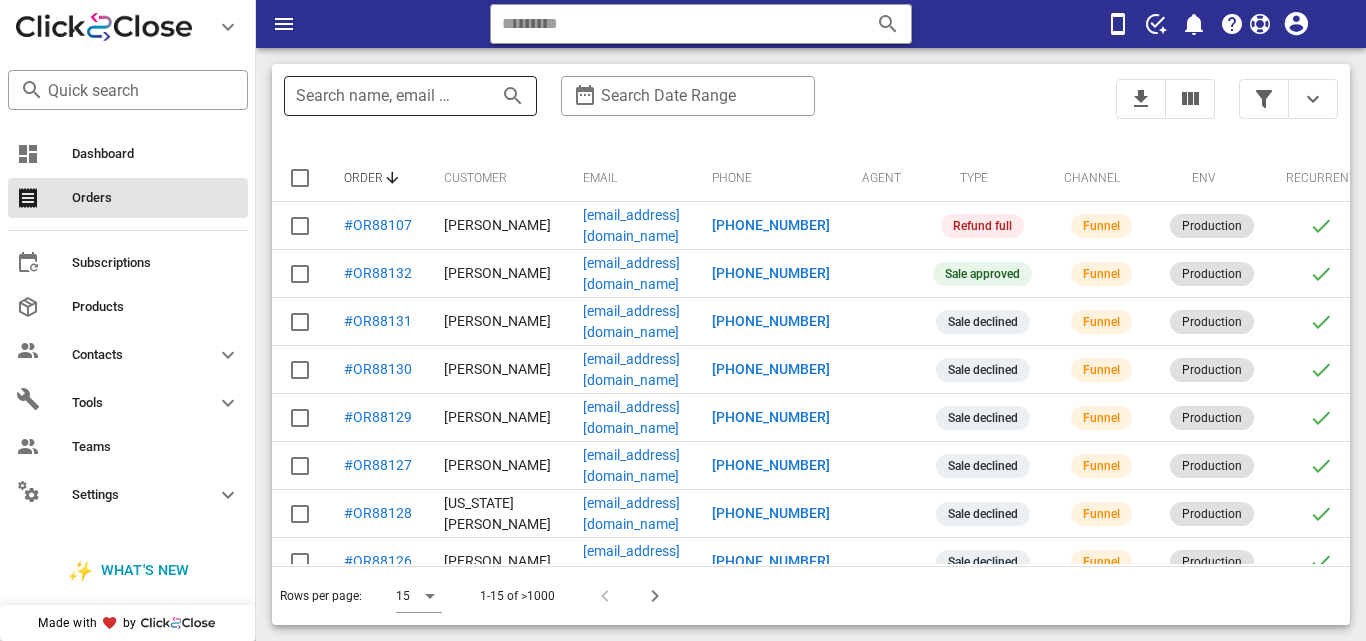 click on "Search name, email or phone" at bounding box center (382, 96) 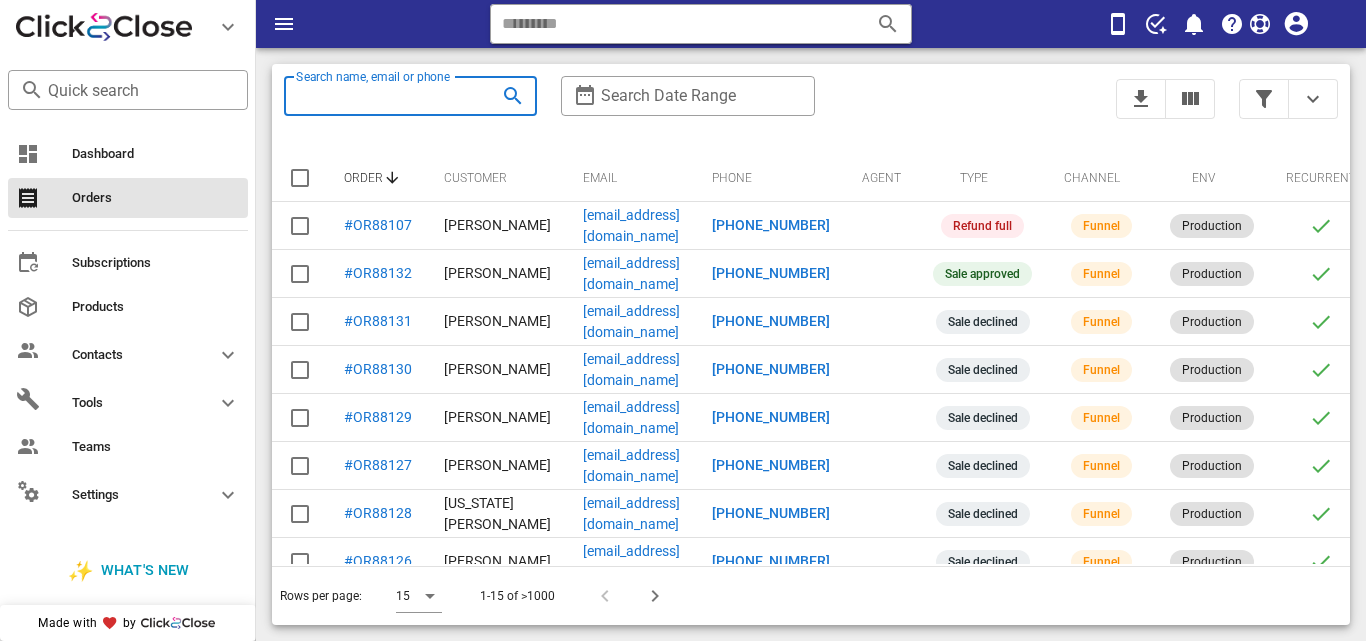 paste on "**********" 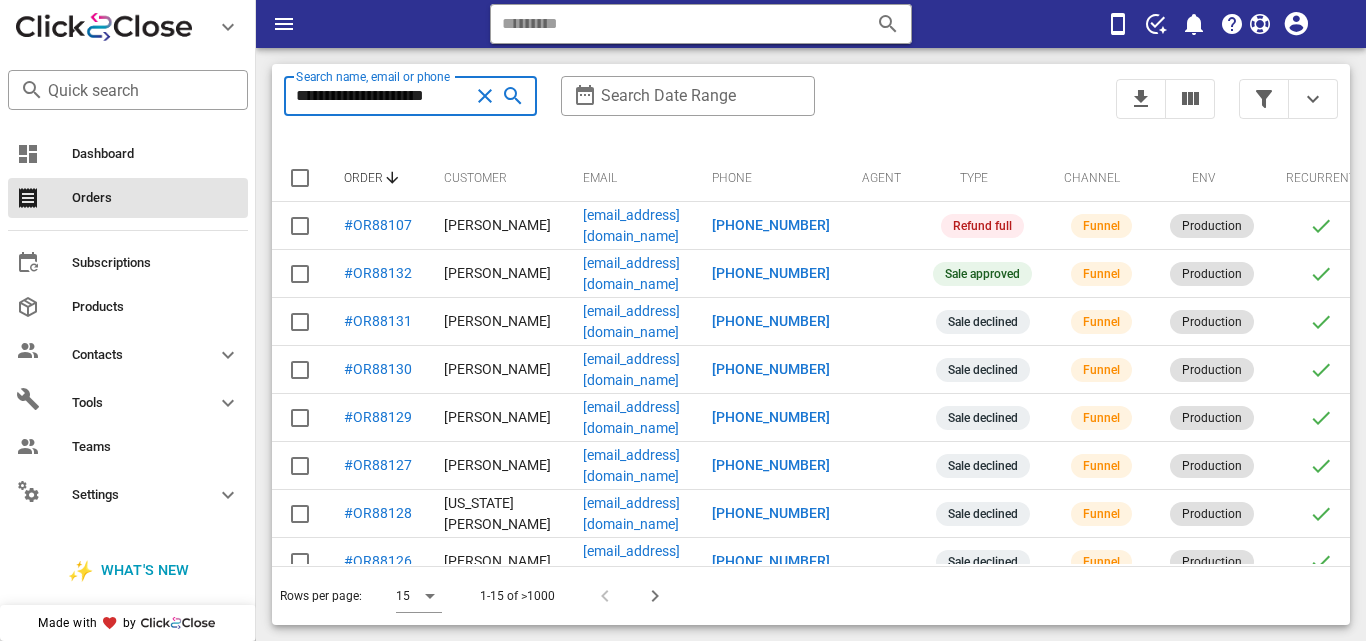 scroll, scrollTop: 0, scrollLeft: 18, axis: horizontal 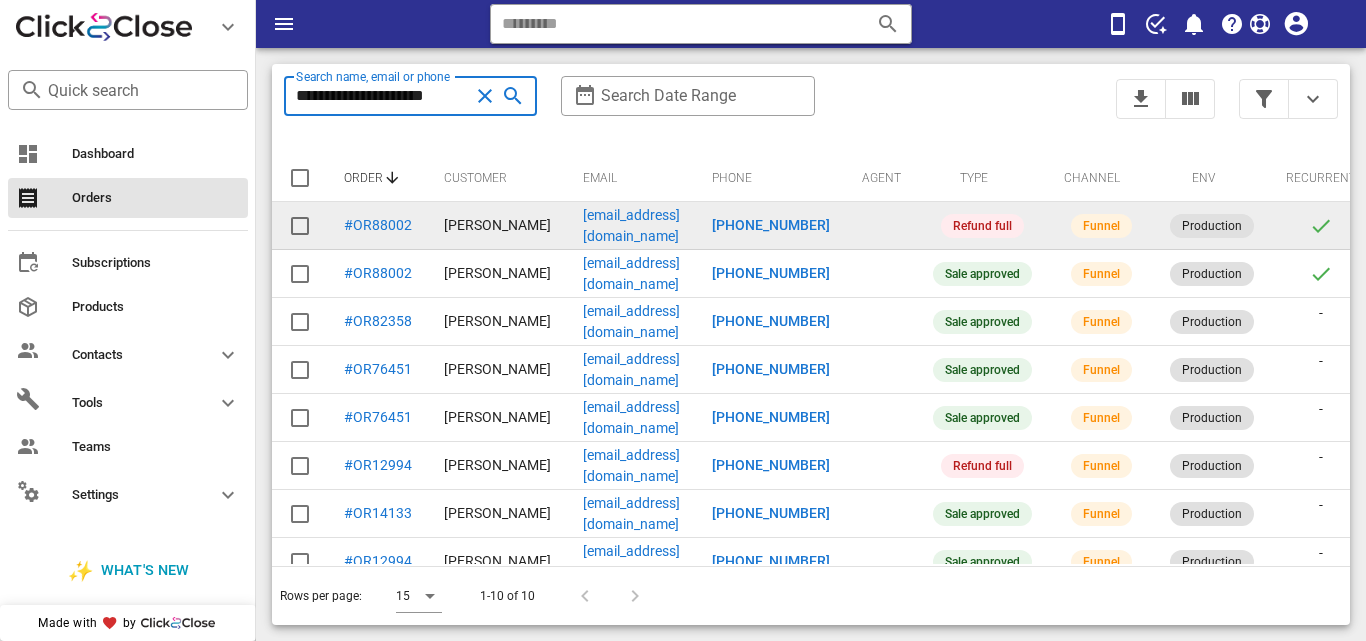type on "**********" 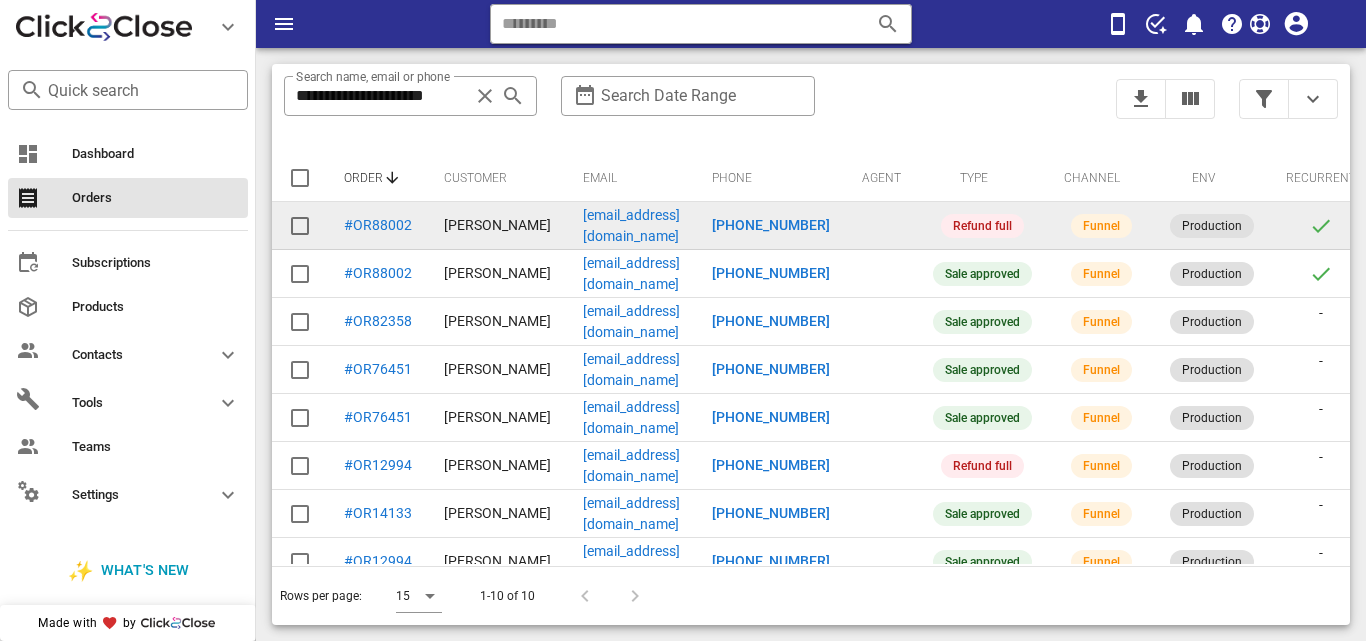 scroll, scrollTop: 0, scrollLeft: 0, axis: both 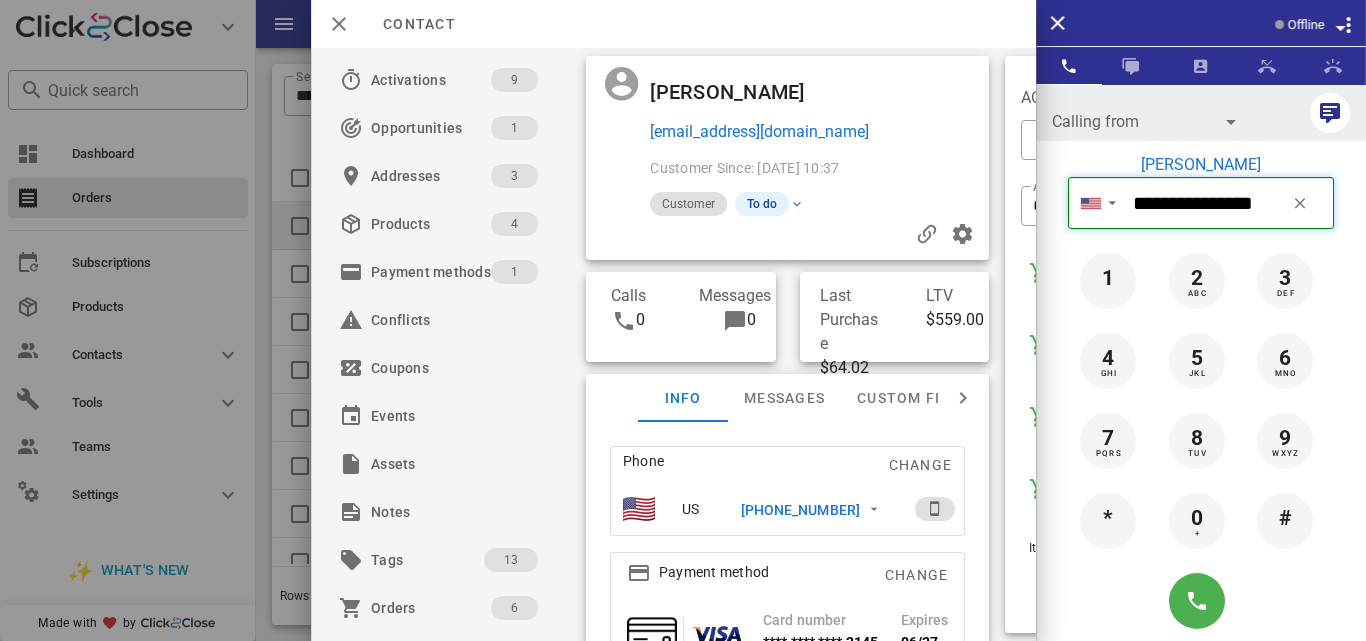 drag, startPoint x: 1139, startPoint y: 199, endPoint x: 1280, endPoint y: 210, distance: 141.42842 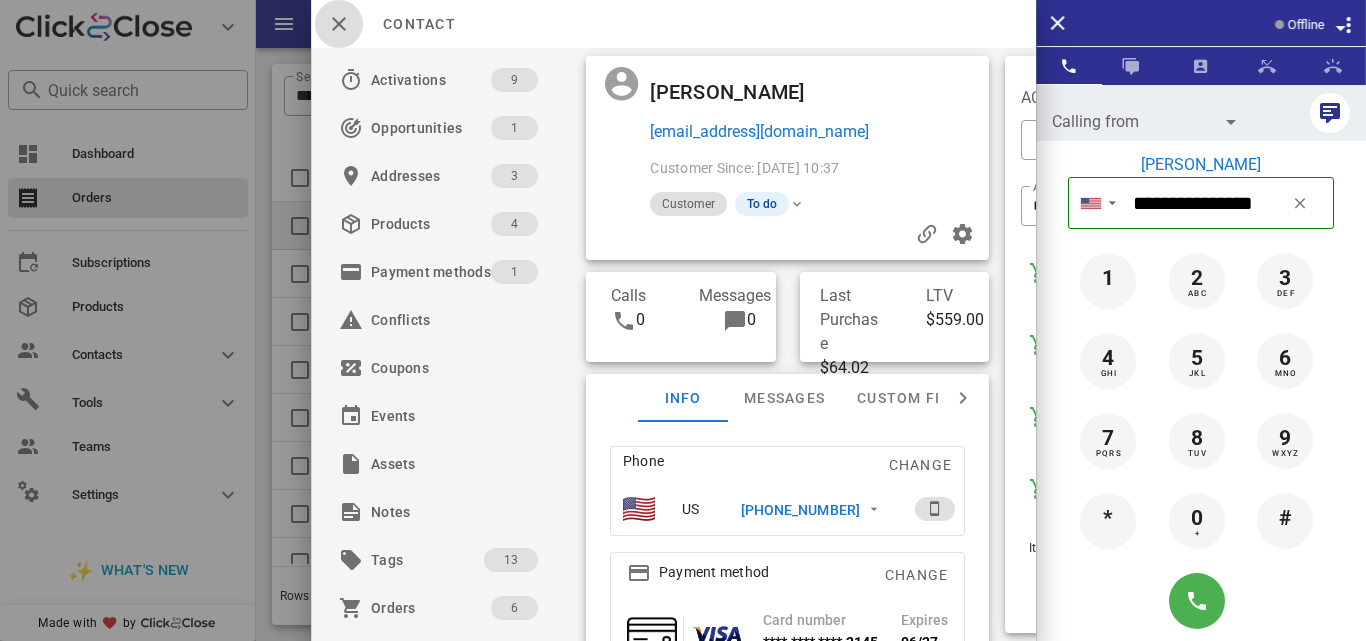 click at bounding box center (339, 24) 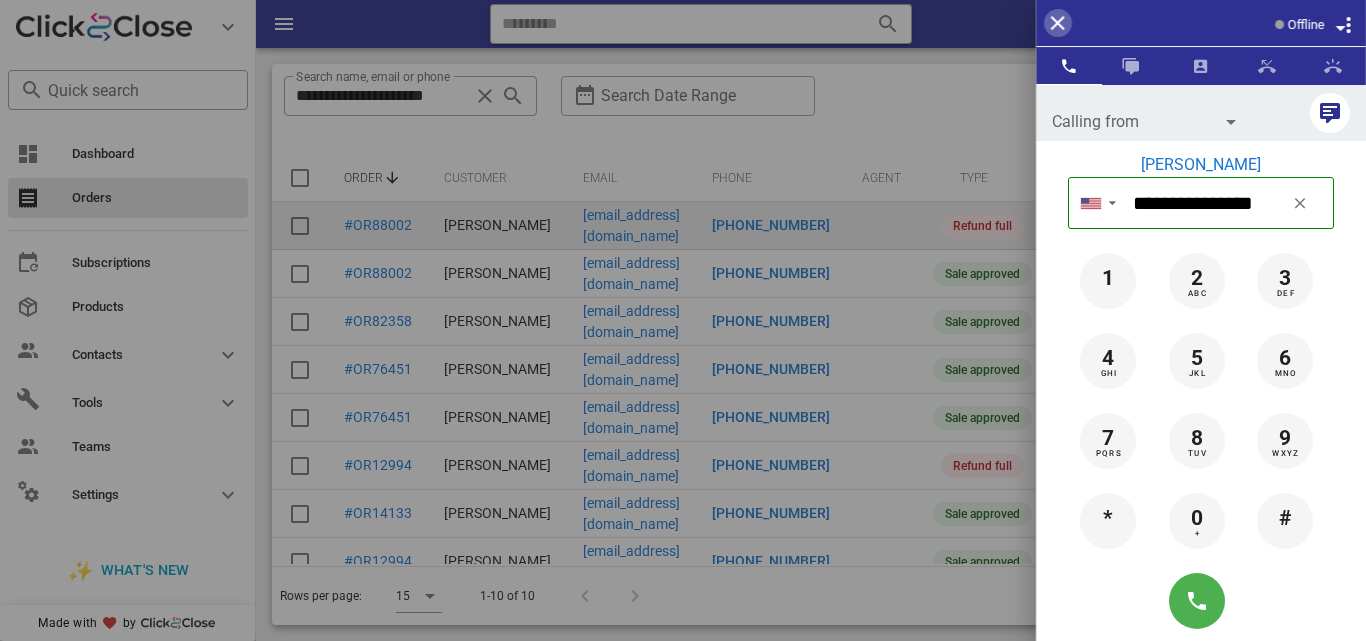 click at bounding box center [1058, 23] 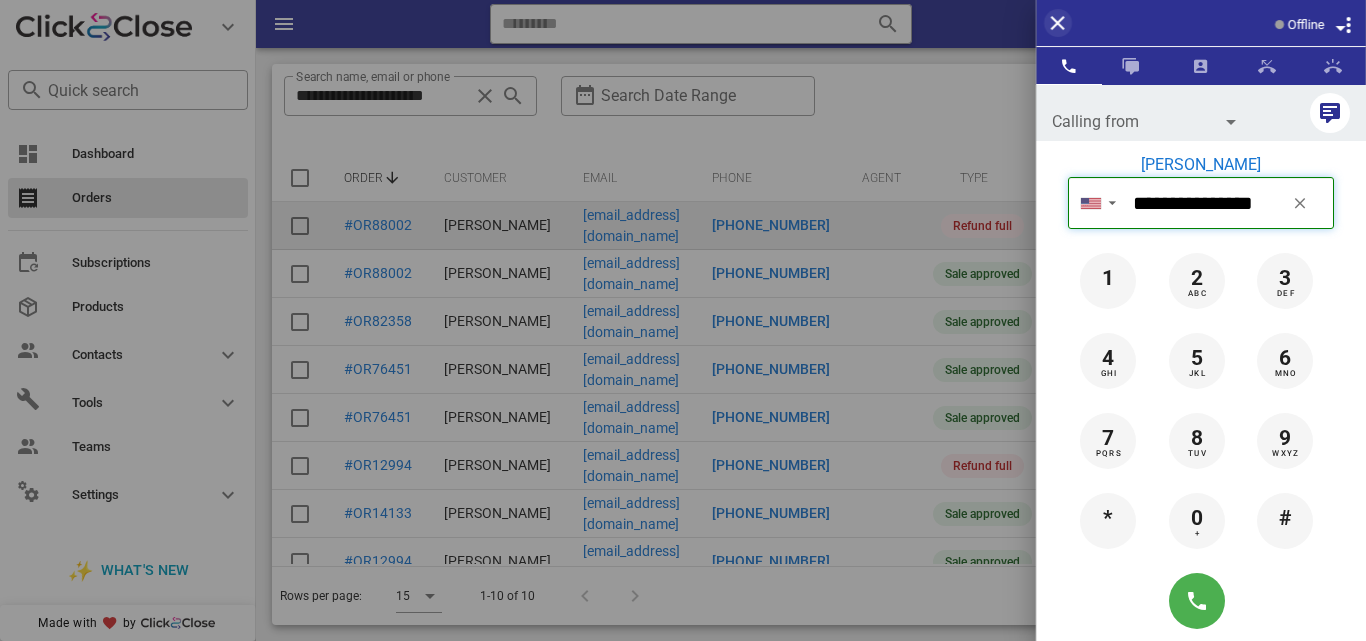 type 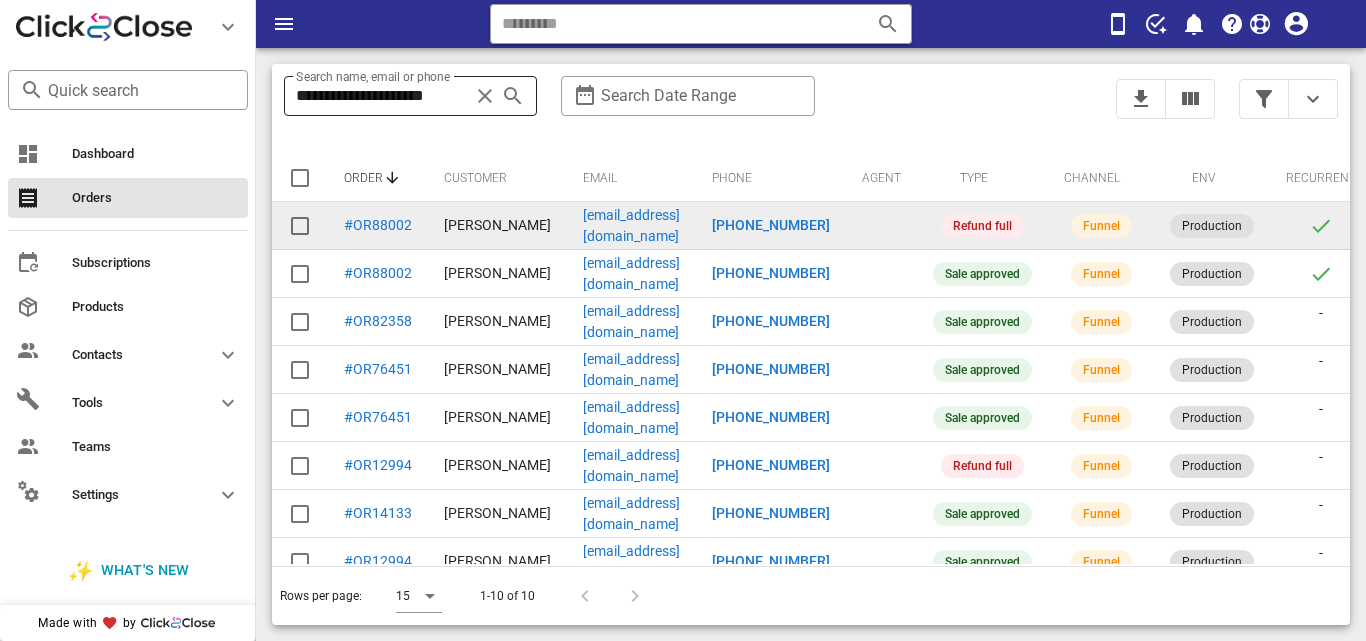 click at bounding box center (485, 96) 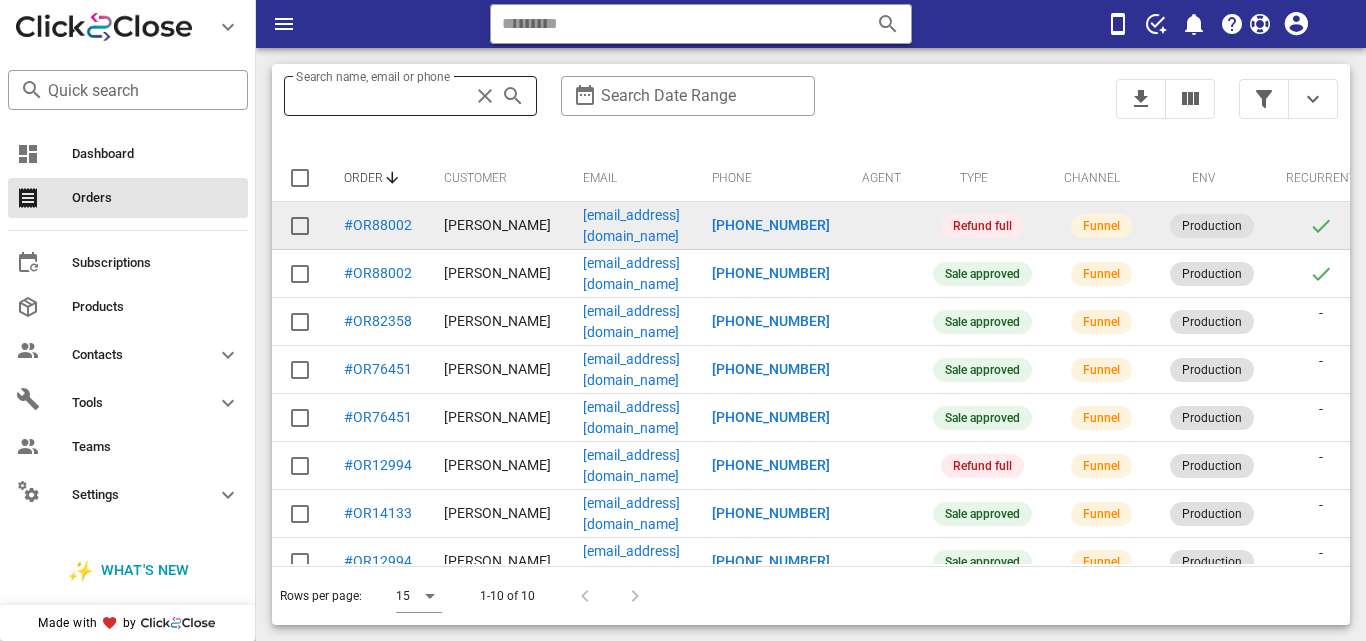 scroll, scrollTop: 0, scrollLeft: 0, axis: both 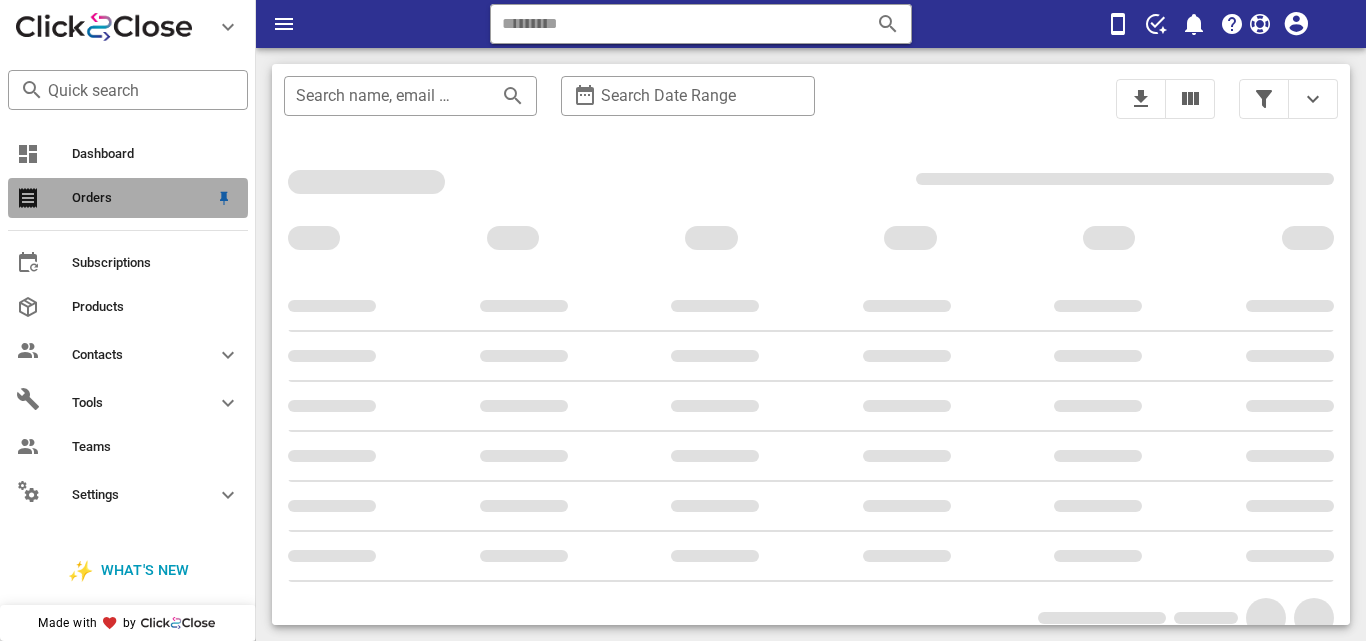 click on "Orders" at bounding box center [140, 198] 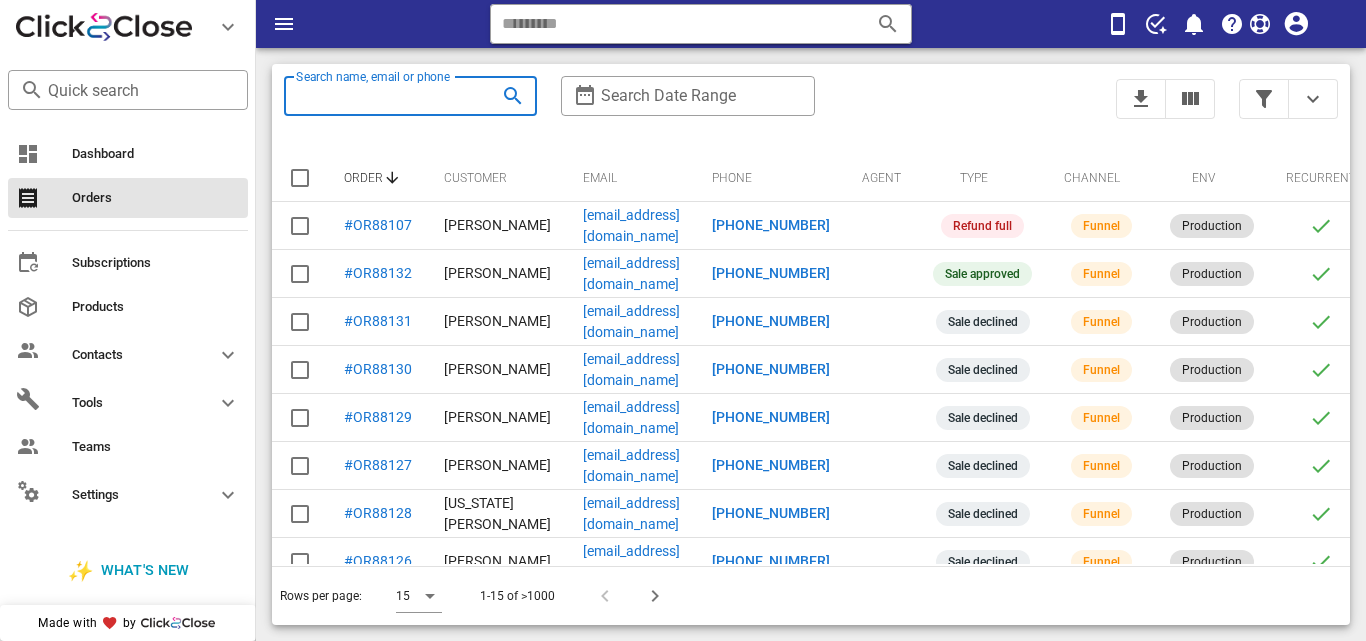 click on "Search name, email or phone" at bounding box center [382, 96] 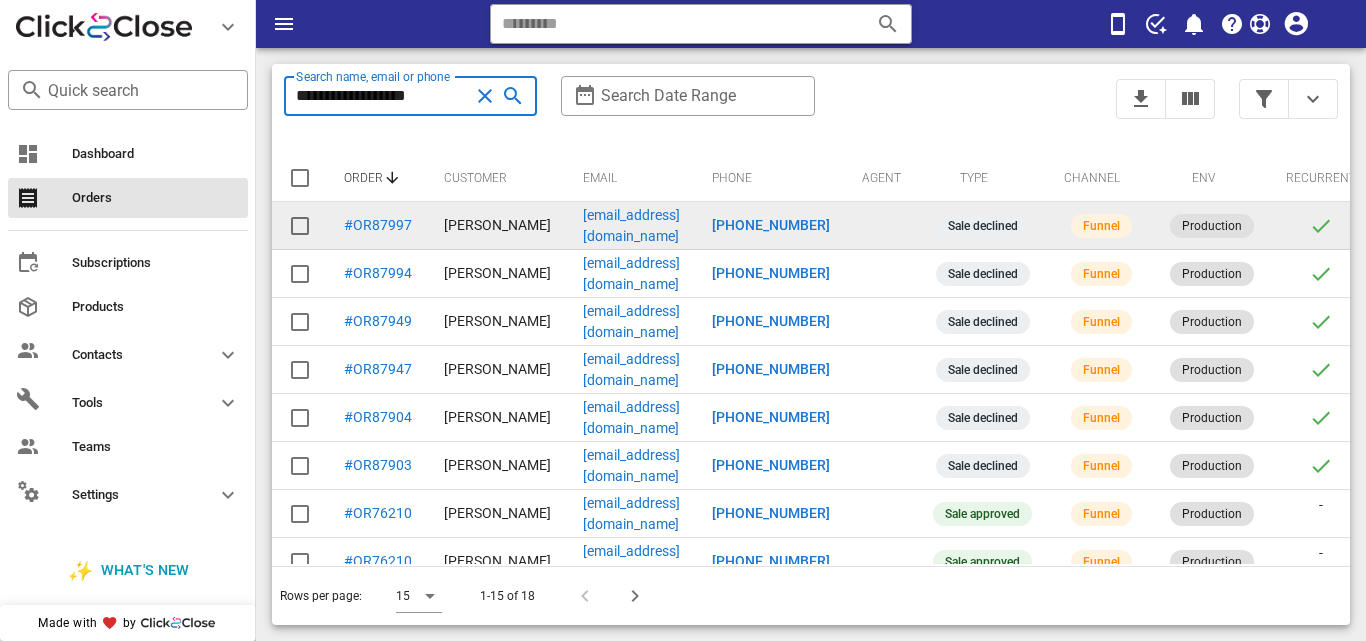 type on "**********" 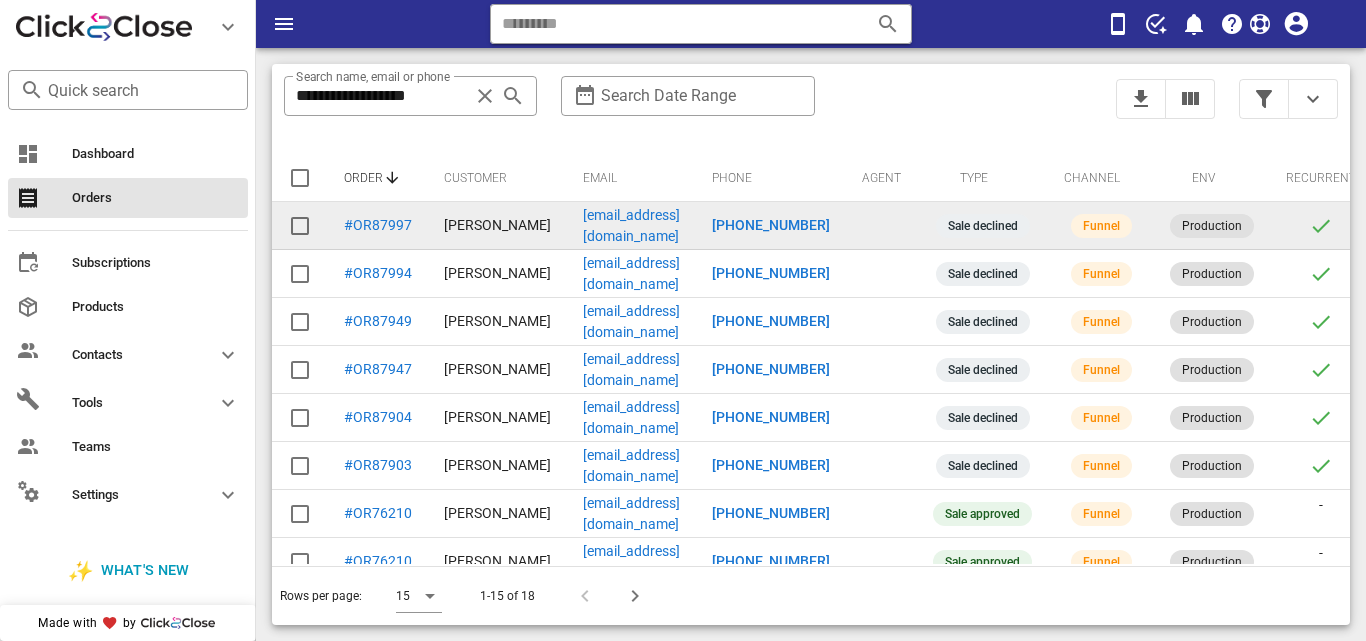 click on "[PHONE_NUMBER]" at bounding box center (771, 225) 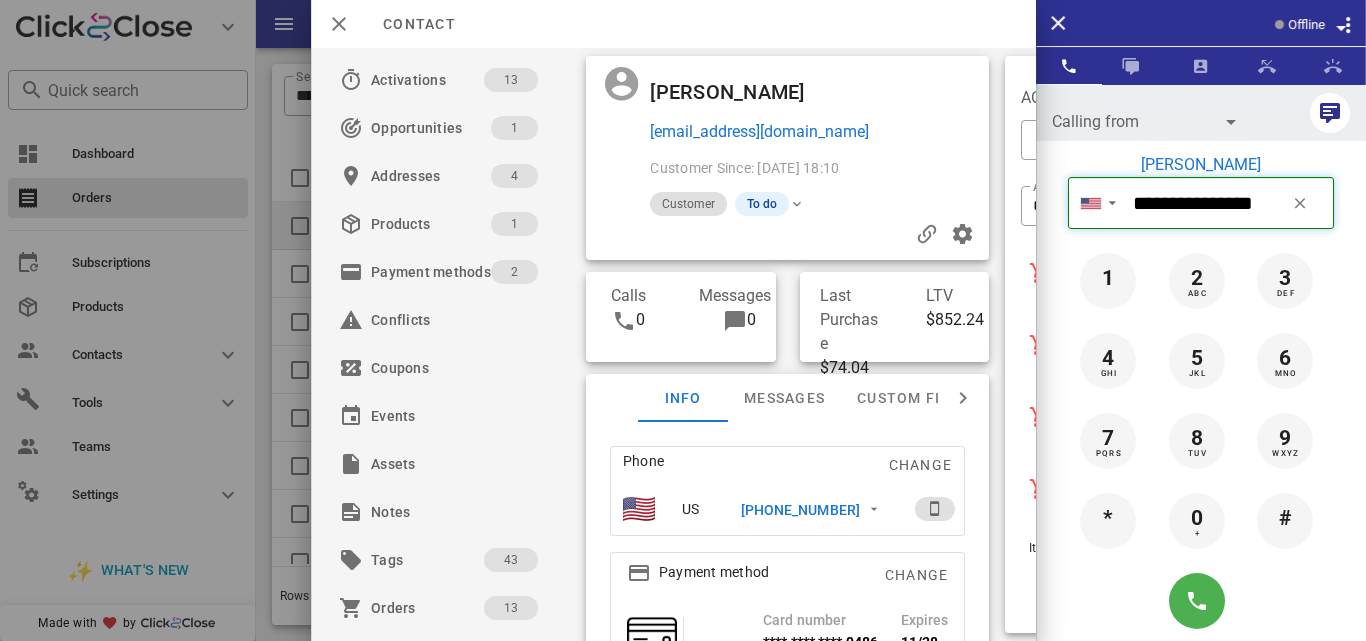 drag, startPoint x: 1135, startPoint y: 195, endPoint x: 1279, endPoint y: 194, distance: 144.00348 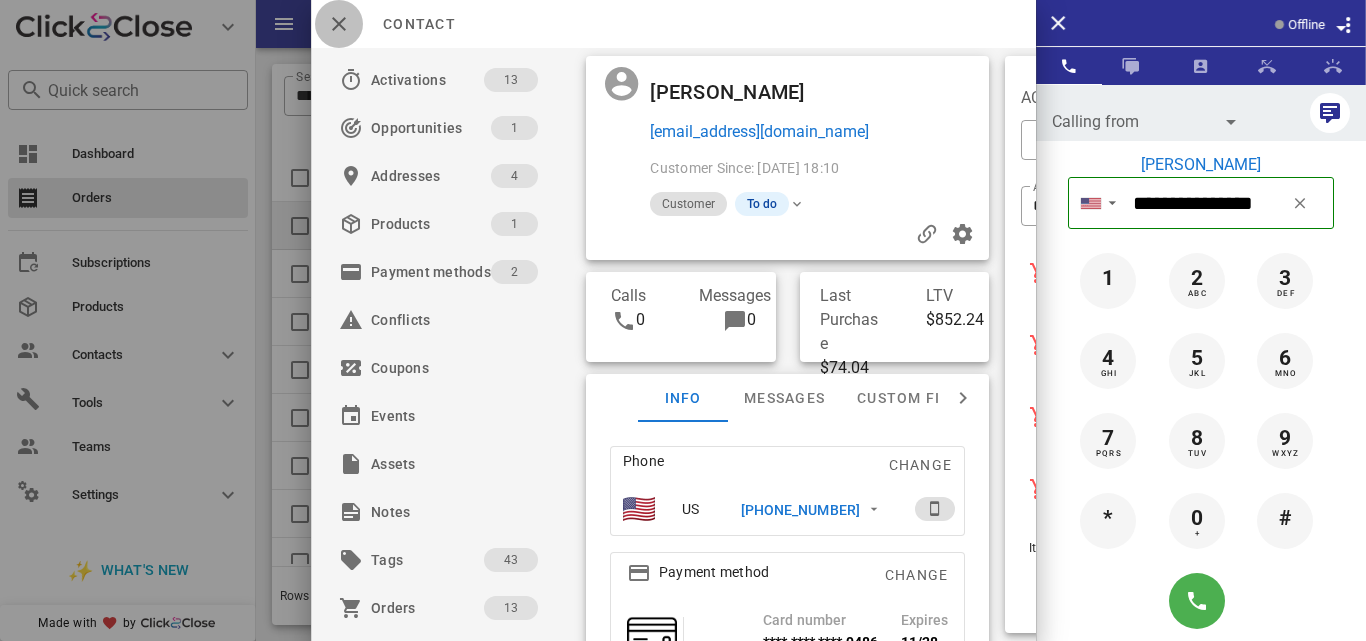 click at bounding box center [339, 24] 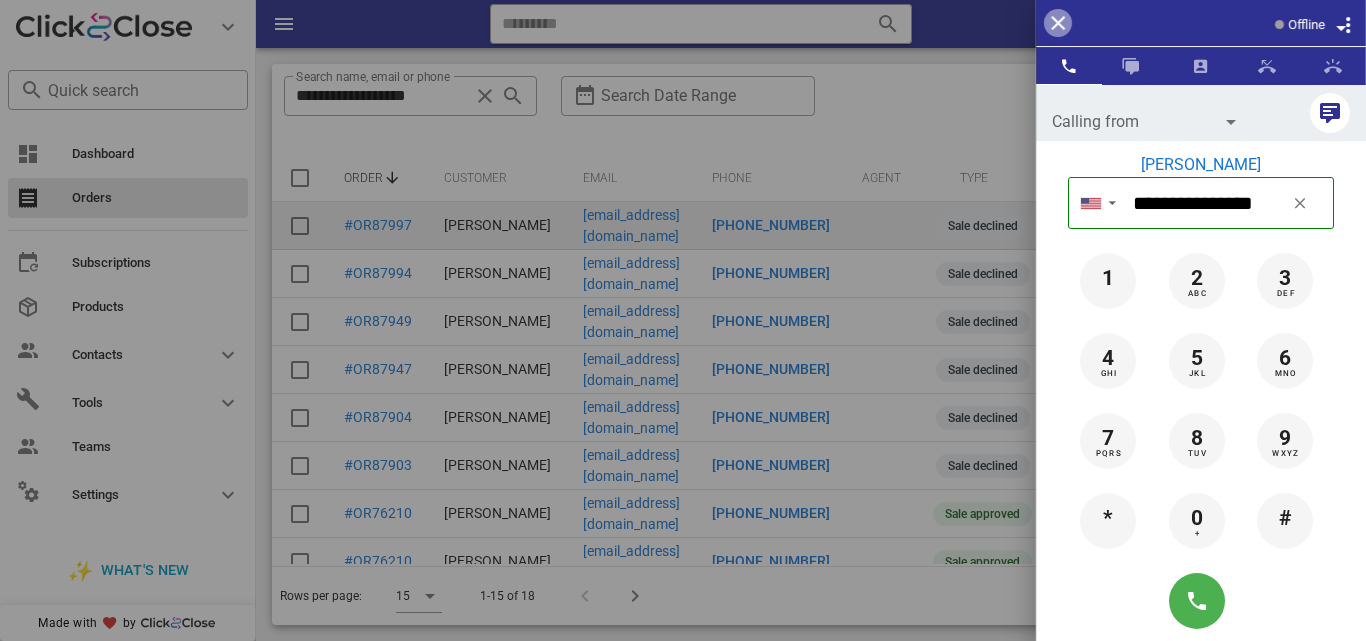 click at bounding box center [1058, 23] 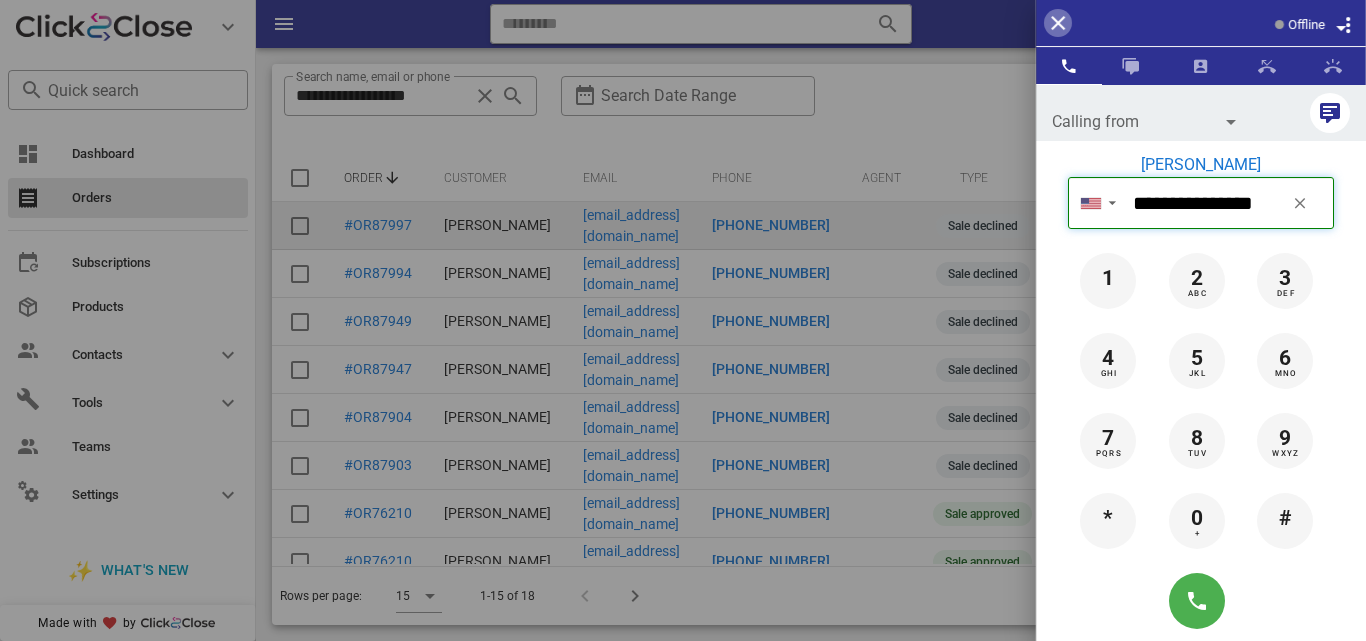 type 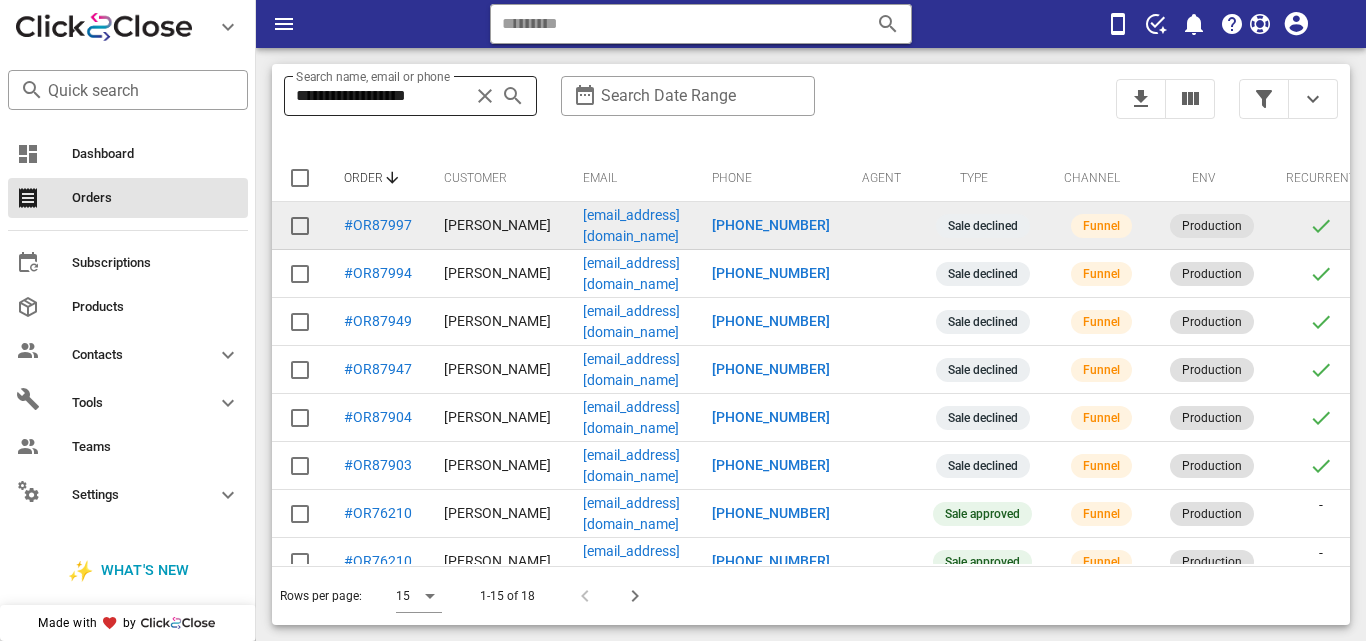 click at bounding box center (485, 96) 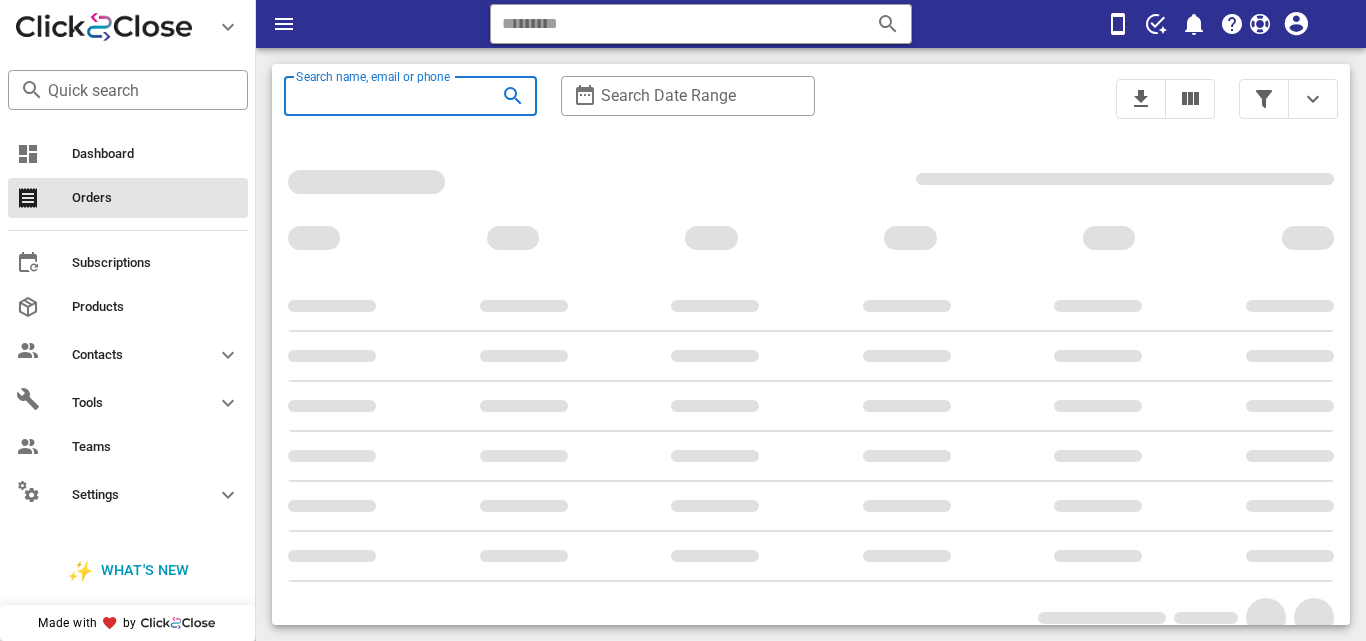 click on "Search name, email or phone" at bounding box center [380, 96] 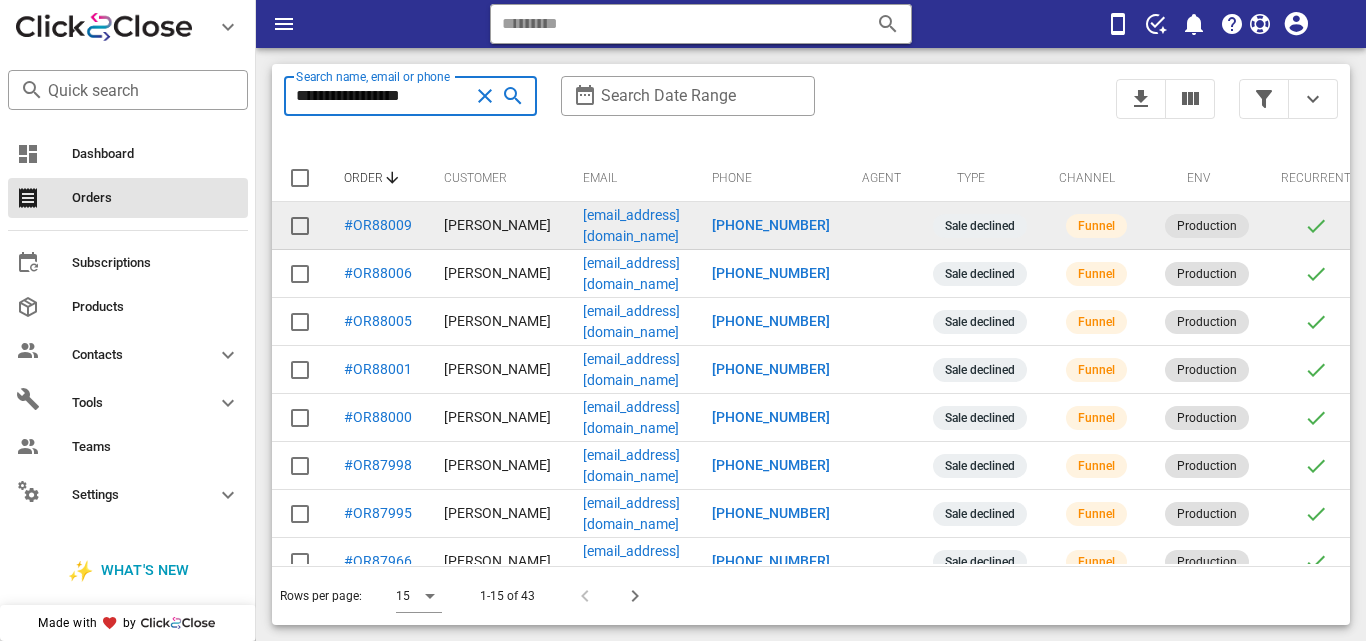 type on "**********" 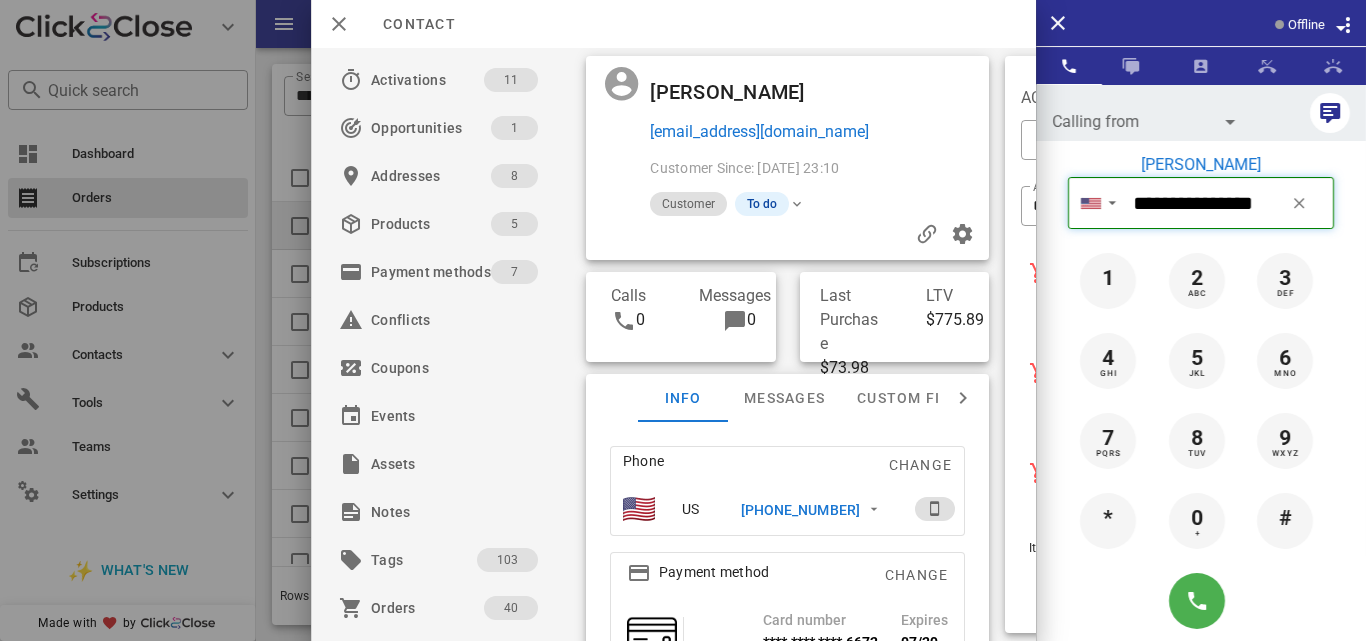 drag, startPoint x: 1138, startPoint y: 194, endPoint x: 1275, endPoint y: 193, distance: 137.00365 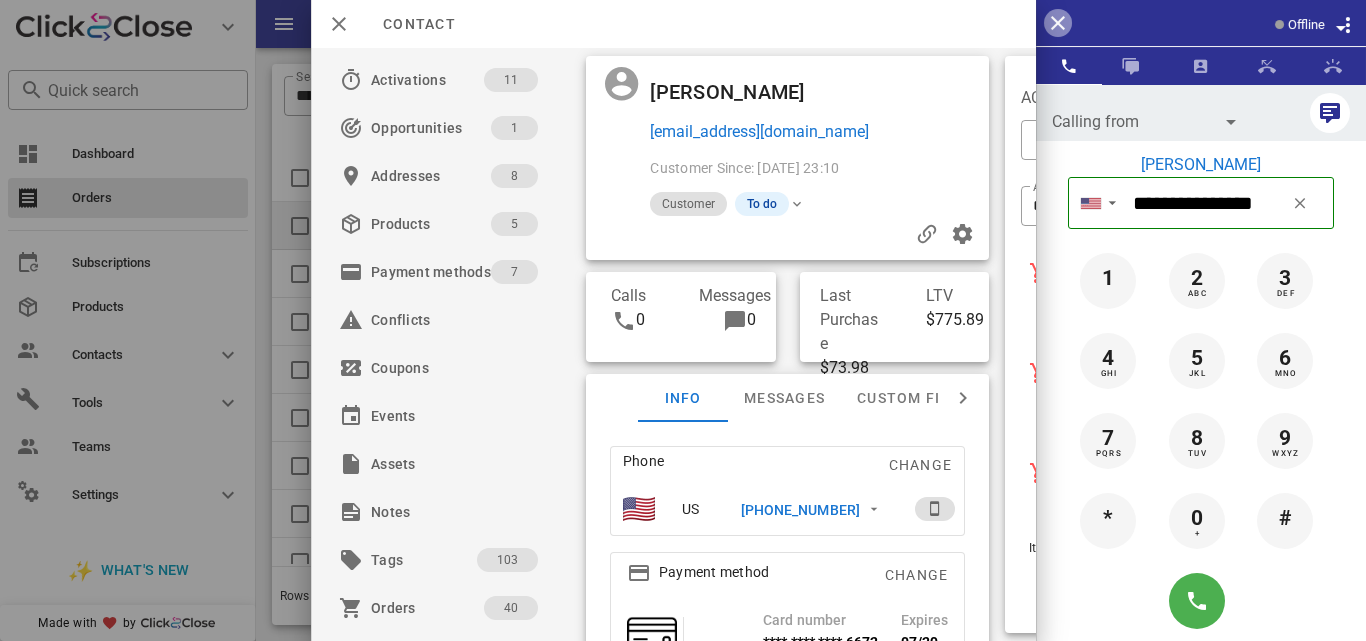 click at bounding box center (1058, 23) 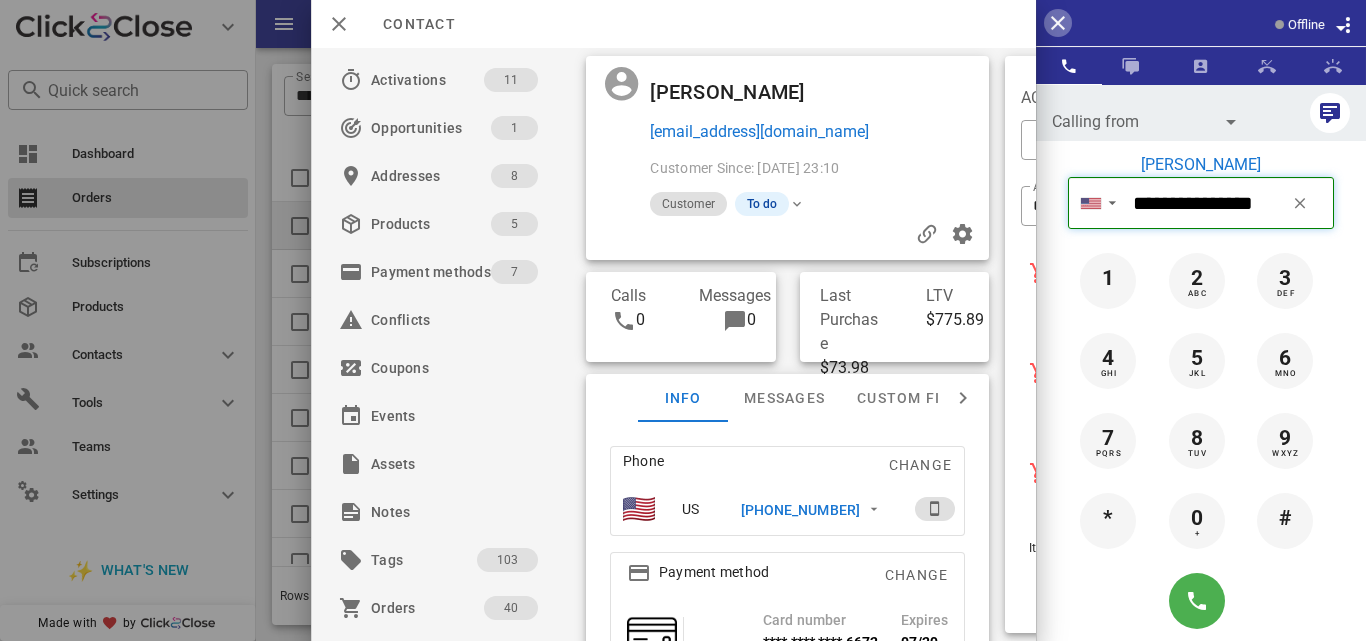 type 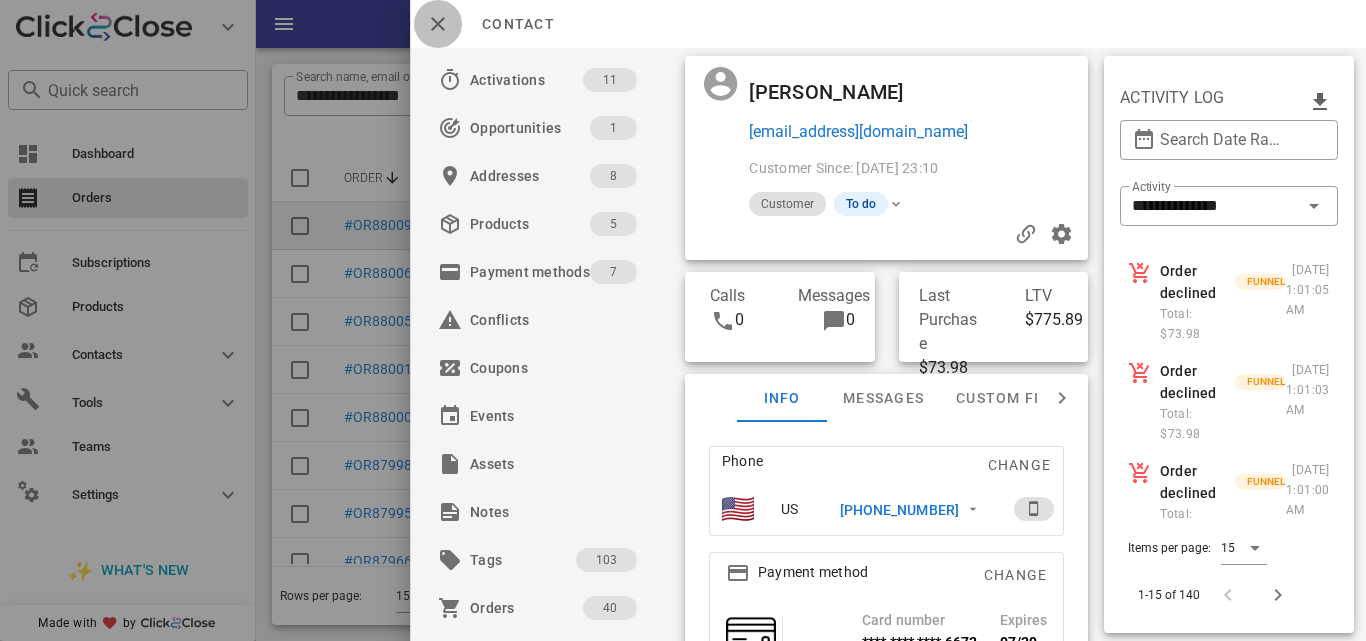click at bounding box center (438, 24) 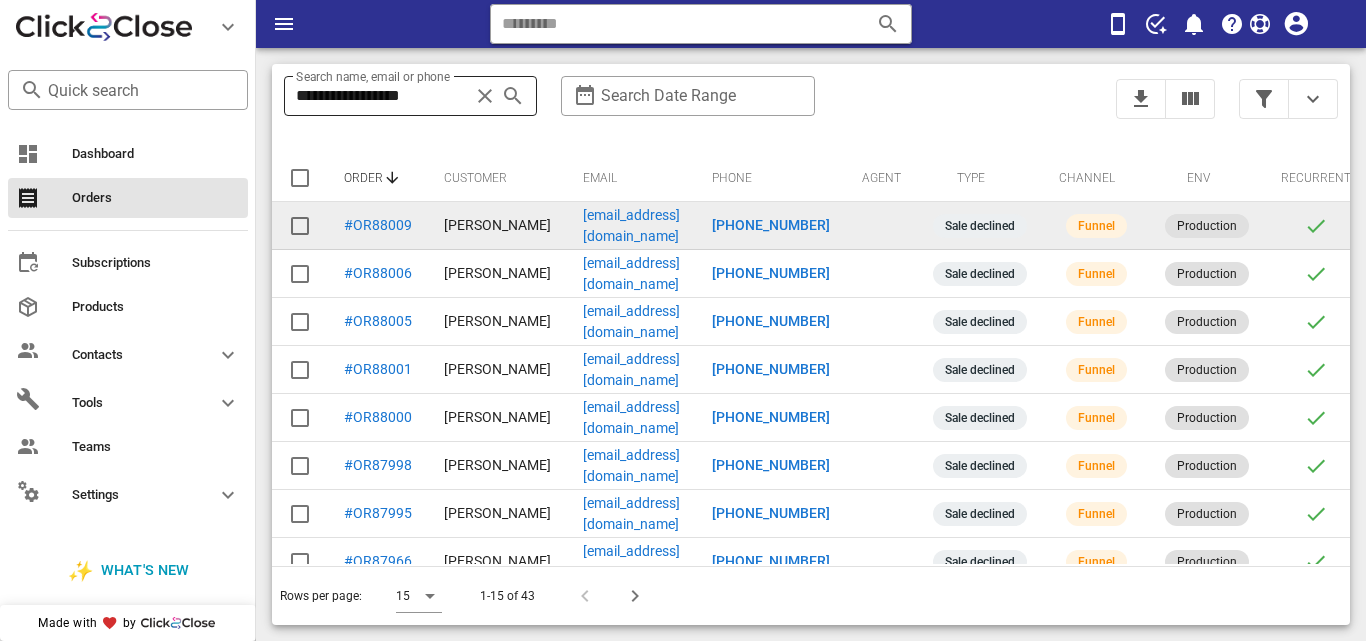 click at bounding box center (485, 96) 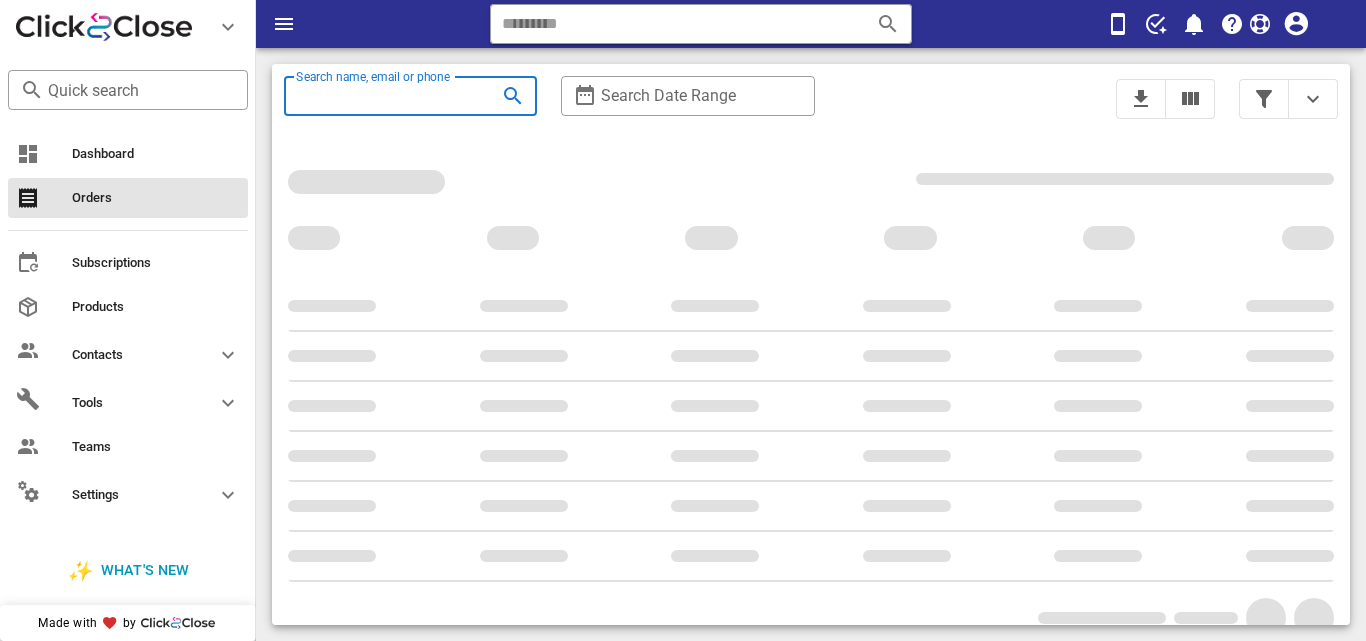 click on "​ Reload browser Accept" at bounding box center (811, 24) 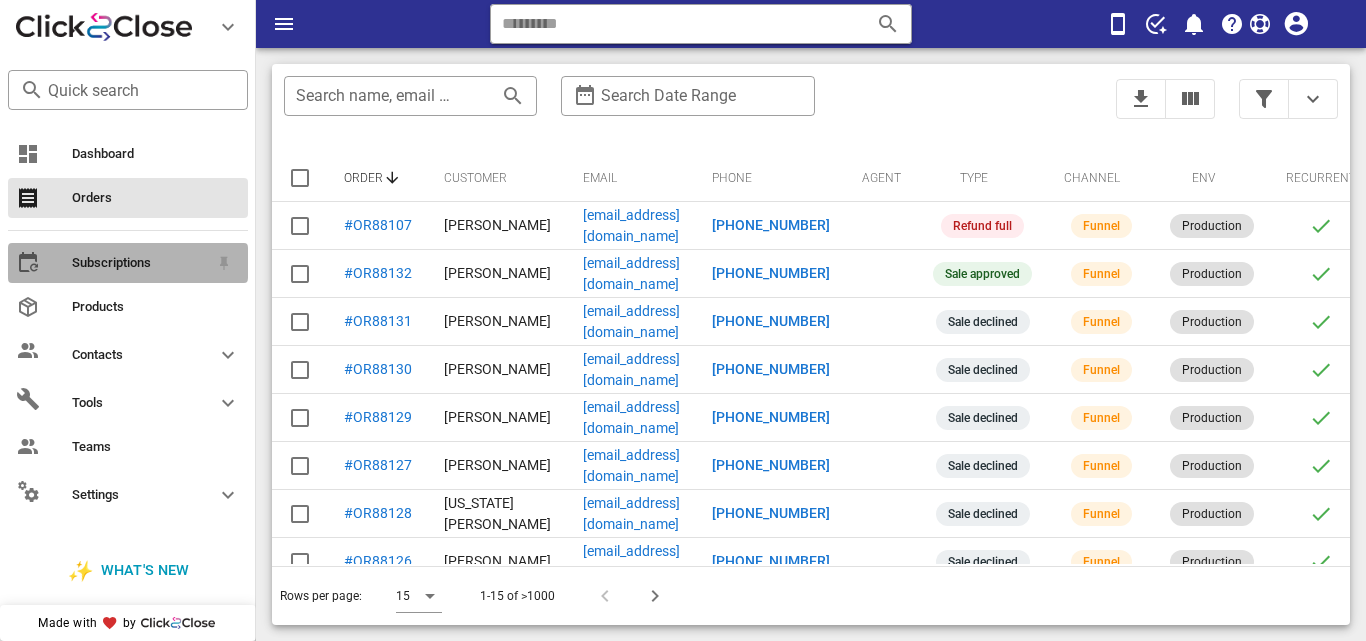 click on "Subscriptions" at bounding box center (140, 263) 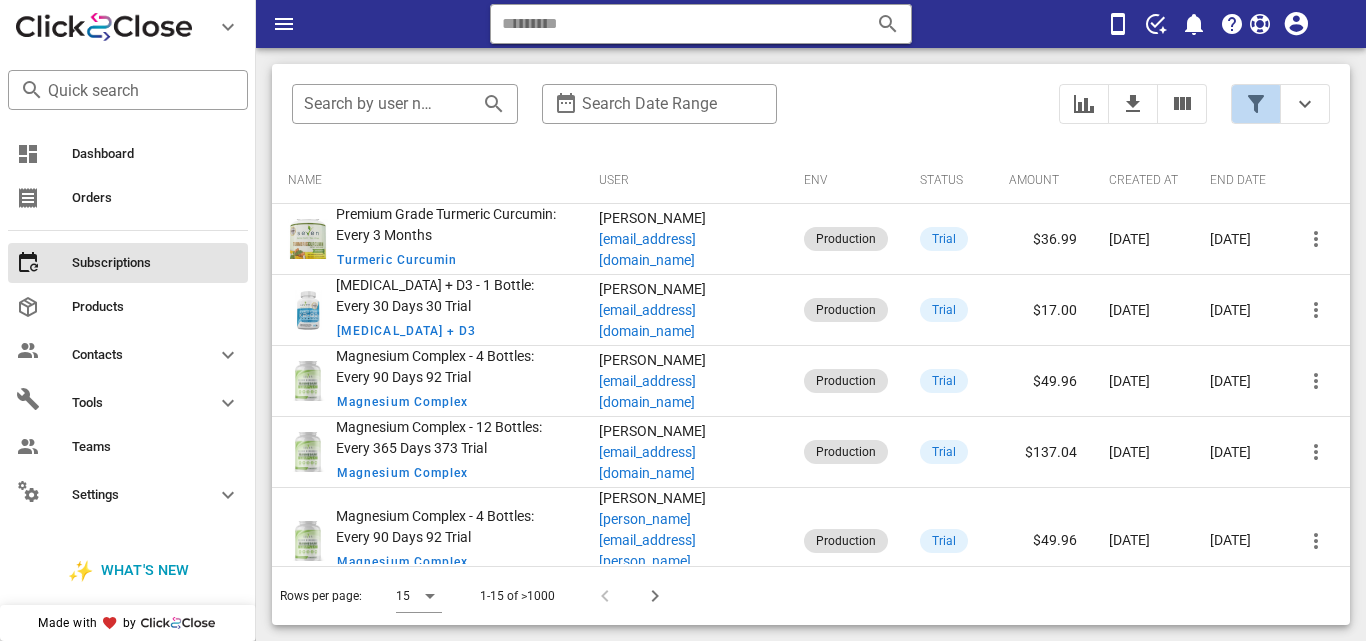 click at bounding box center (1256, 104) 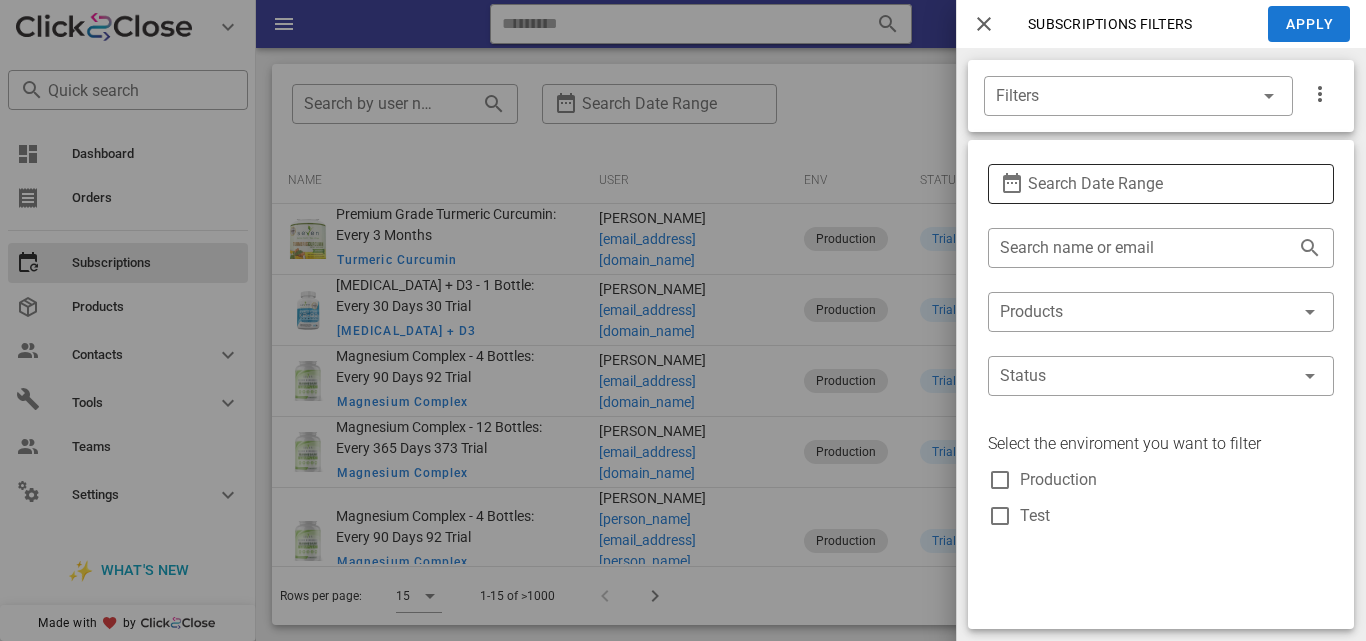 click on "Search Date Range" at bounding box center [1161, 184] 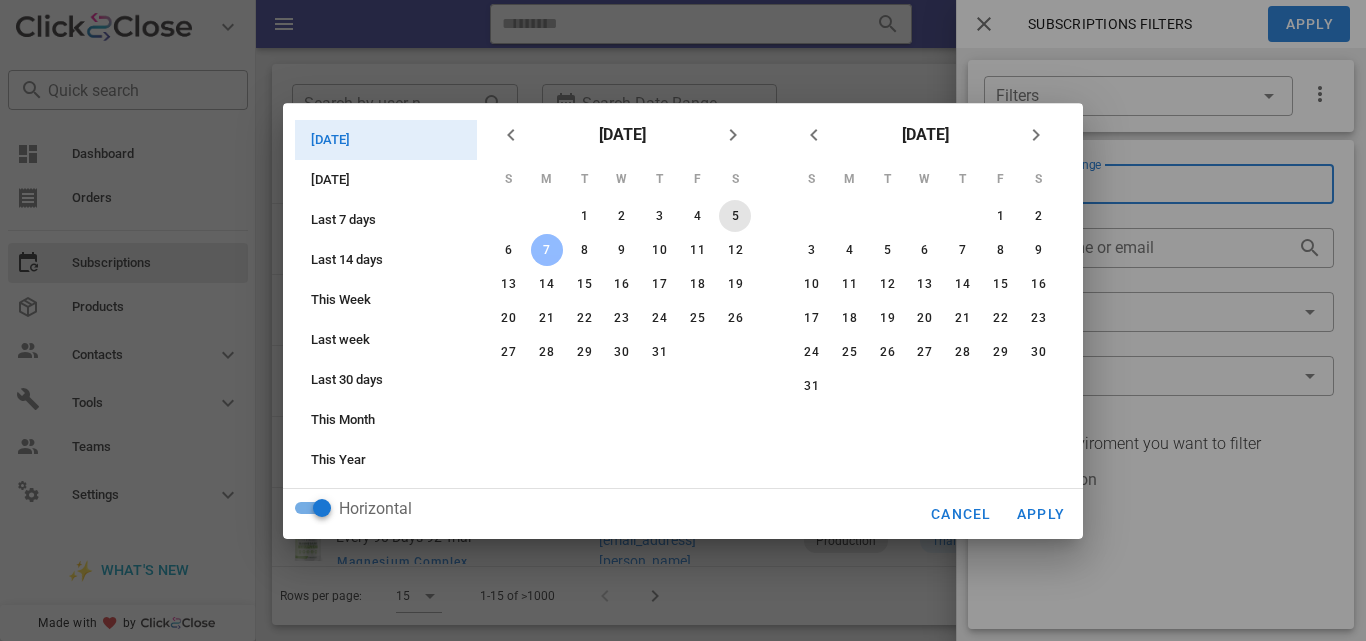 click on "5" at bounding box center [735, 216] 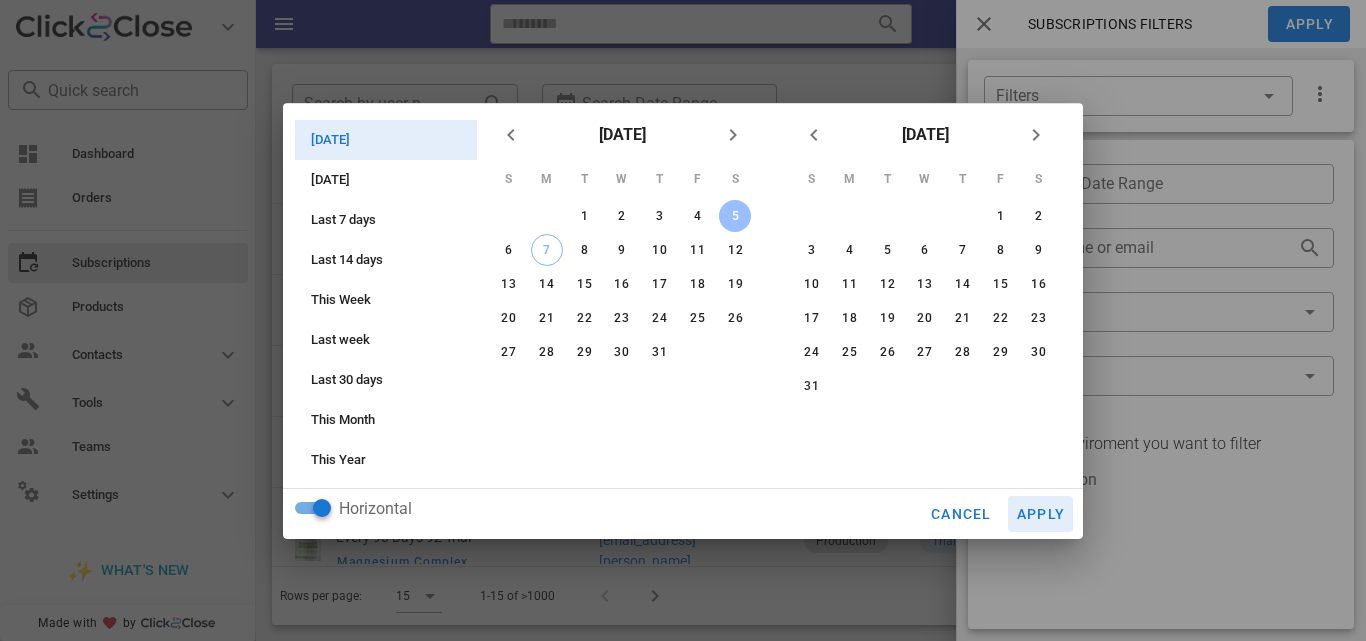 click on "Apply" at bounding box center (1041, 514) 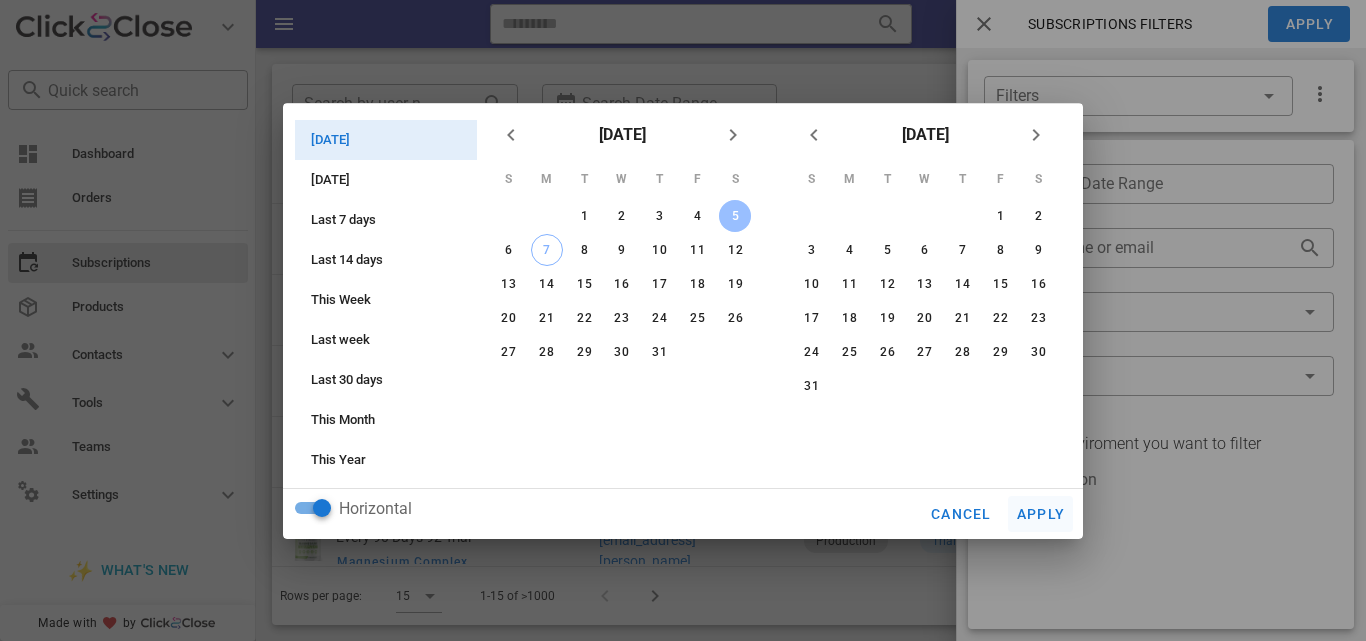type on "**********" 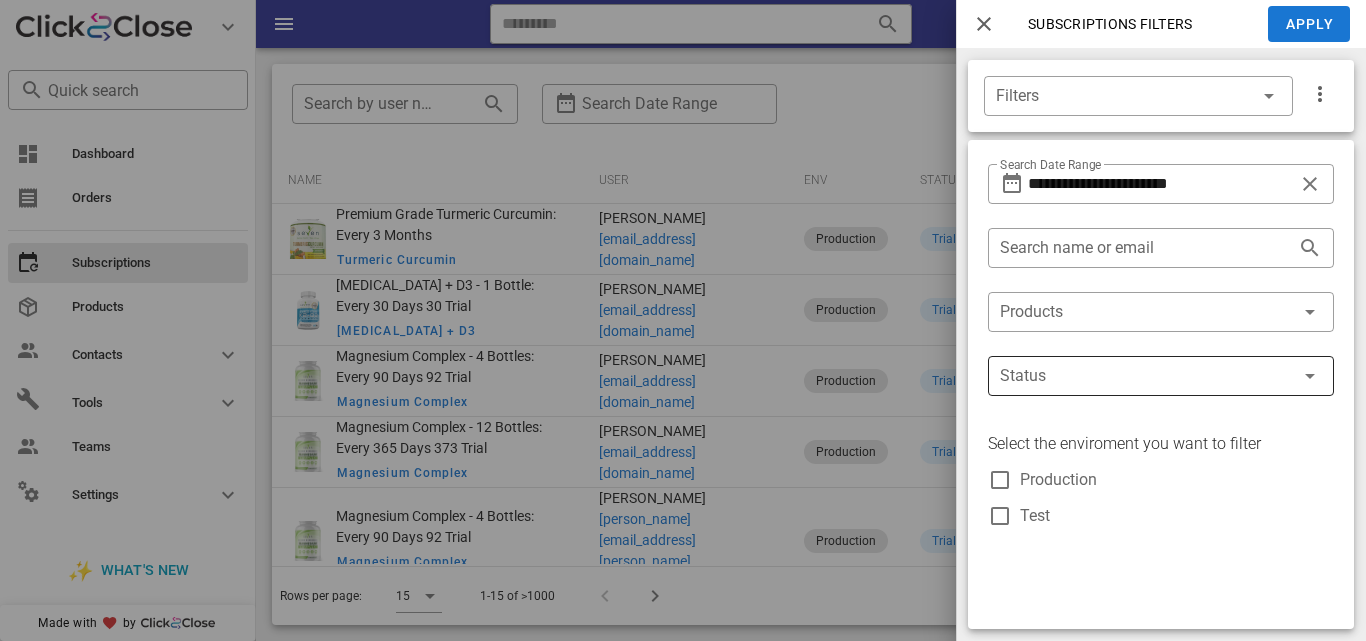click at bounding box center [1133, 376] 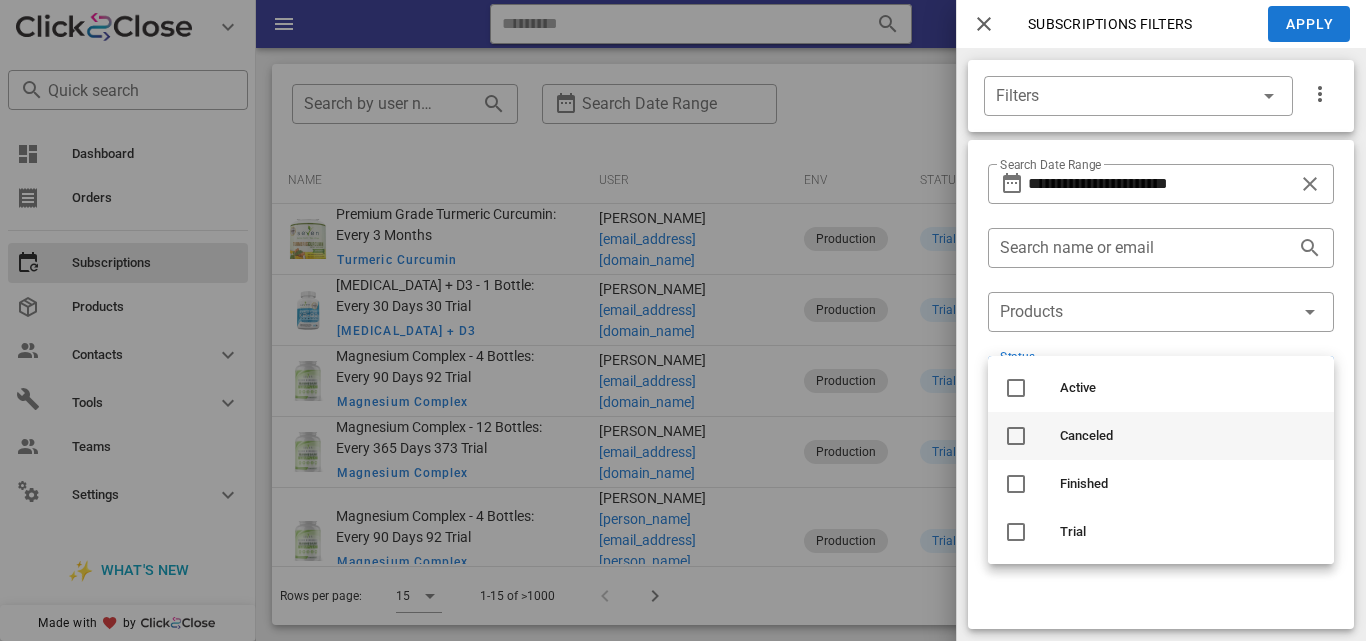 click at bounding box center [1016, 436] 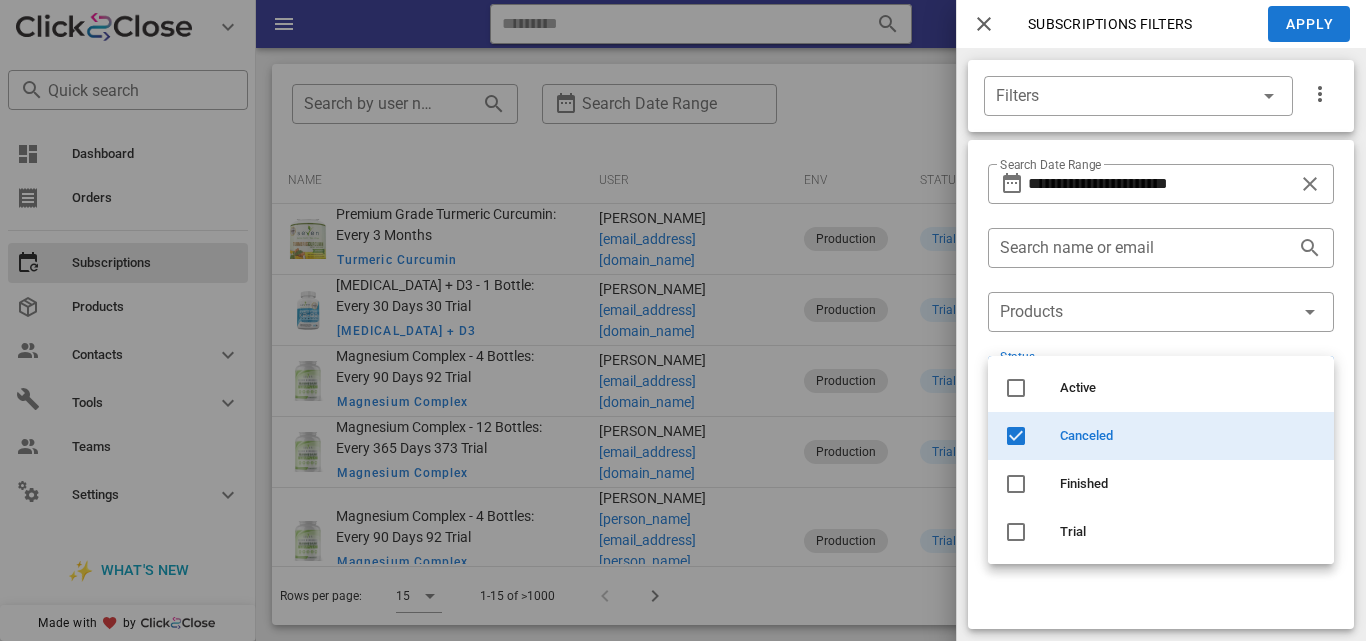 click on "Subscriptions filters Apply" at bounding box center [1161, 24] 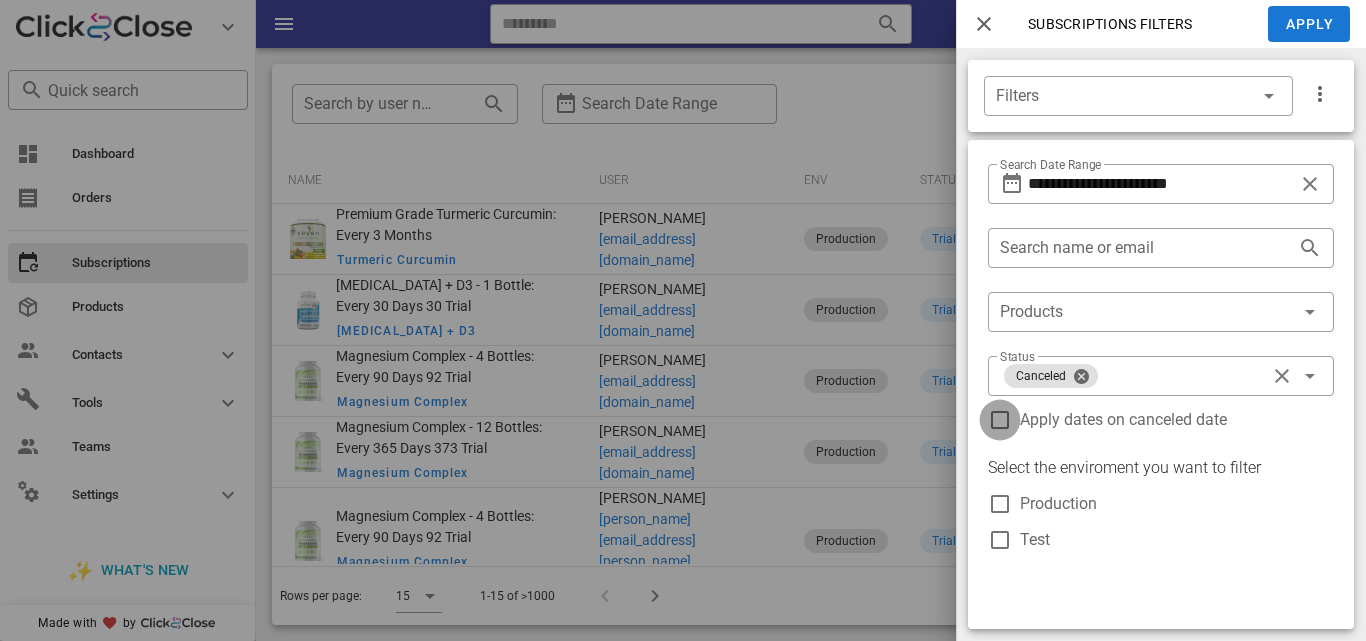 click at bounding box center (1000, 420) 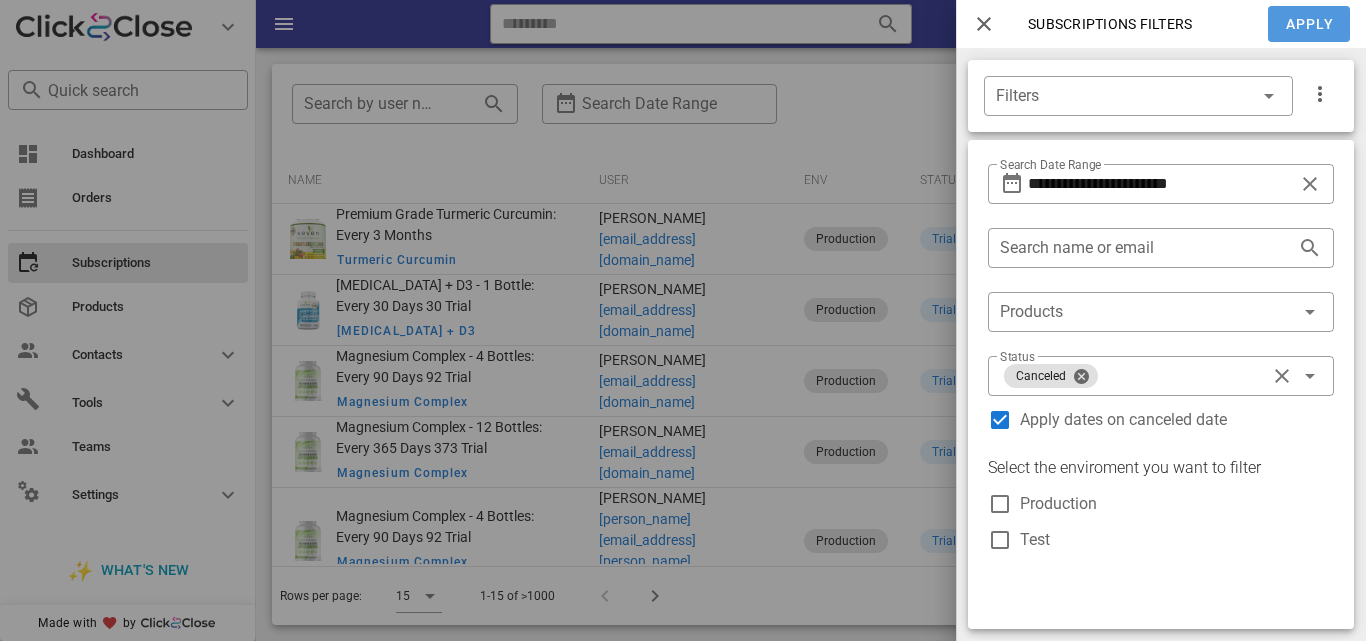 click on "Apply" at bounding box center [1310, 24] 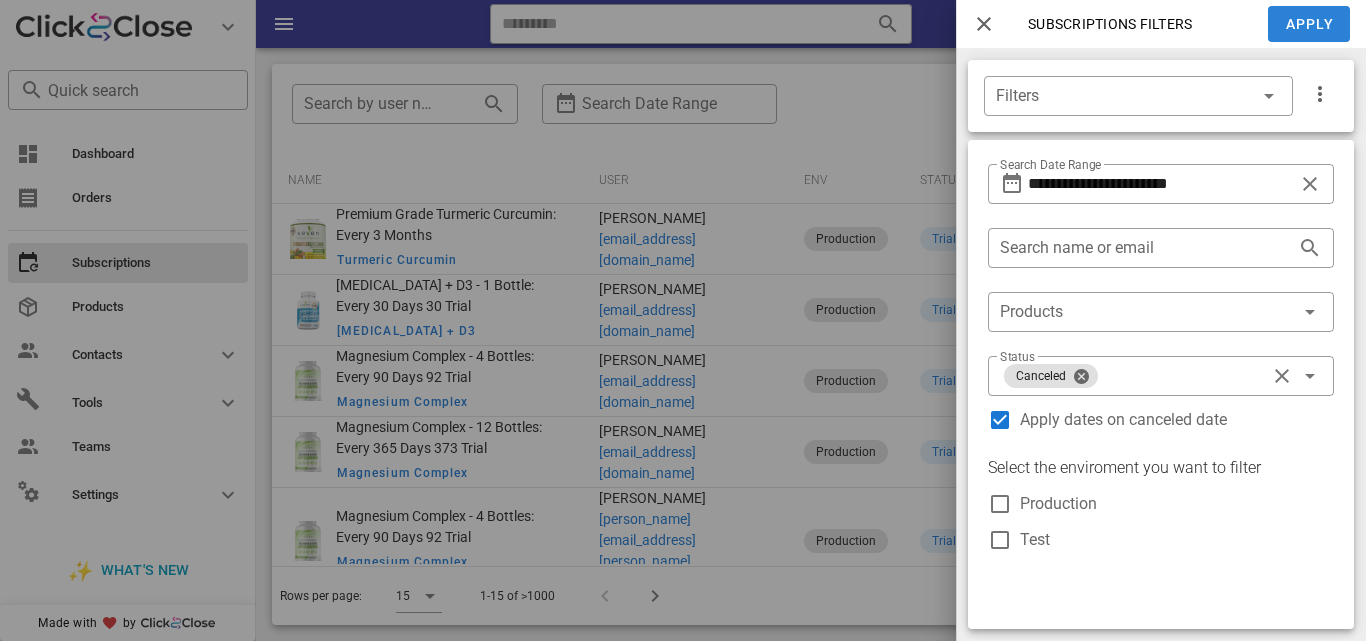 type on "**********" 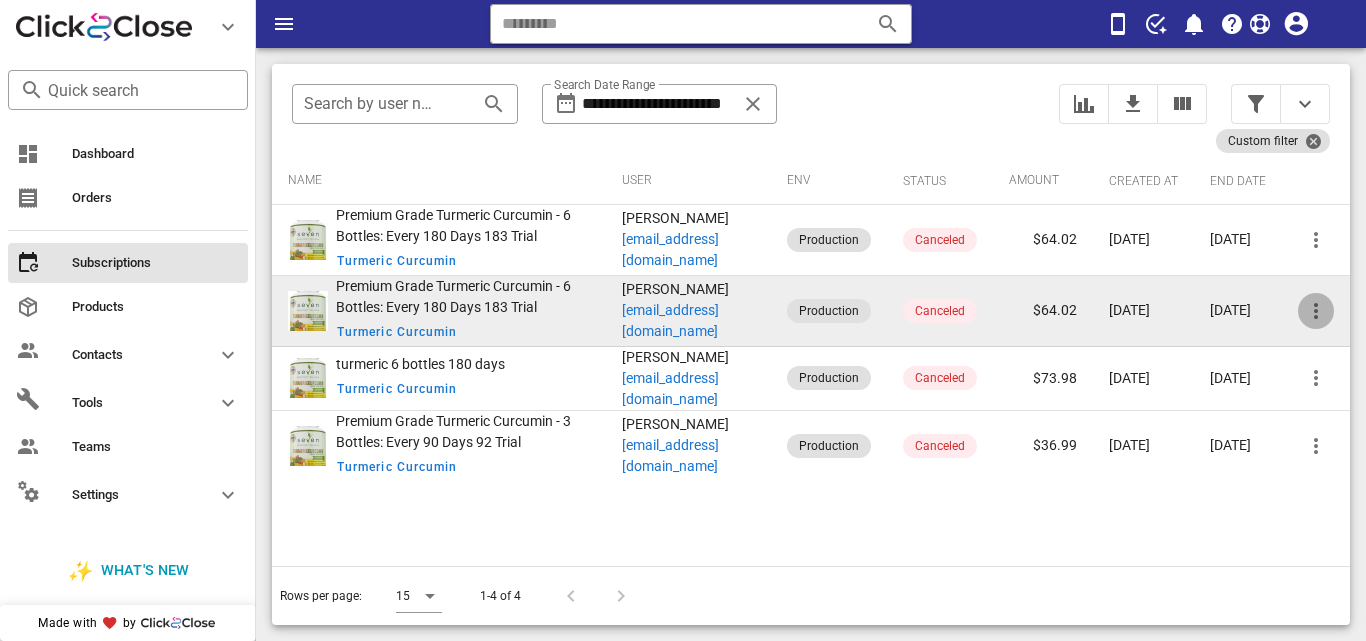 click at bounding box center (1316, 311) 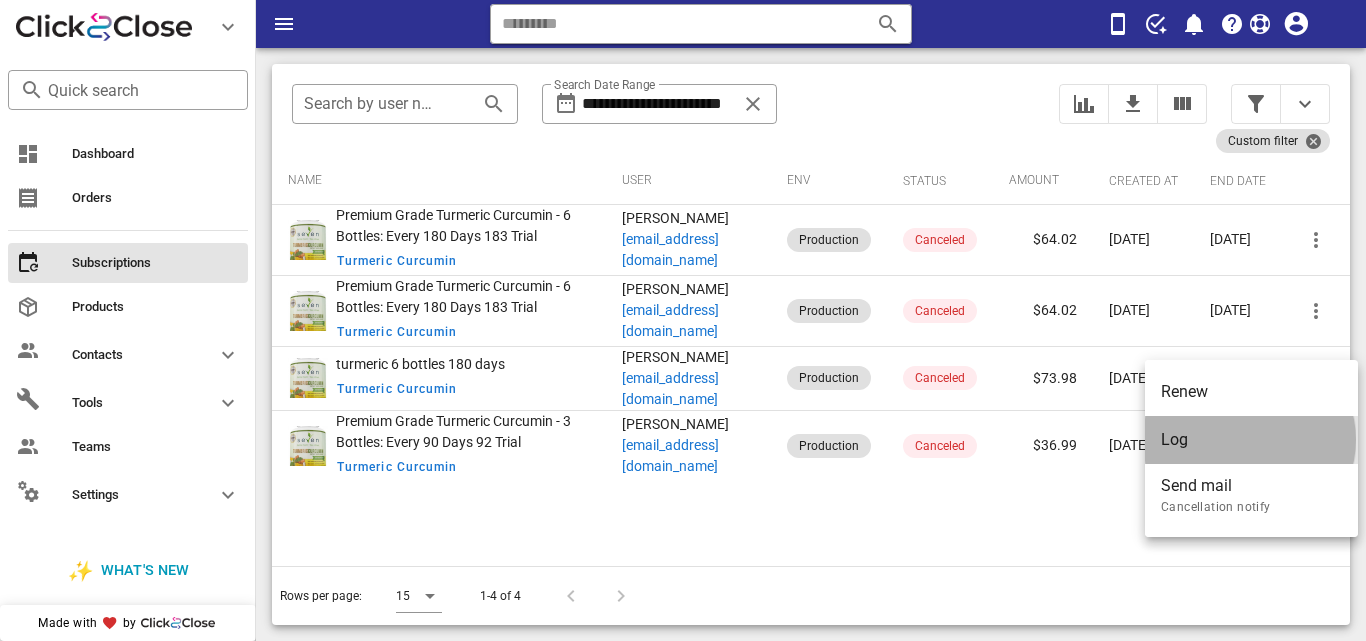 click on "Log" at bounding box center [1251, 439] 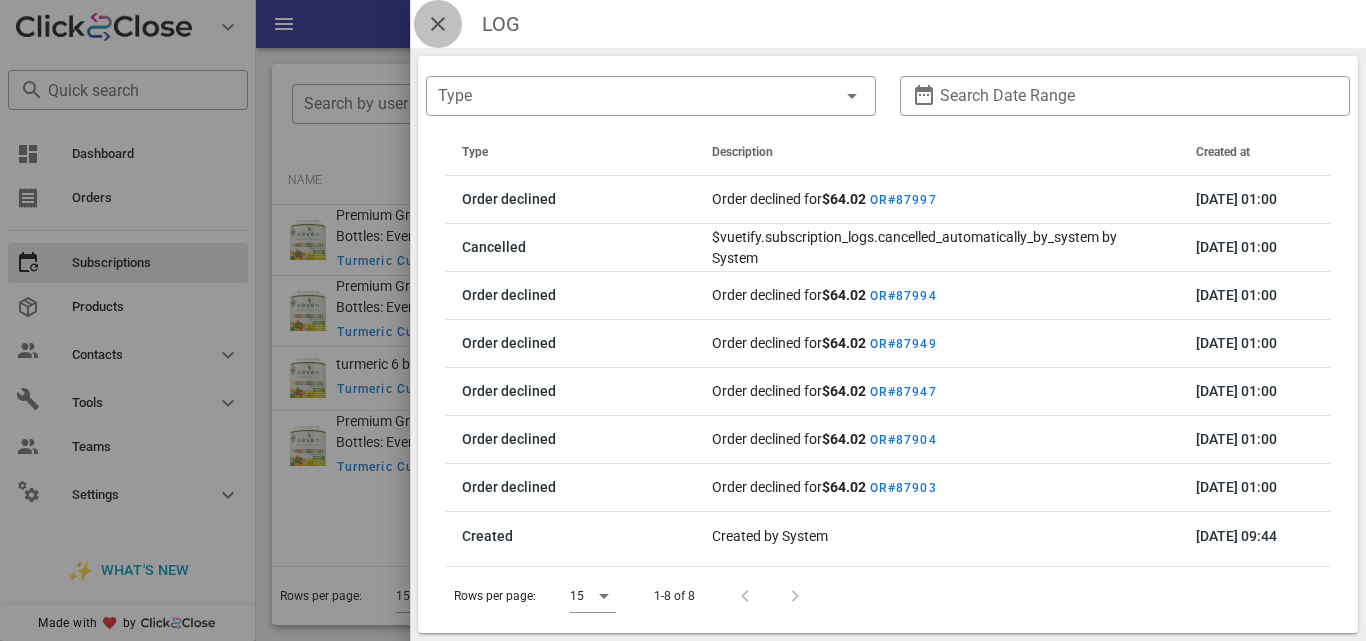 click at bounding box center [438, 24] 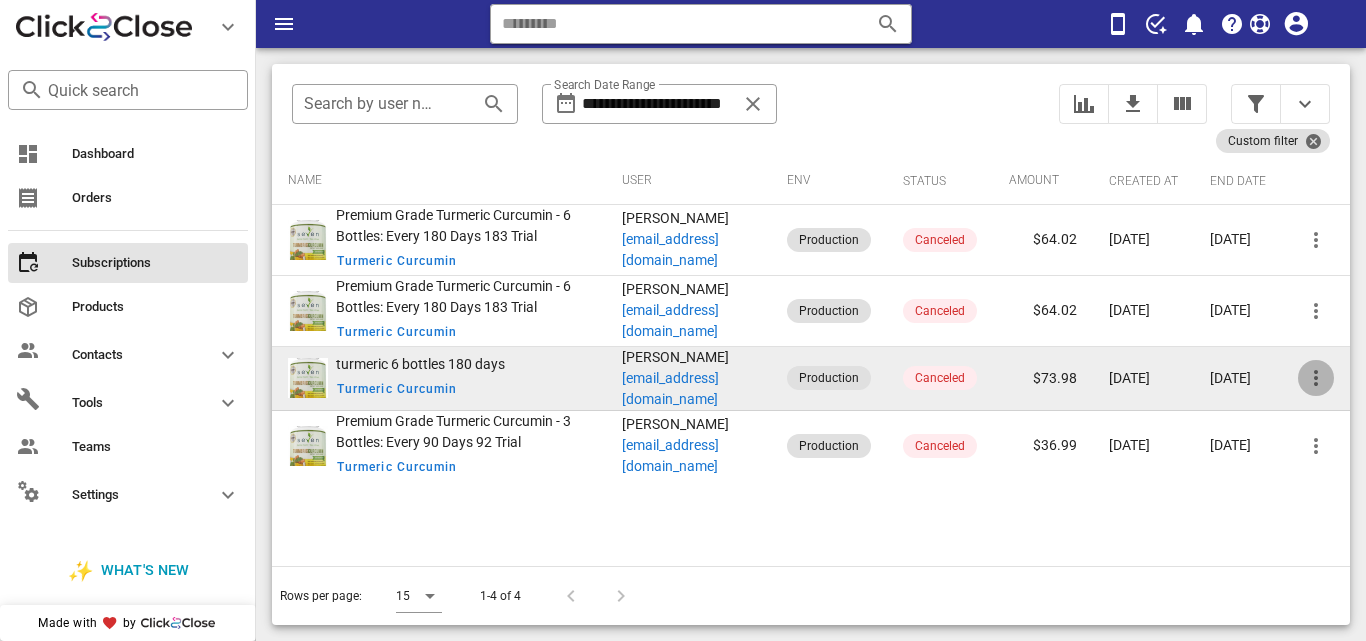 click at bounding box center [1316, 378] 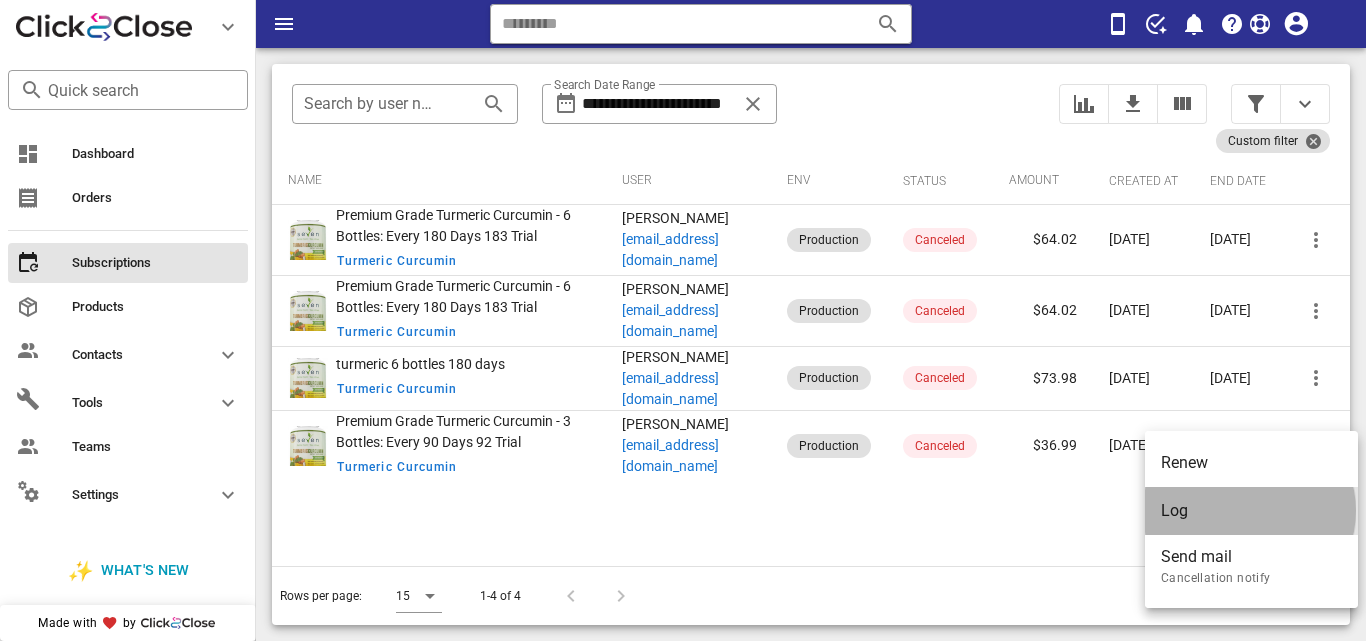 click on "Log" at bounding box center (1251, 510) 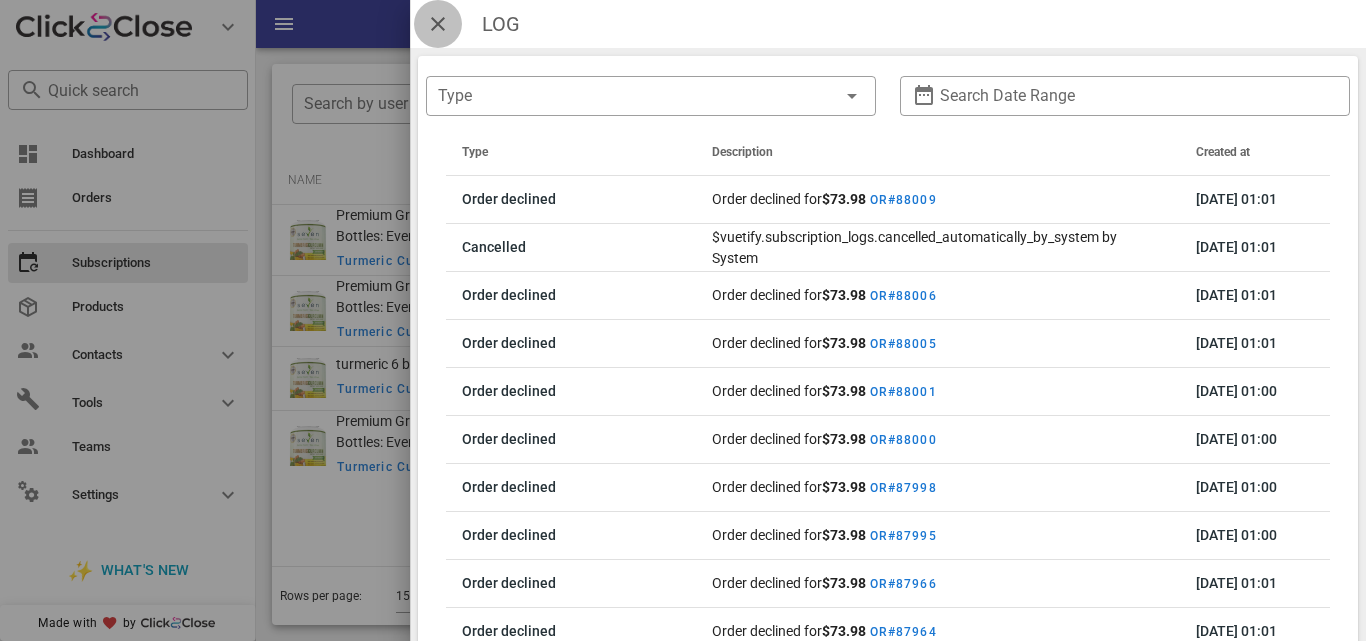 click at bounding box center (438, 24) 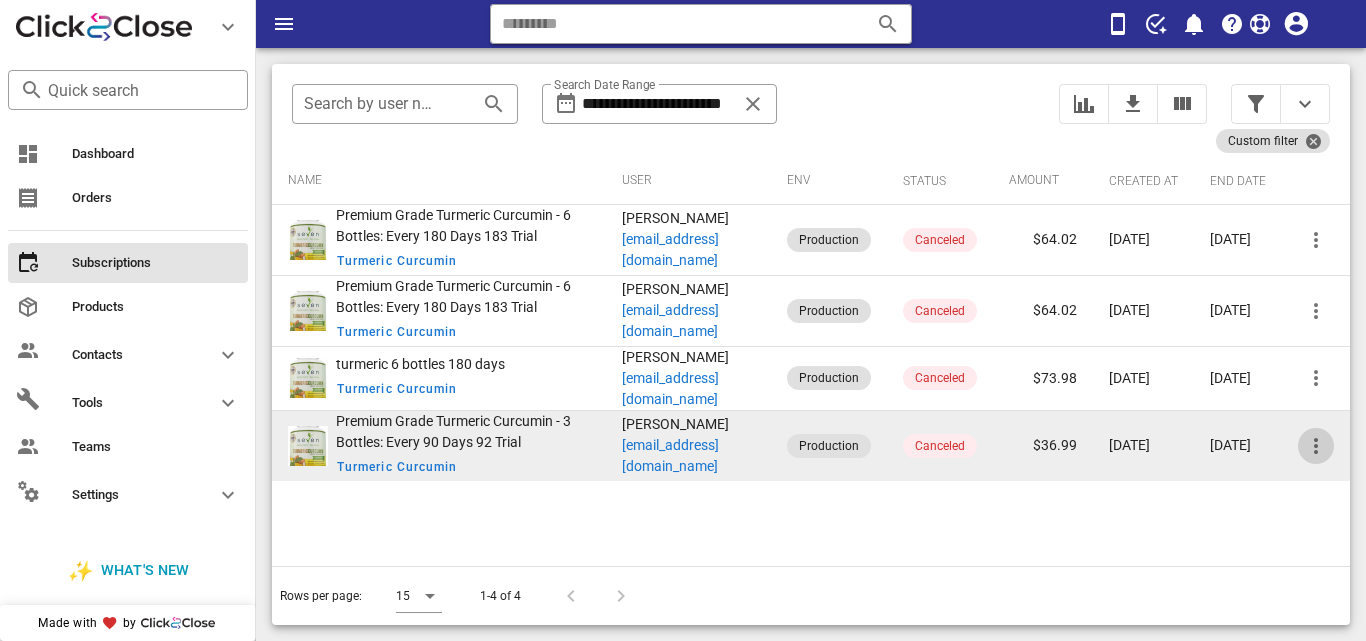 click at bounding box center (1316, 446) 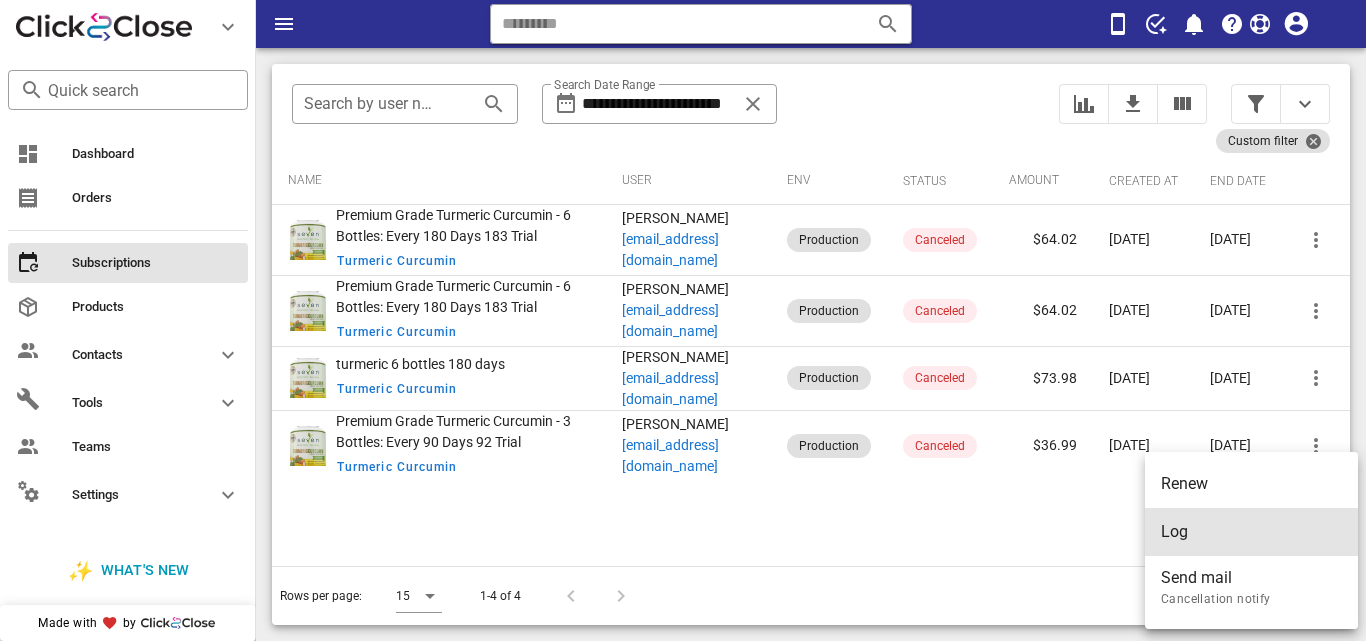 click on "Log" at bounding box center [1251, 531] 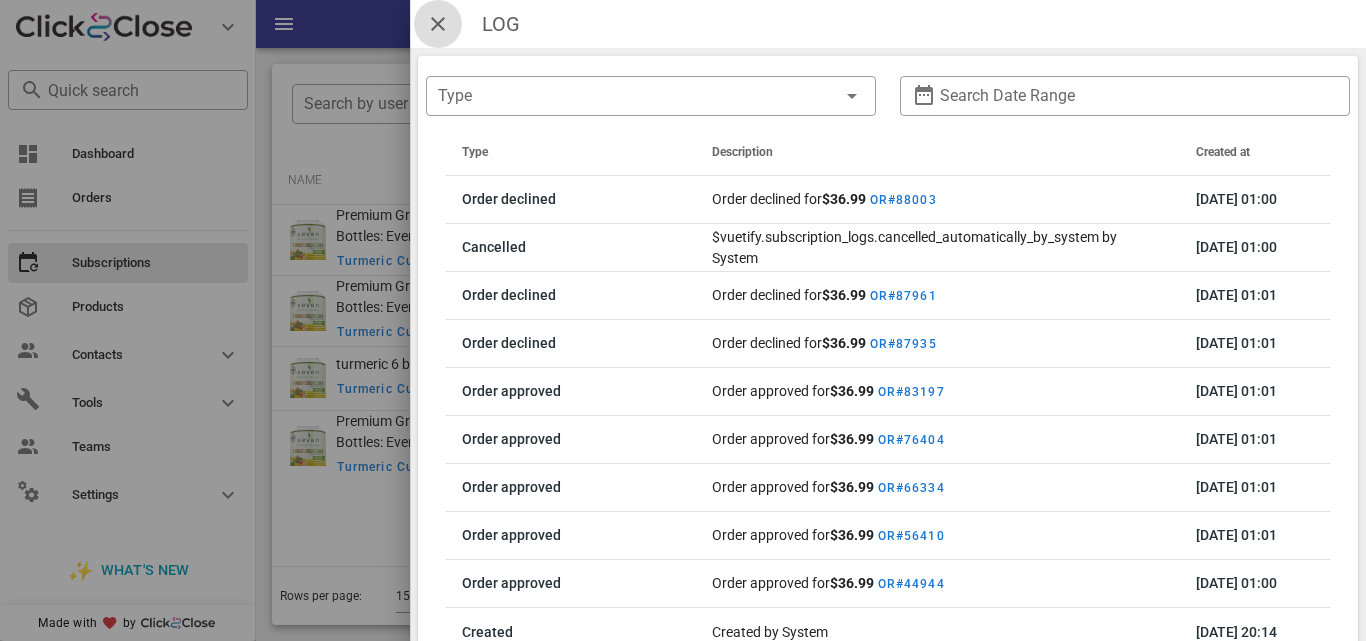 click at bounding box center (438, 24) 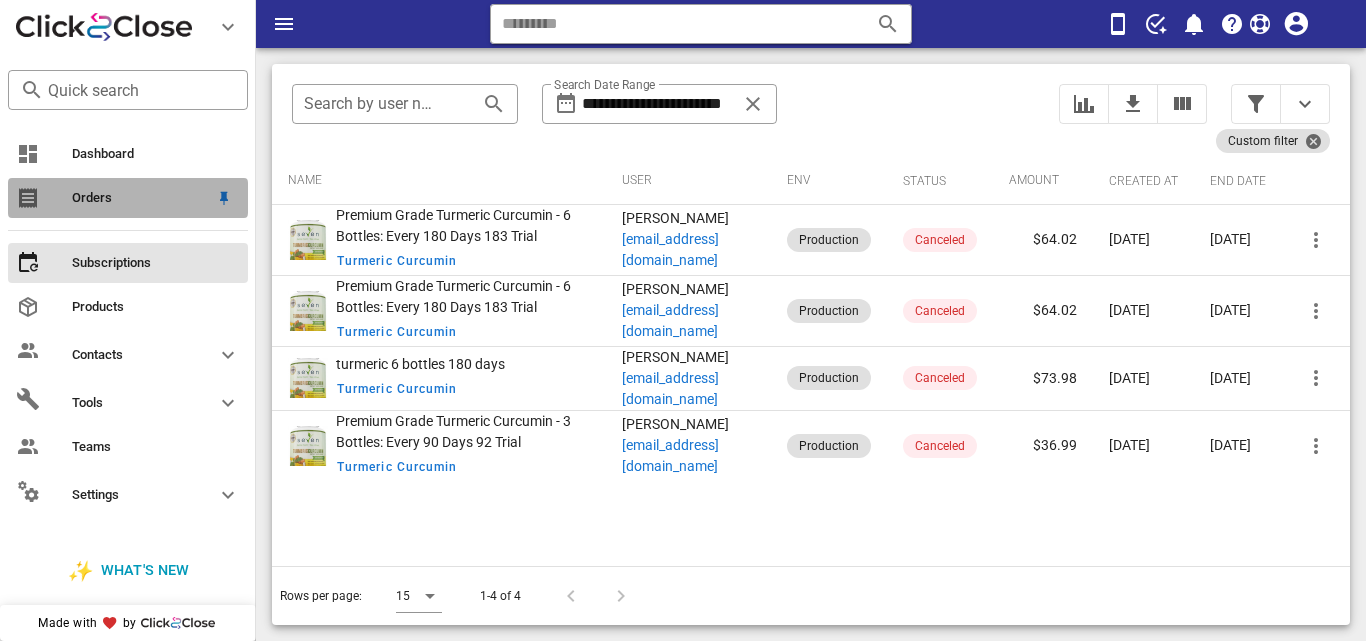 click on "Orders" at bounding box center [140, 198] 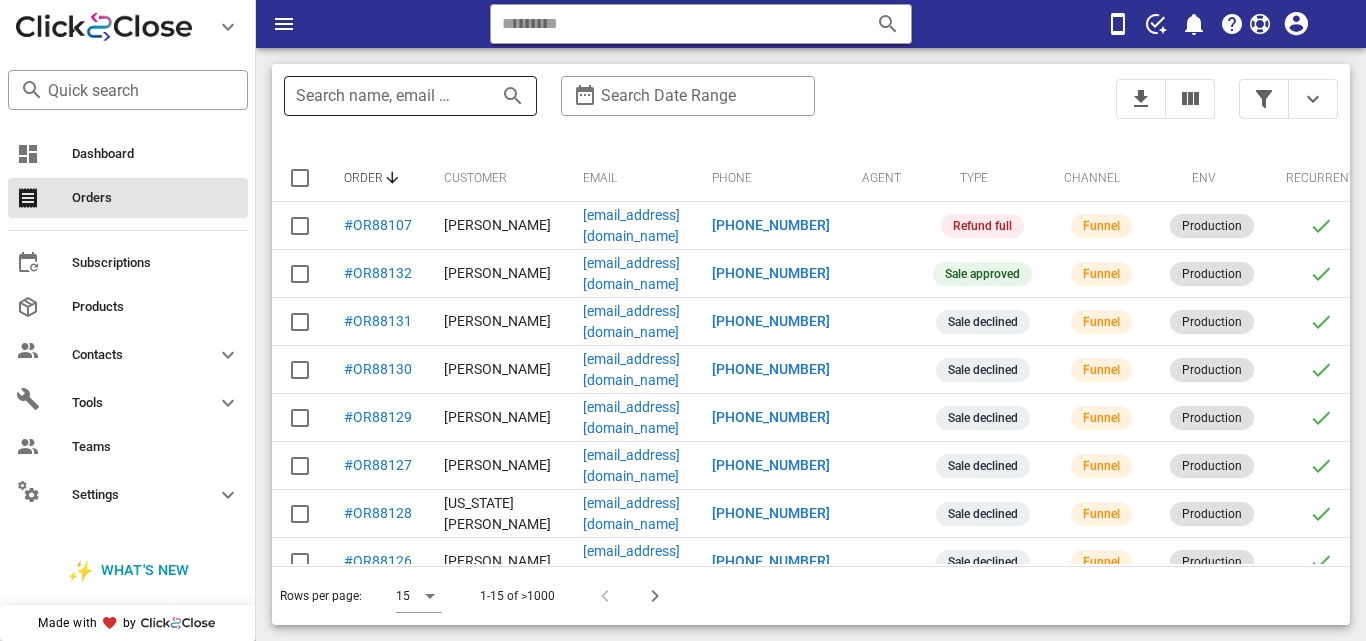 click on "Search name, email or phone" at bounding box center [382, 96] 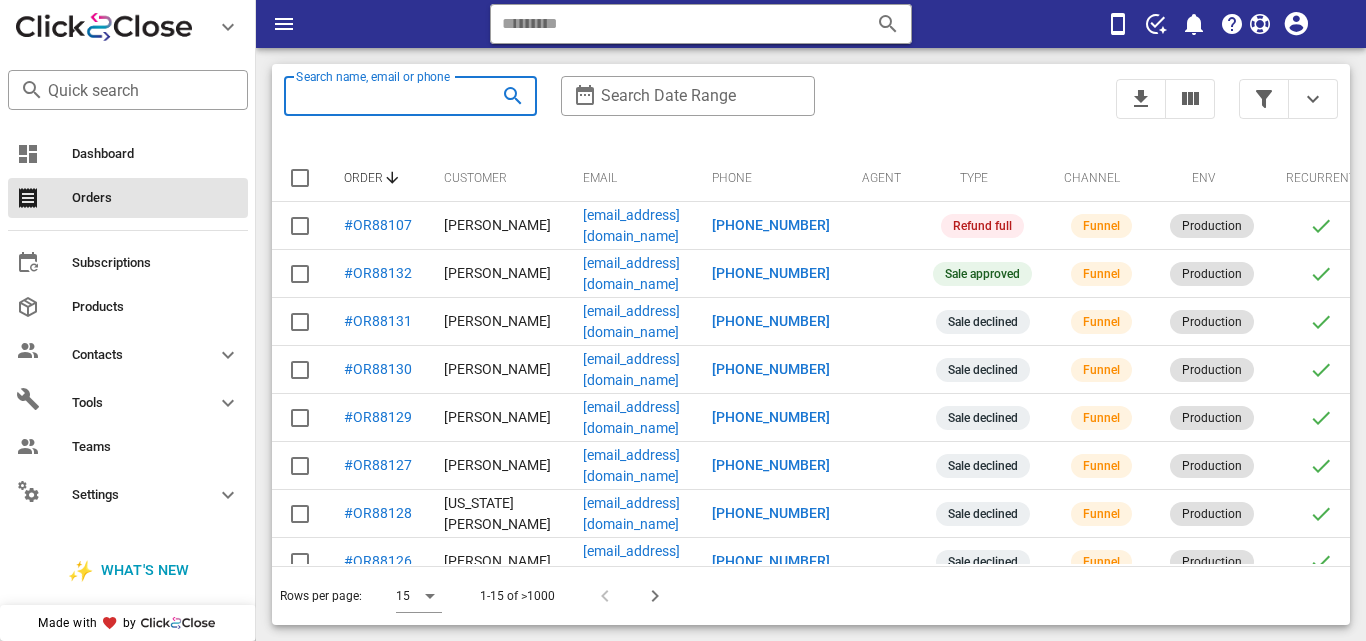 paste on "**********" 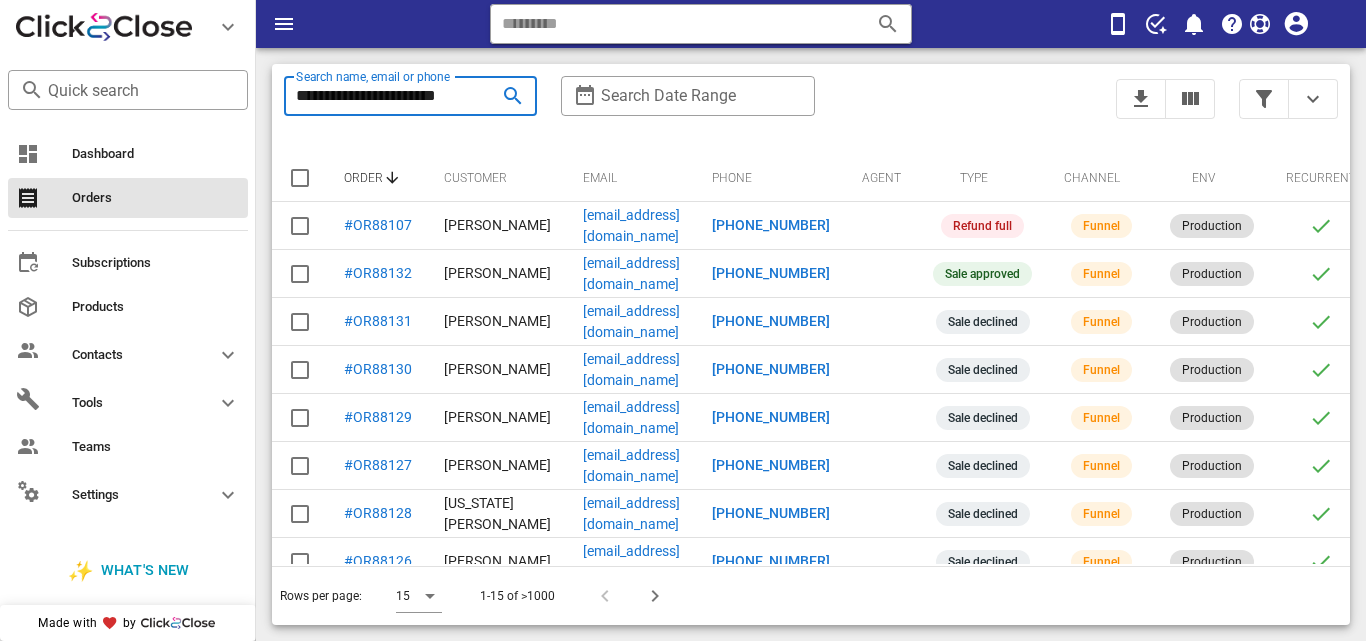 scroll, scrollTop: 0, scrollLeft: 18, axis: horizontal 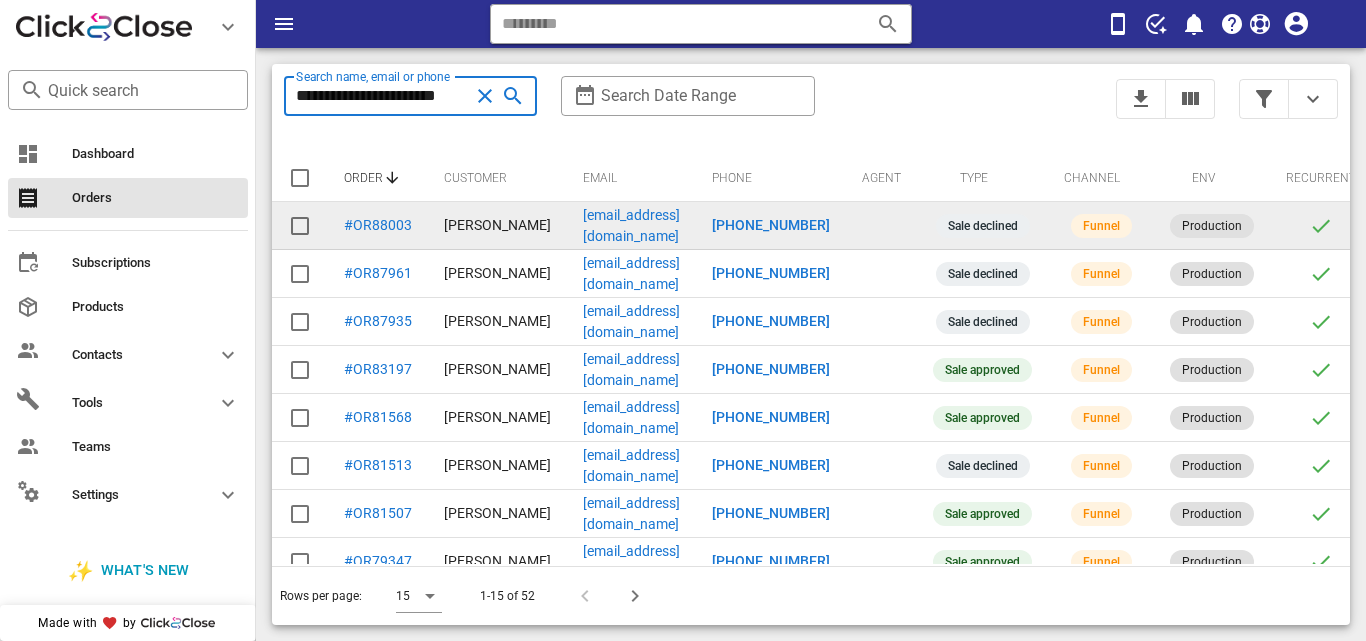 type on "**********" 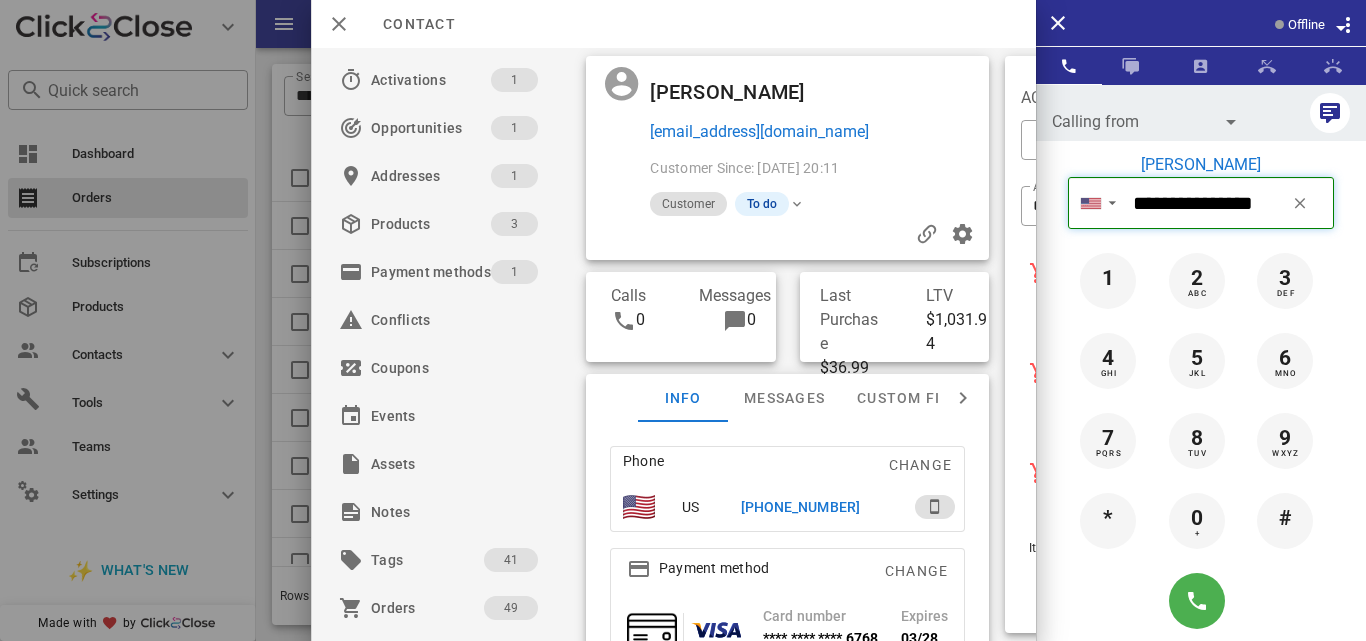drag, startPoint x: 1139, startPoint y: 202, endPoint x: 1276, endPoint y: 196, distance: 137.13132 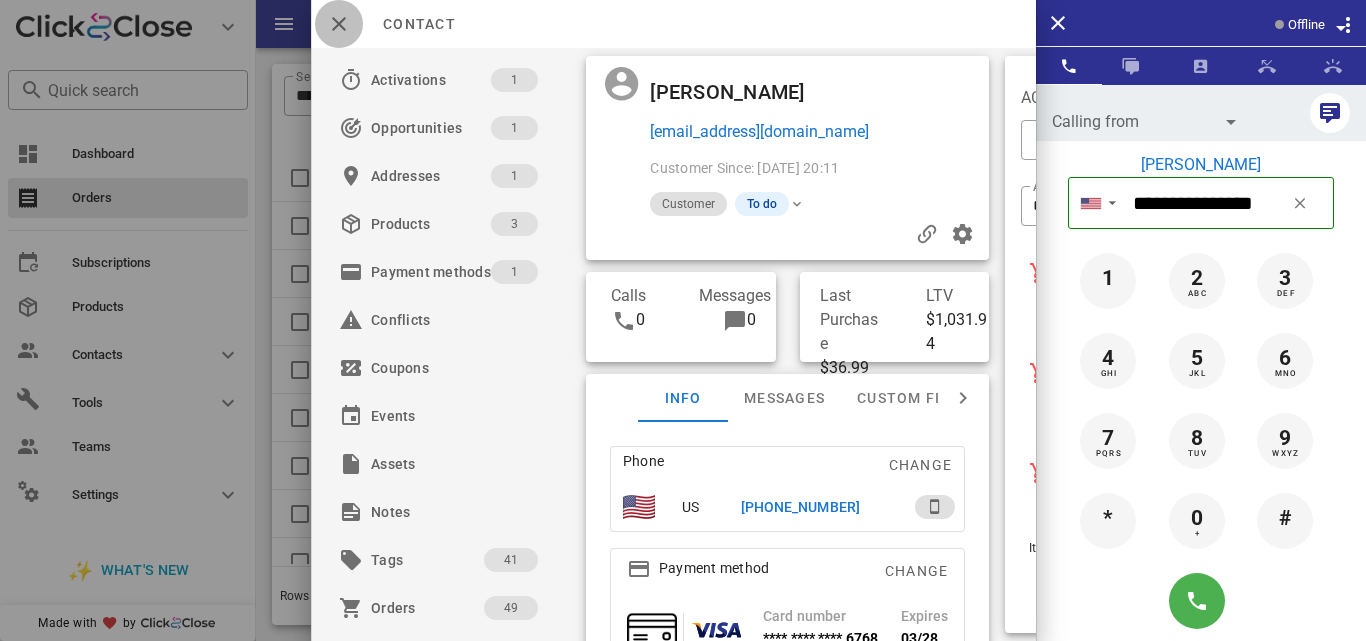 click at bounding box center [339, 24] 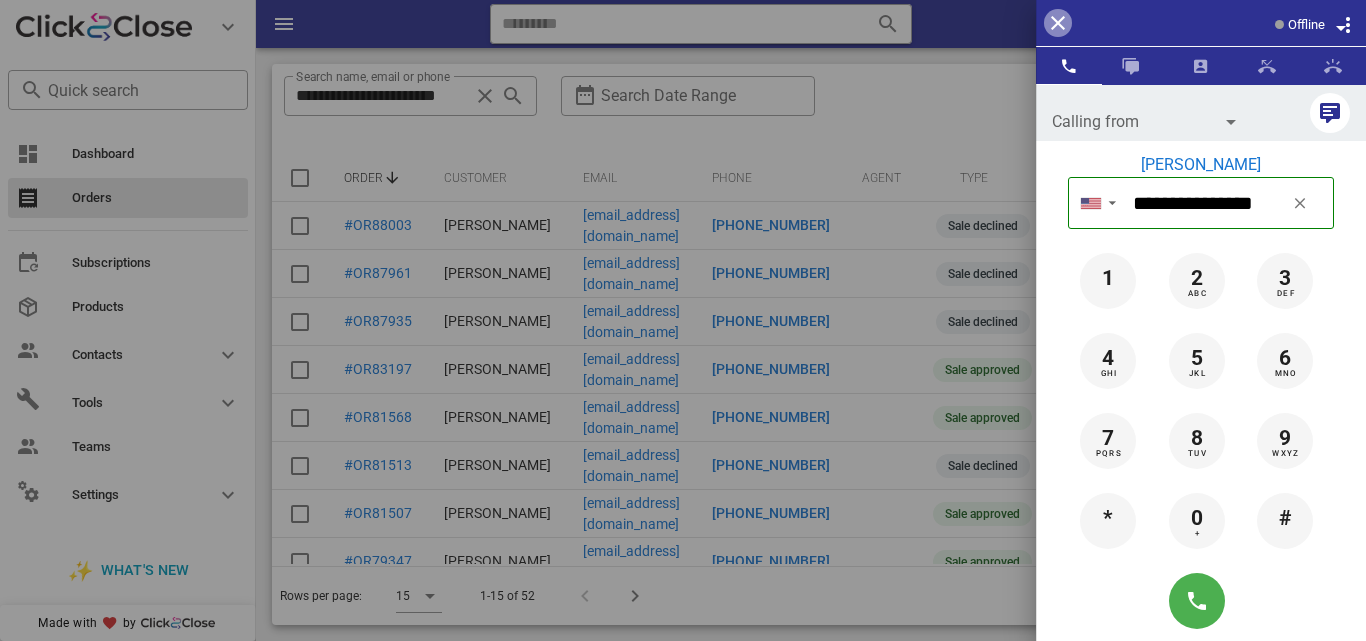 click at bounding box center [1058, 23] 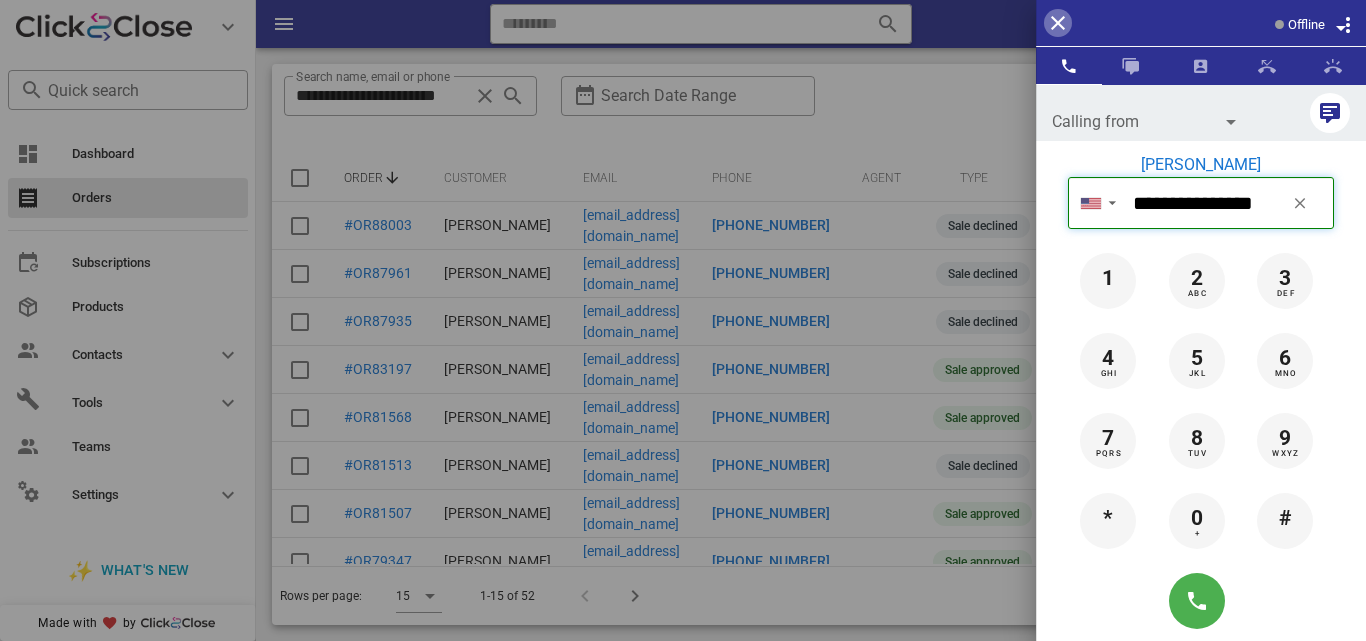 type 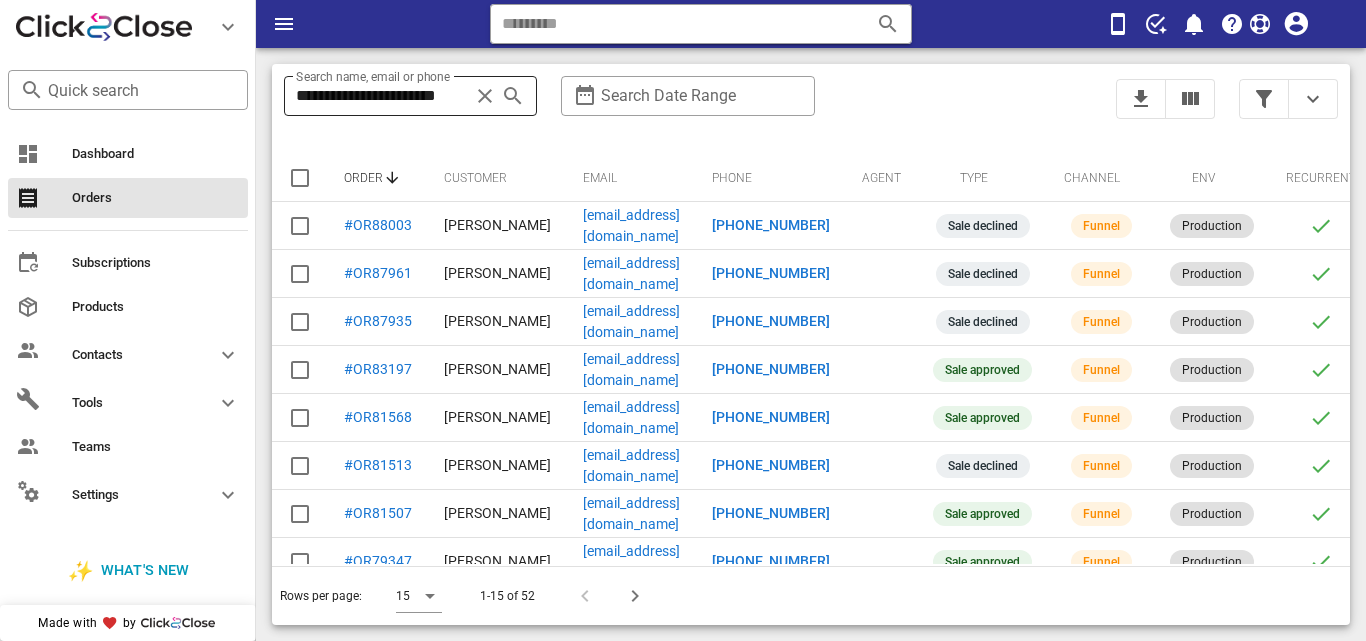 click at bounding box center (485, 96) 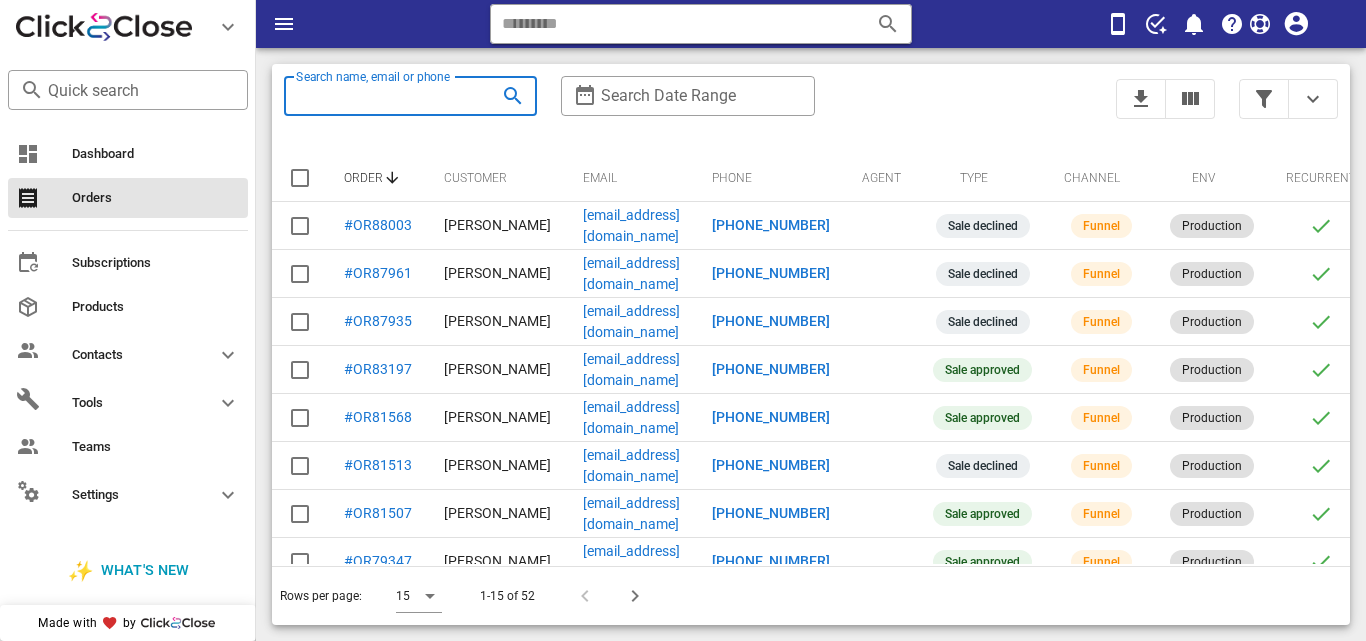scroll, scrollTop: 0, scrollLeft: 0, axis: both 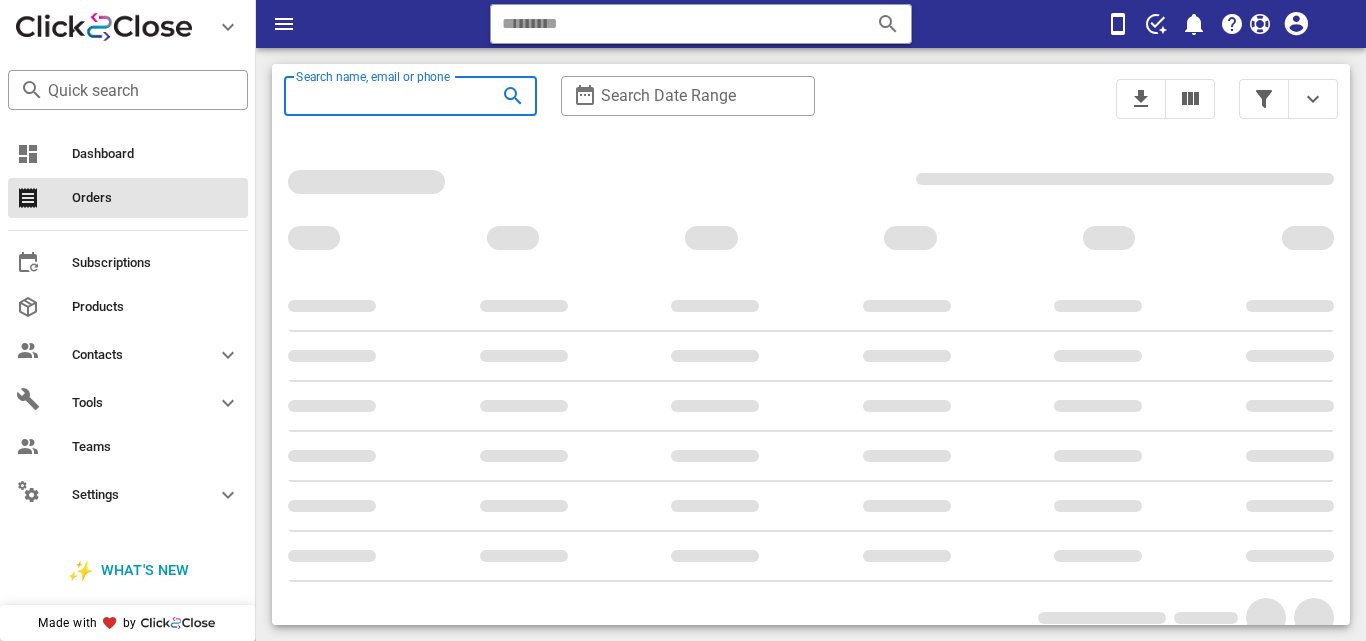 paste on "**********" 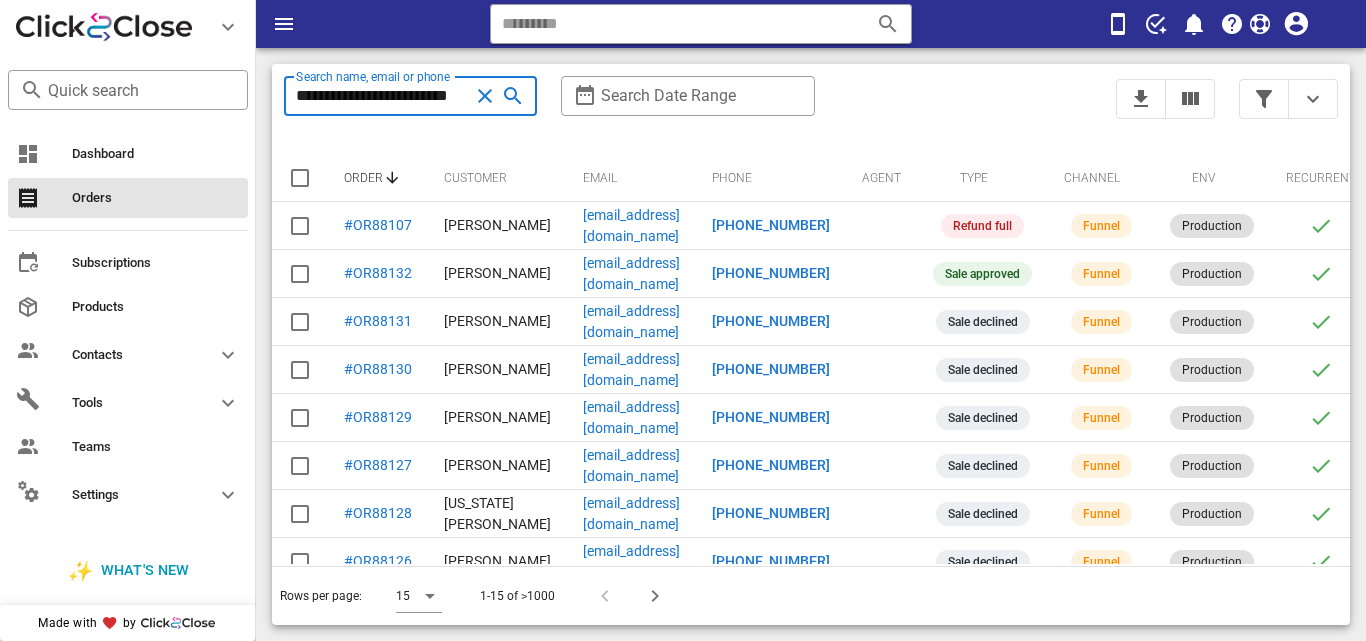 scroll, scrollTop: 0, scrollLeft: 28, axis: horizontal 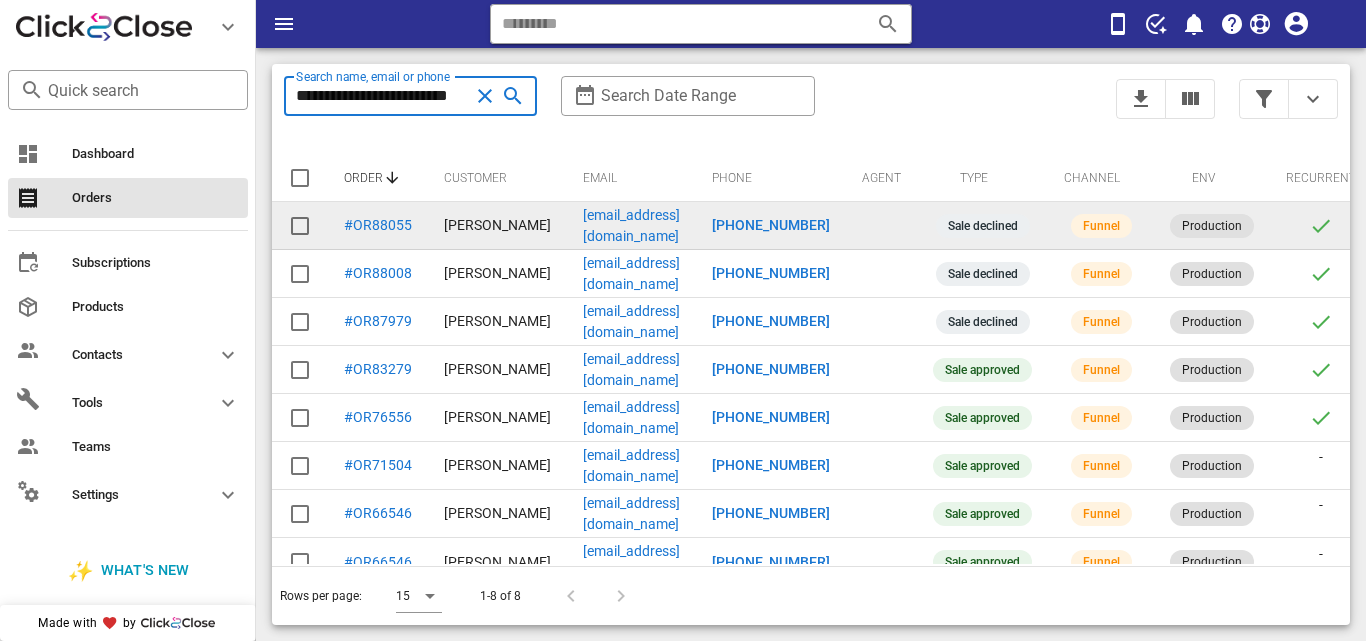 type on "**********" 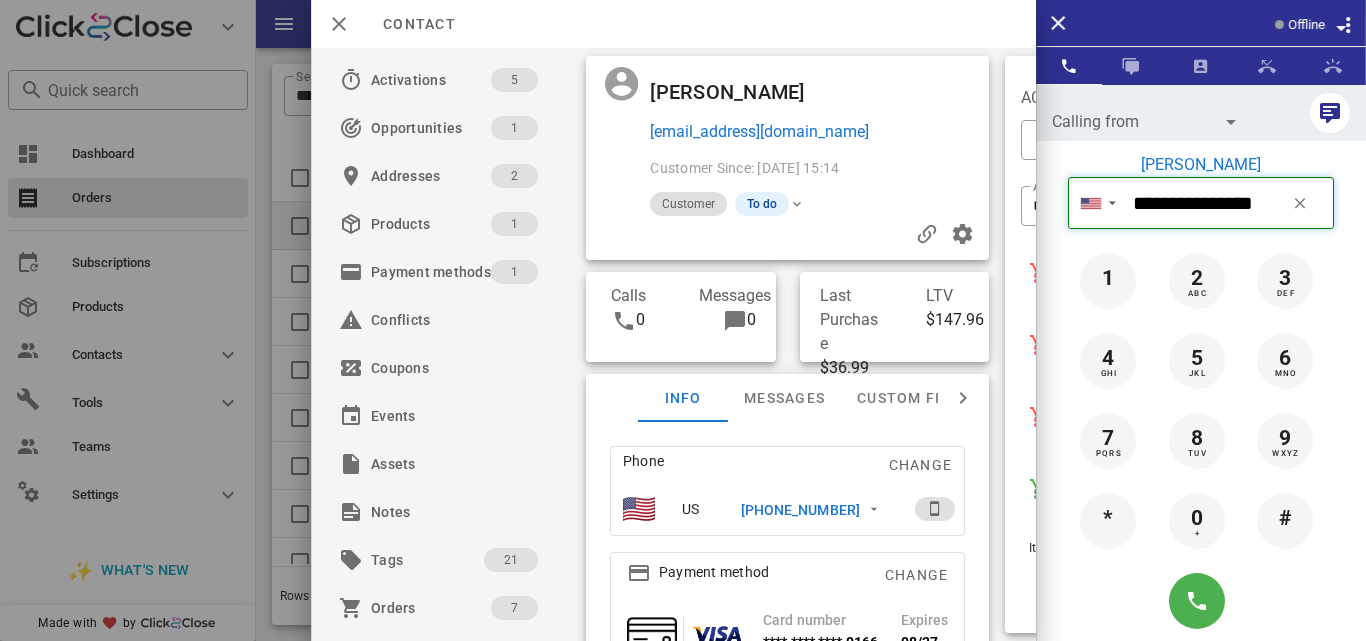drag, startPoint x: 1136, startPoint y: 196, endPoint x: 1281, endPoint y: 190, distance: 145.12408 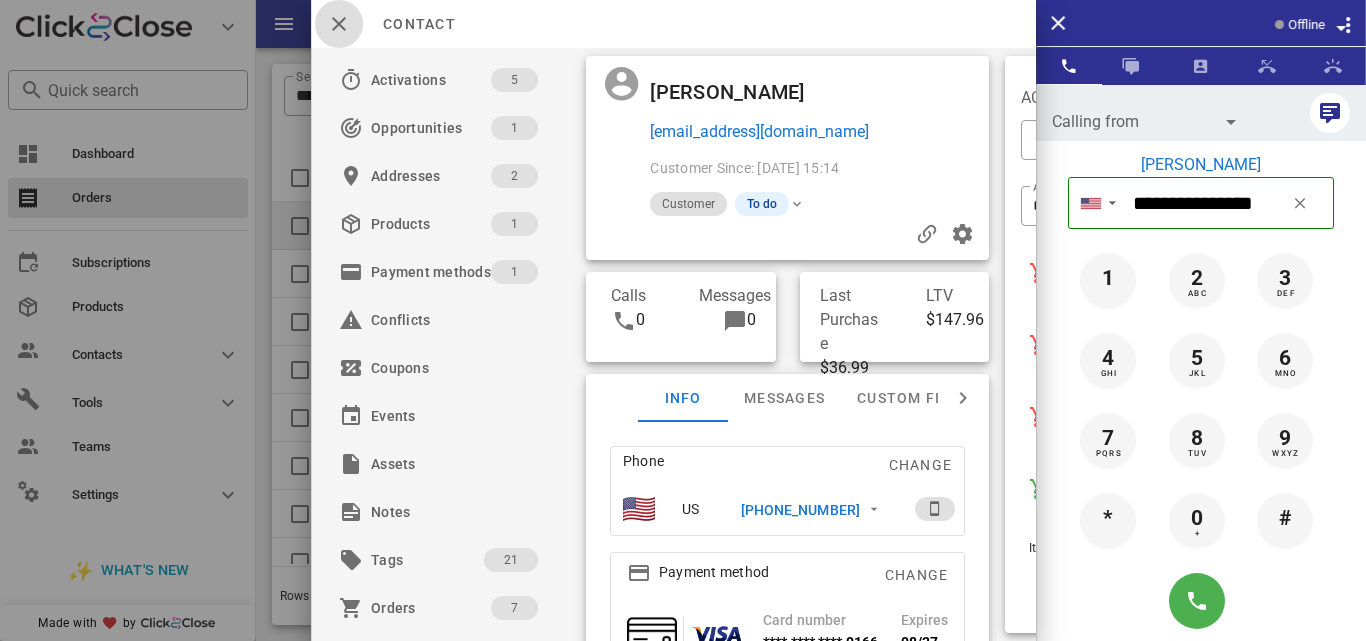 click at bounding box center (339, 24) 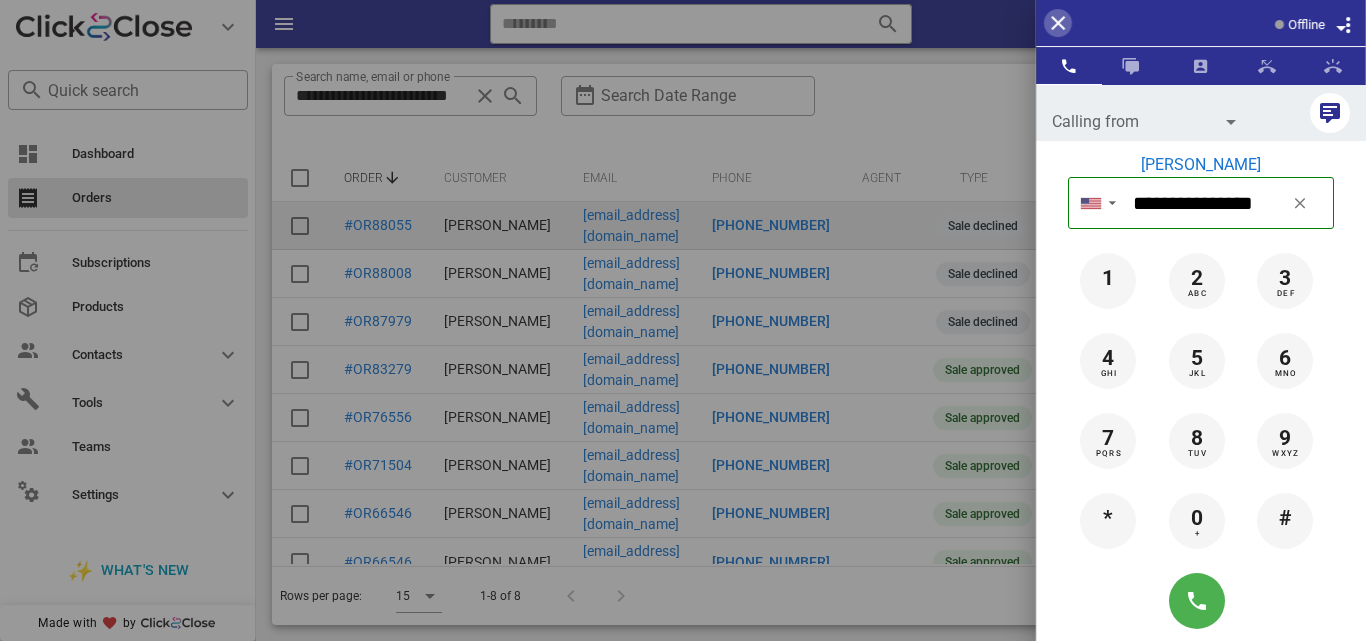 click at bounding box center (1058, 23) 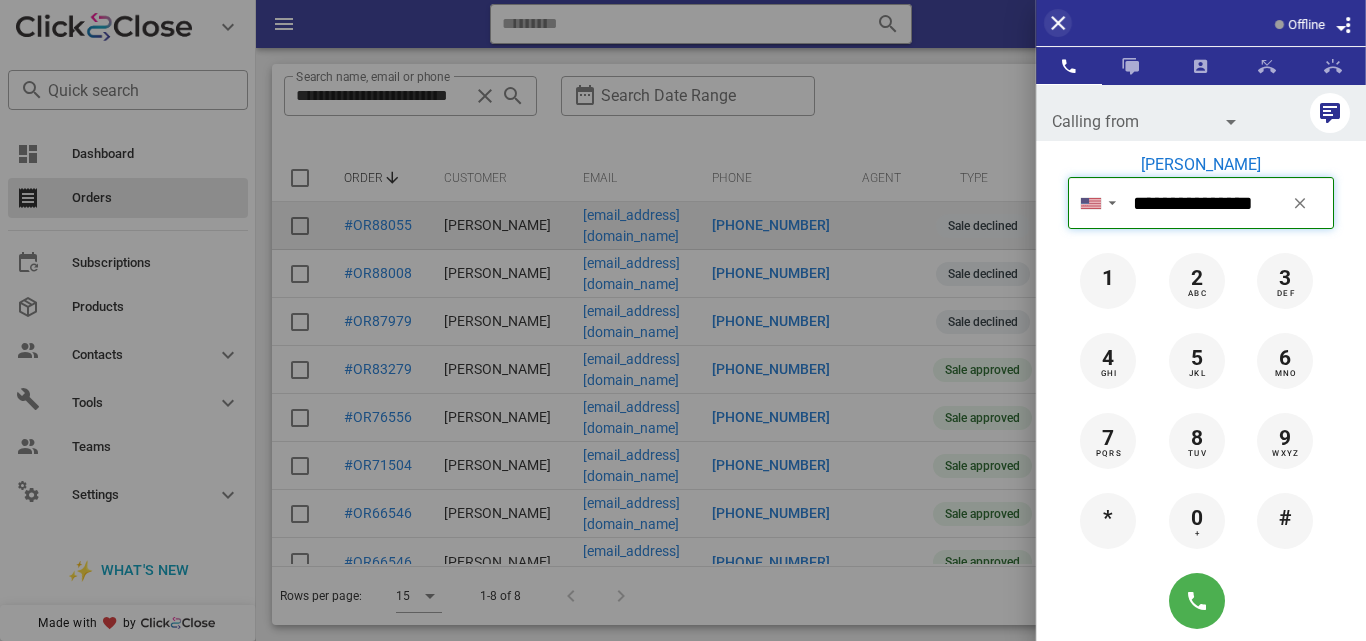 type 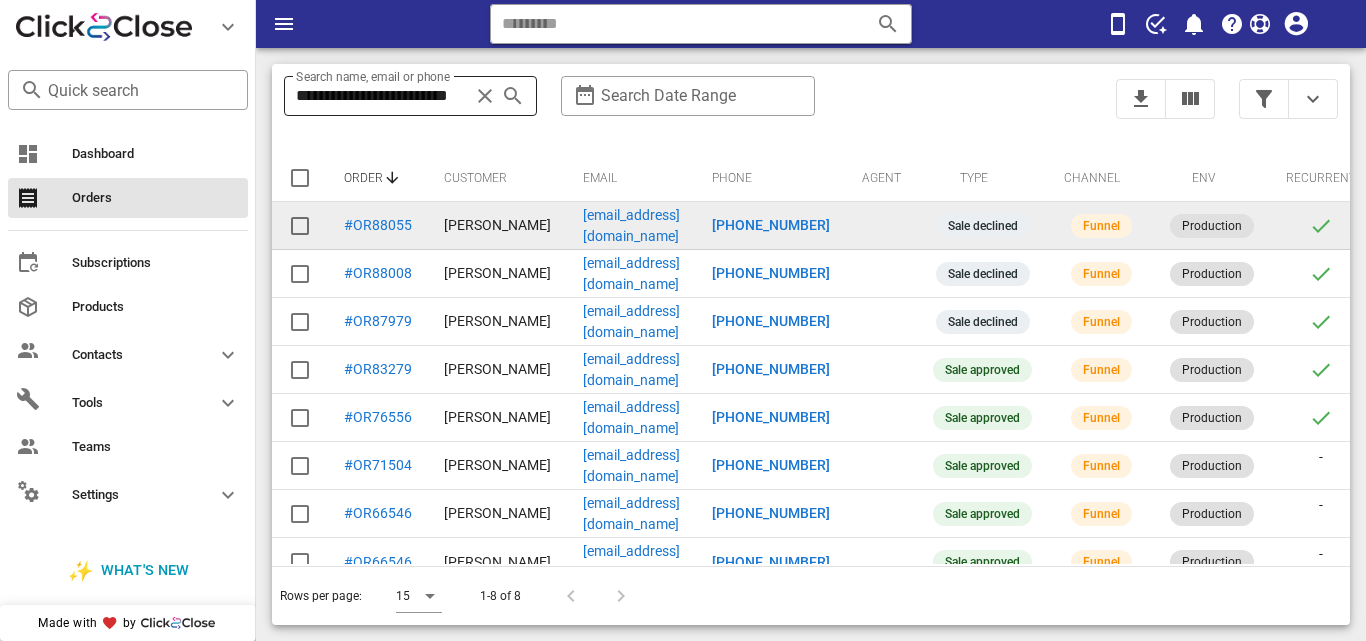 click at bounding box center [485, 96] 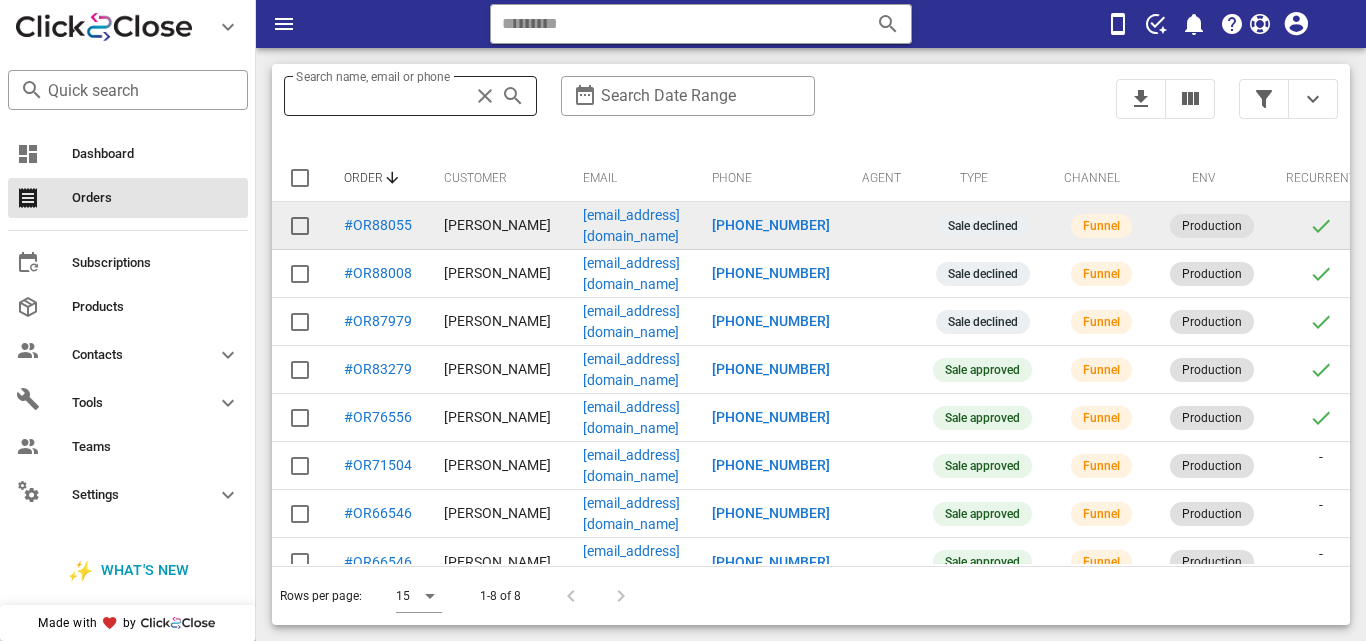 scroll, scrollTop: 0, scrollLeft: 0, axis: both 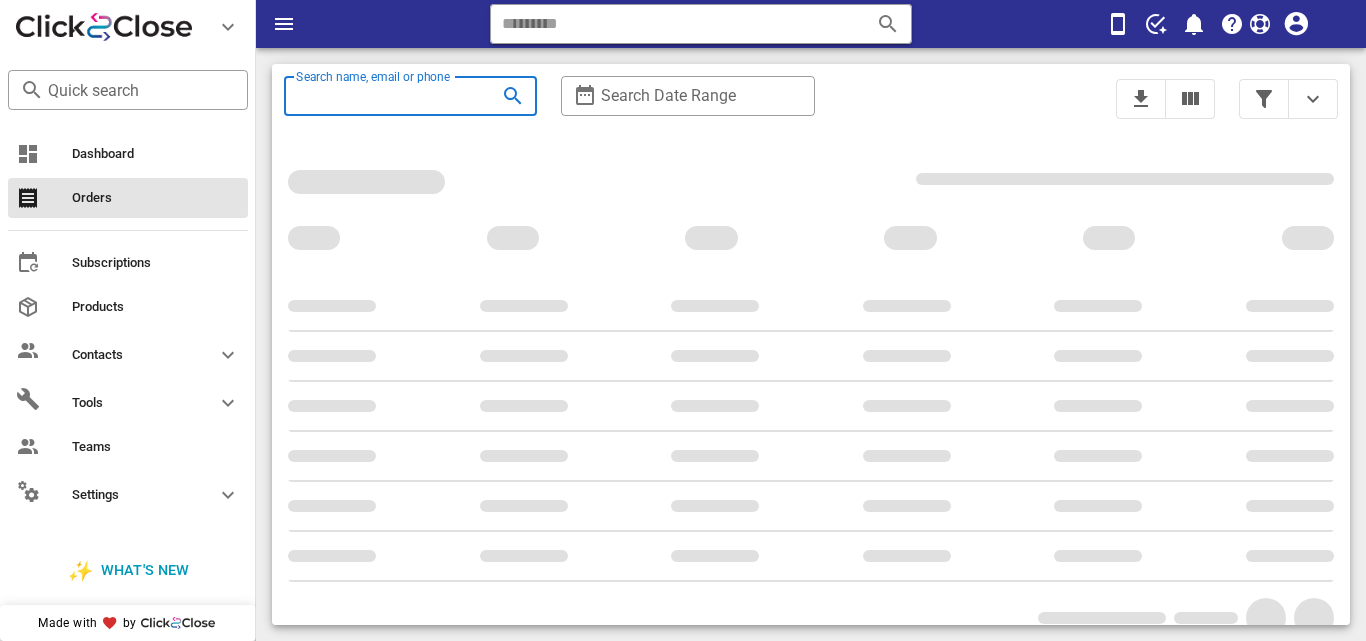 paste on "**********" 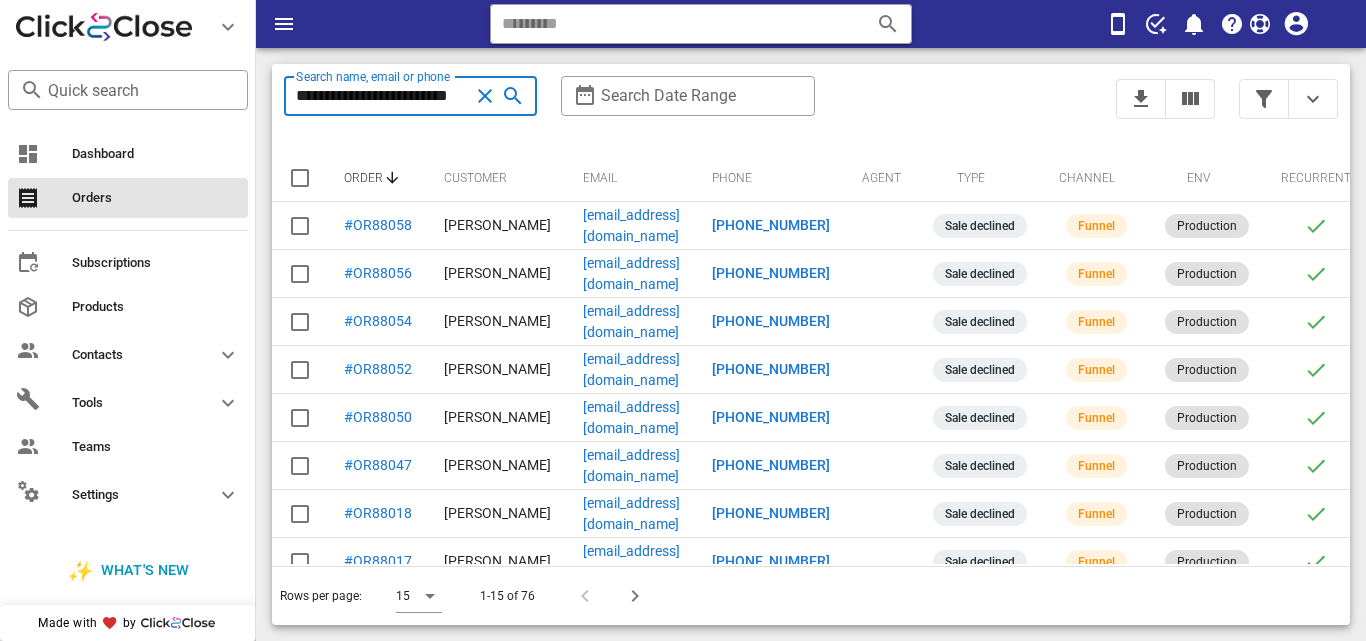scroll, scrollTop: 0, scrollLeft: 49, axis: horizontal 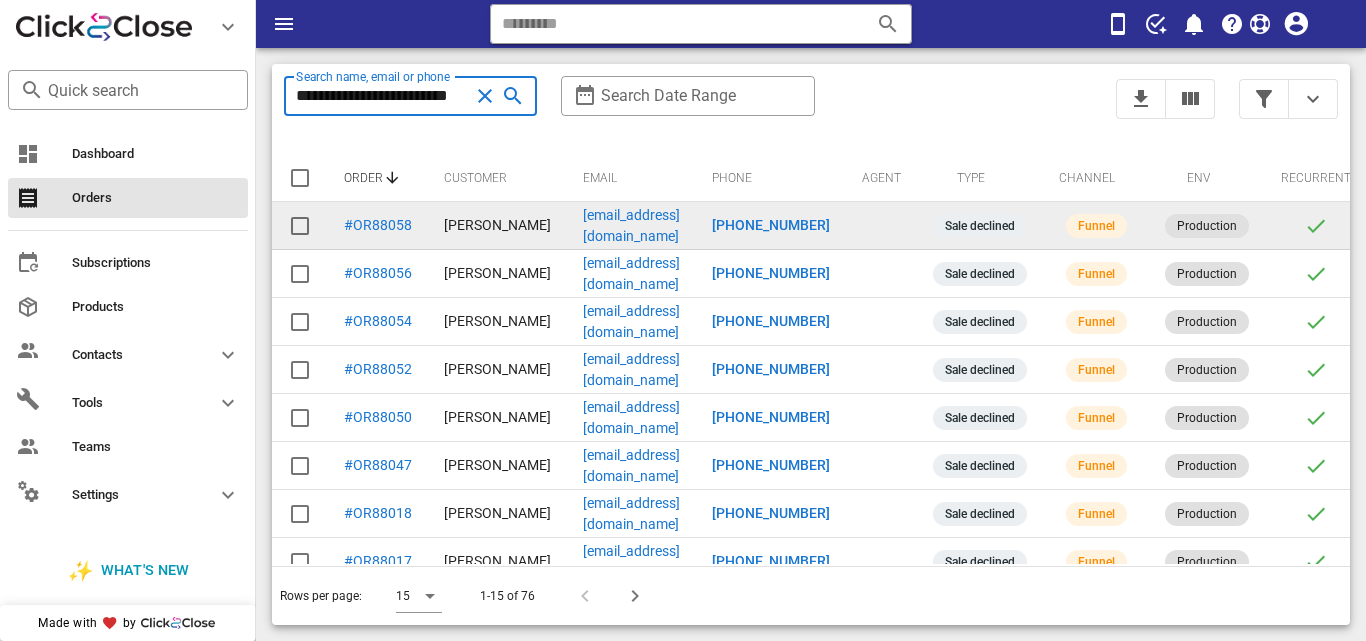 type on "**********" 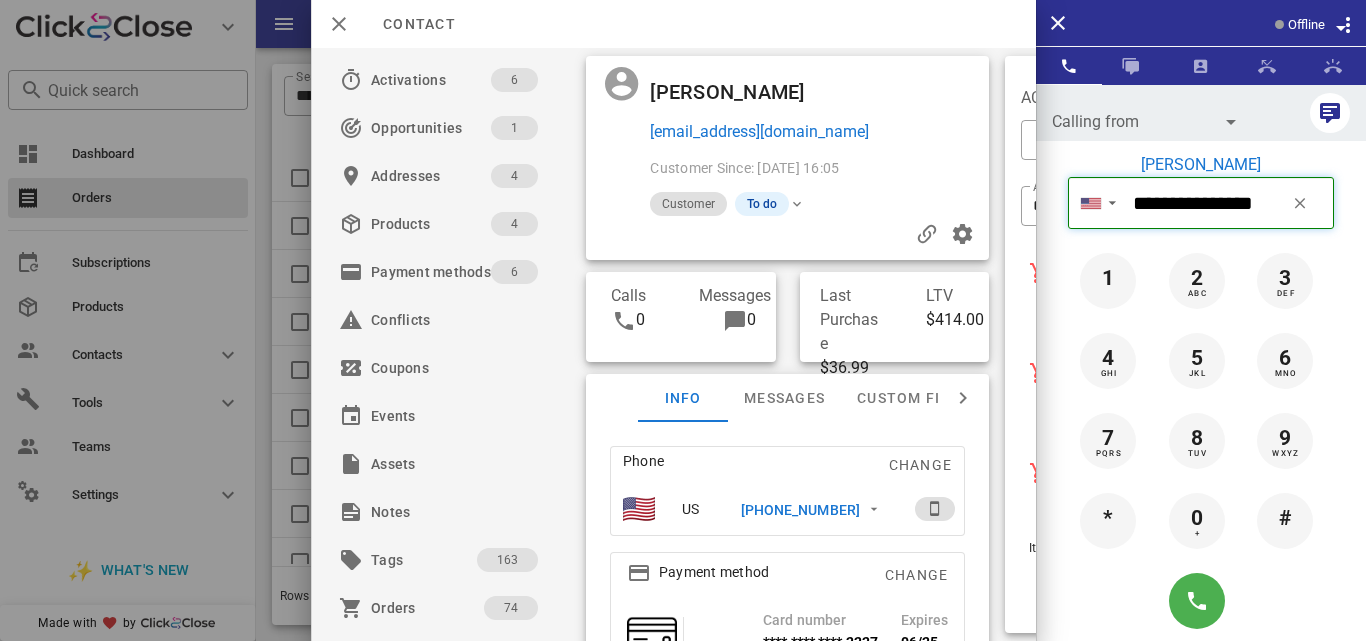 drag, startPoint x: 1149, startPoint y: 203, endPoint x: 1275, endPoint y: 208, distance: 126.09917 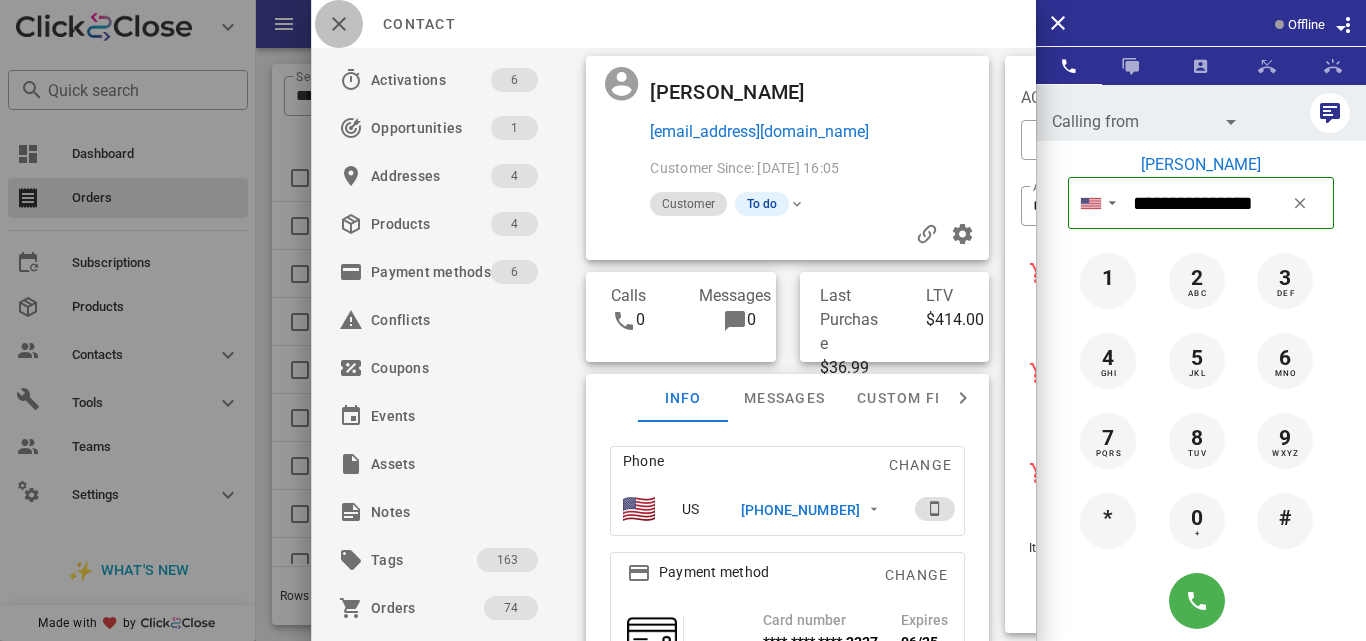 click at bounding box center [339, 24] 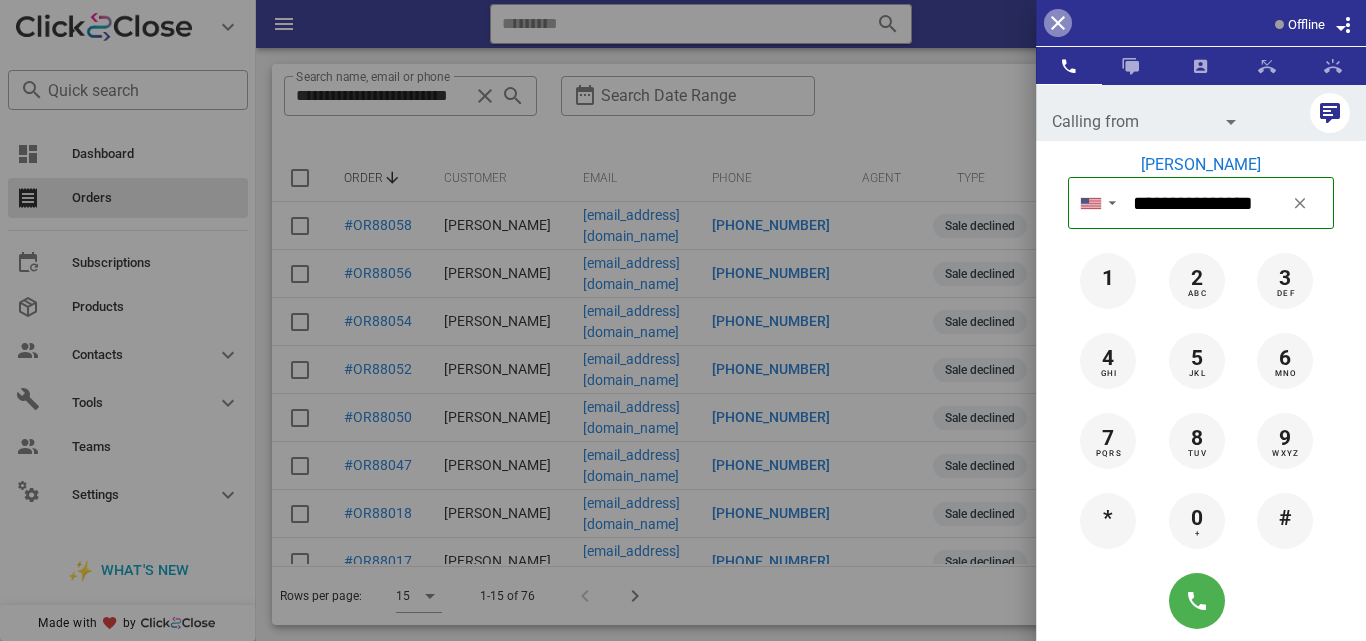click at bounding box center [1058, 23] 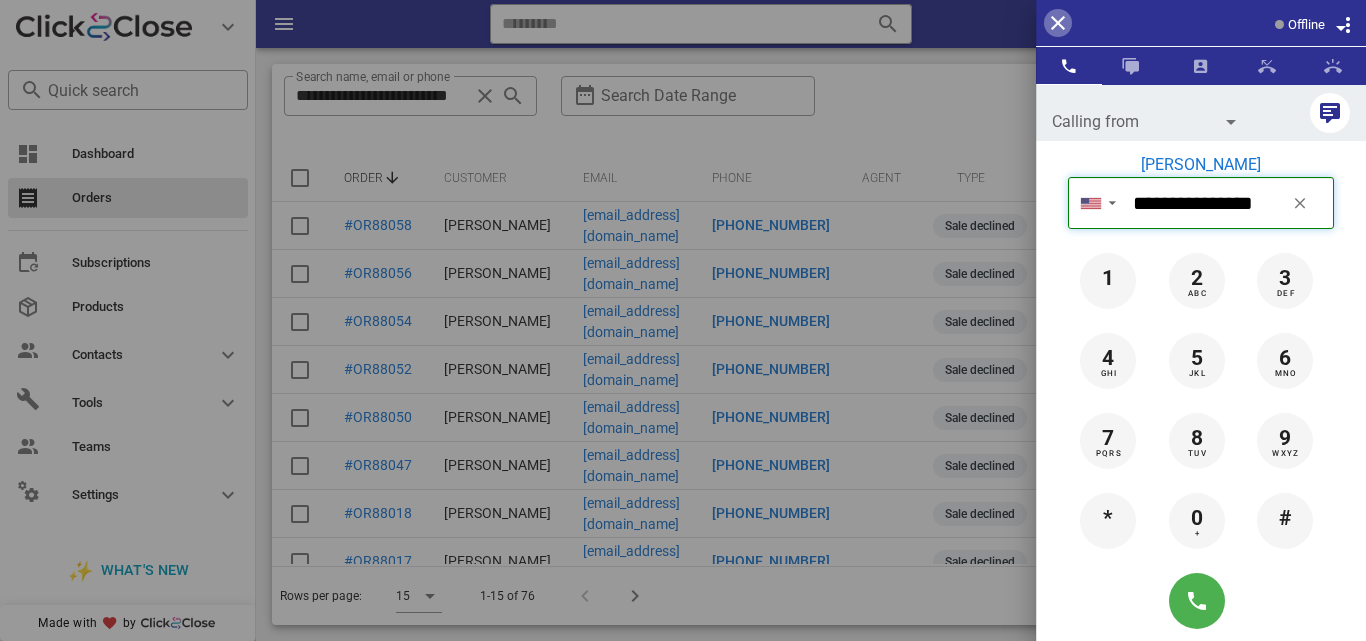 type 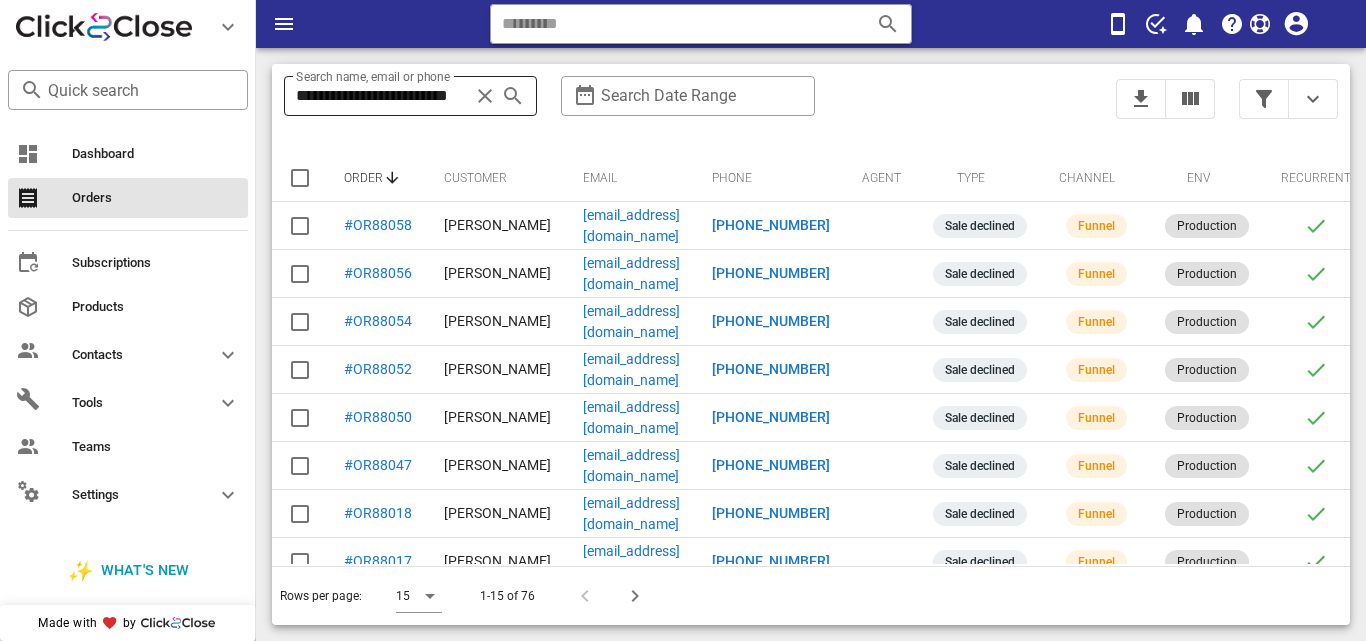 click at bounding box center (485, 96) 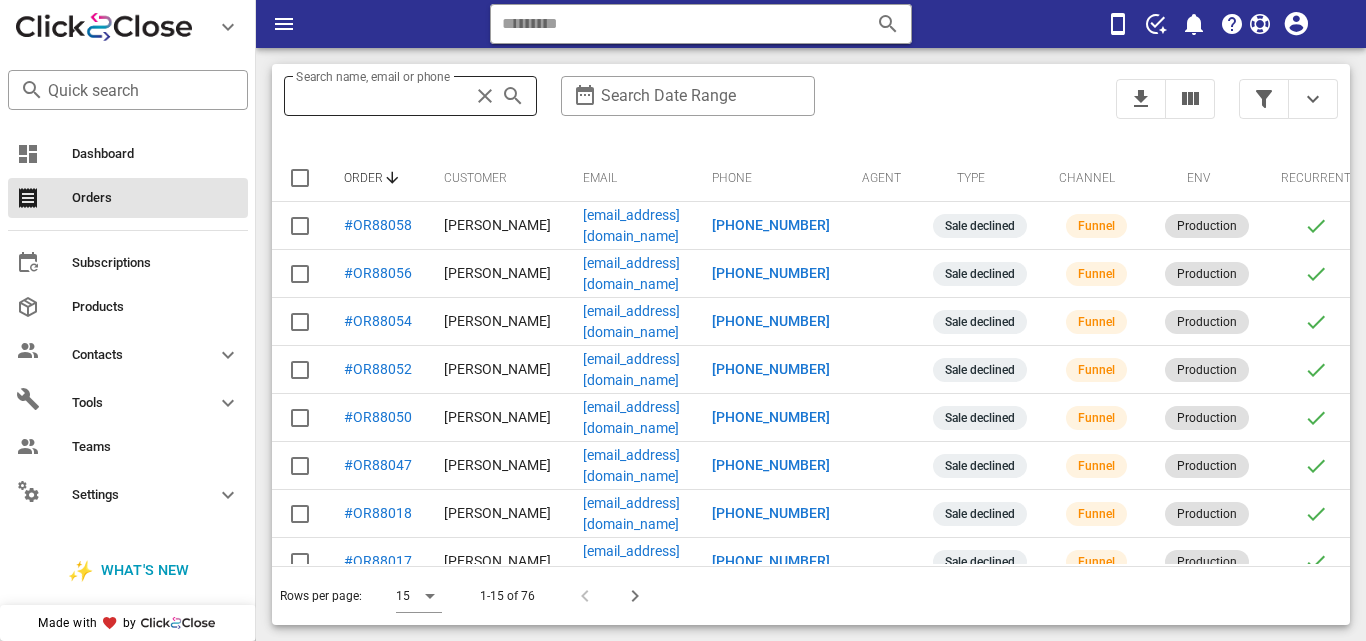 scroll, scrollTop: 0, scrollLeft: 0, axis: both 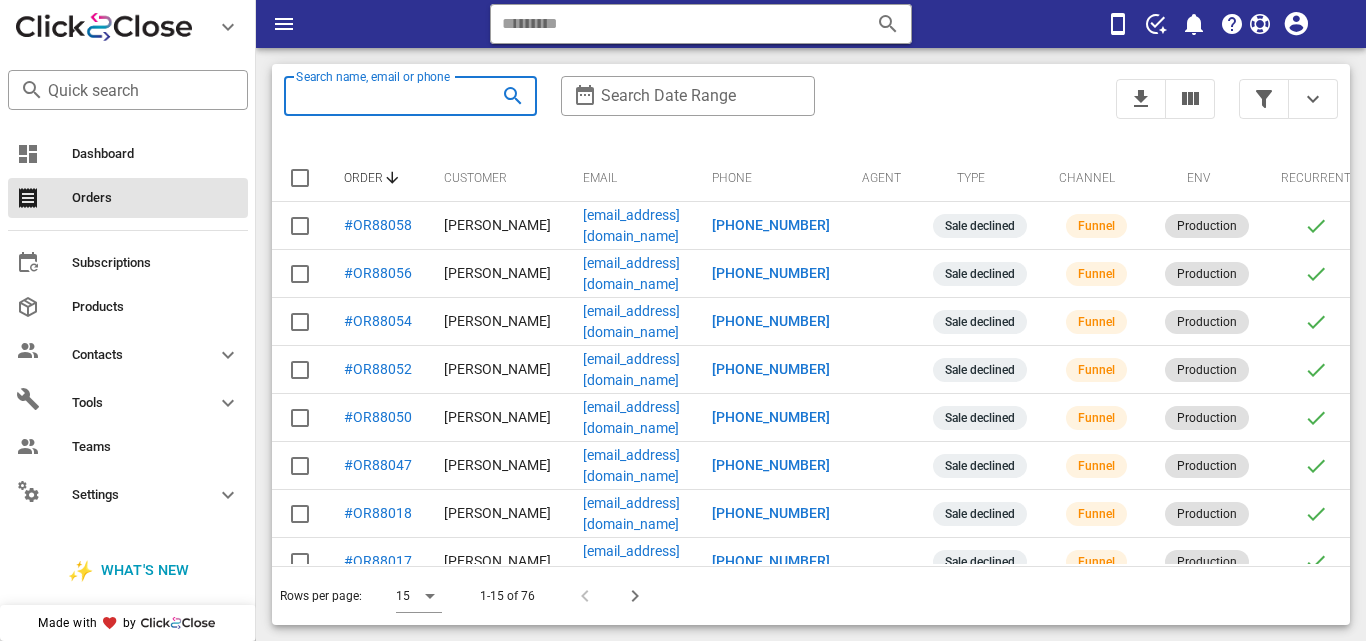 paste on "**********" 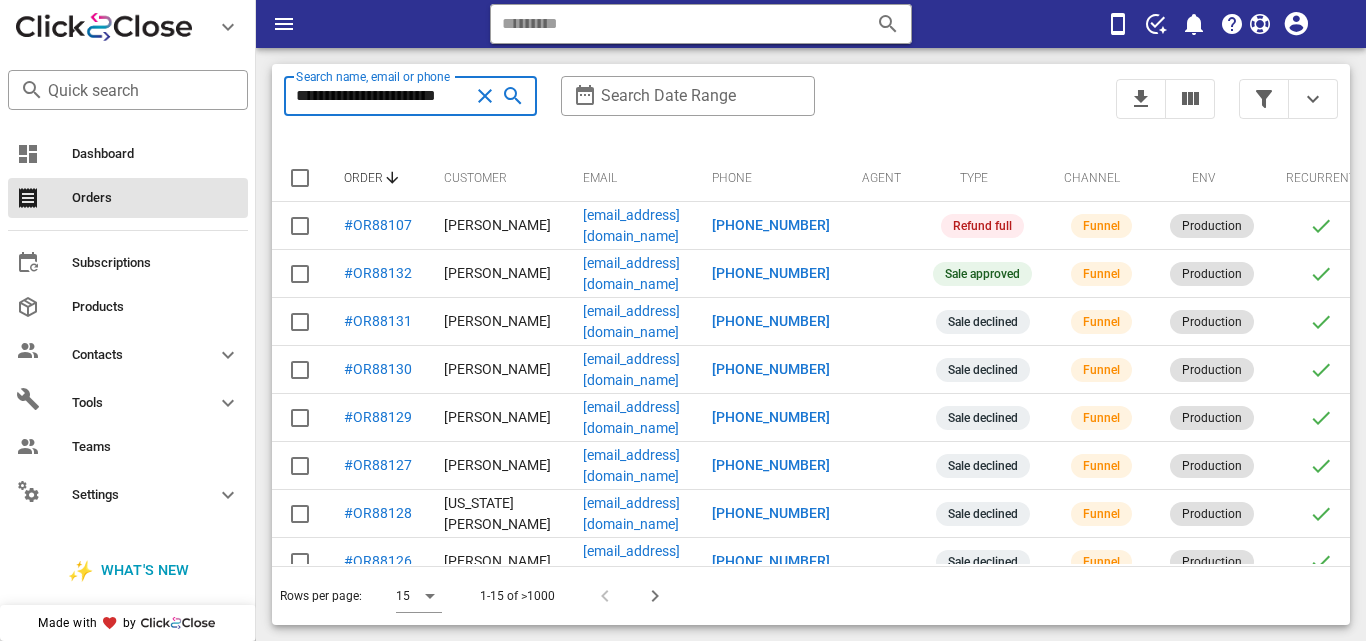 scroll, scrollTop: 0, scrollLeft: 18, axis: horizontal 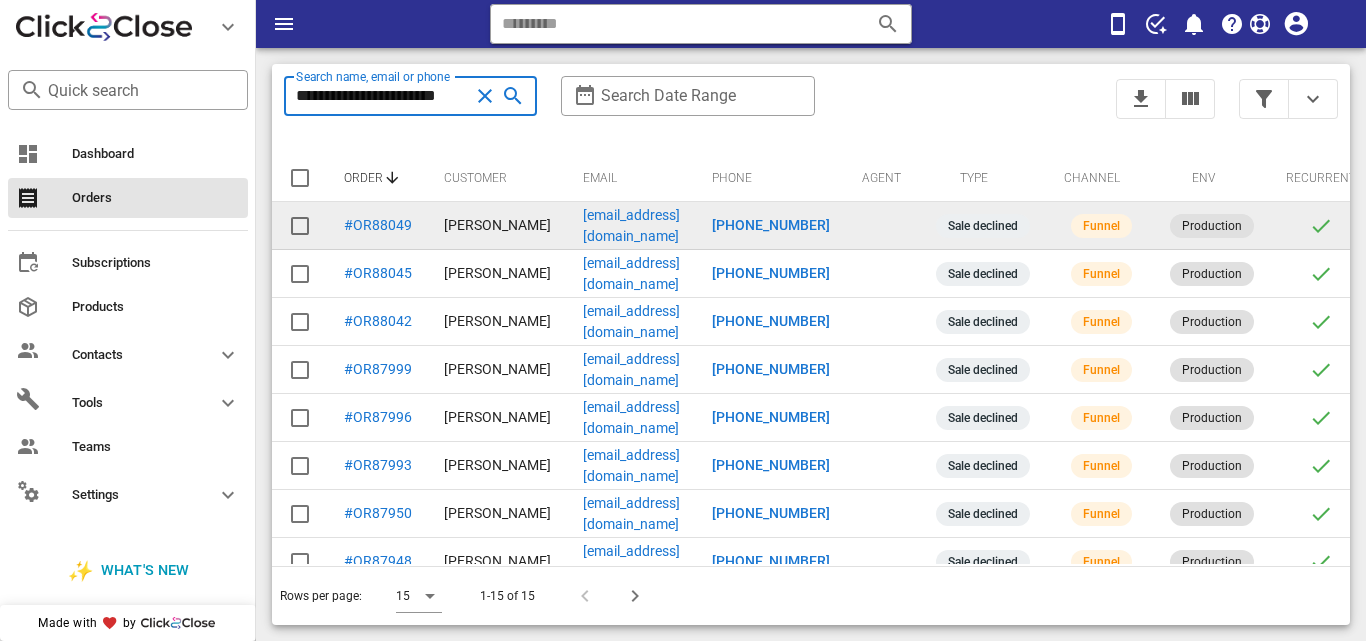 type on "**********" 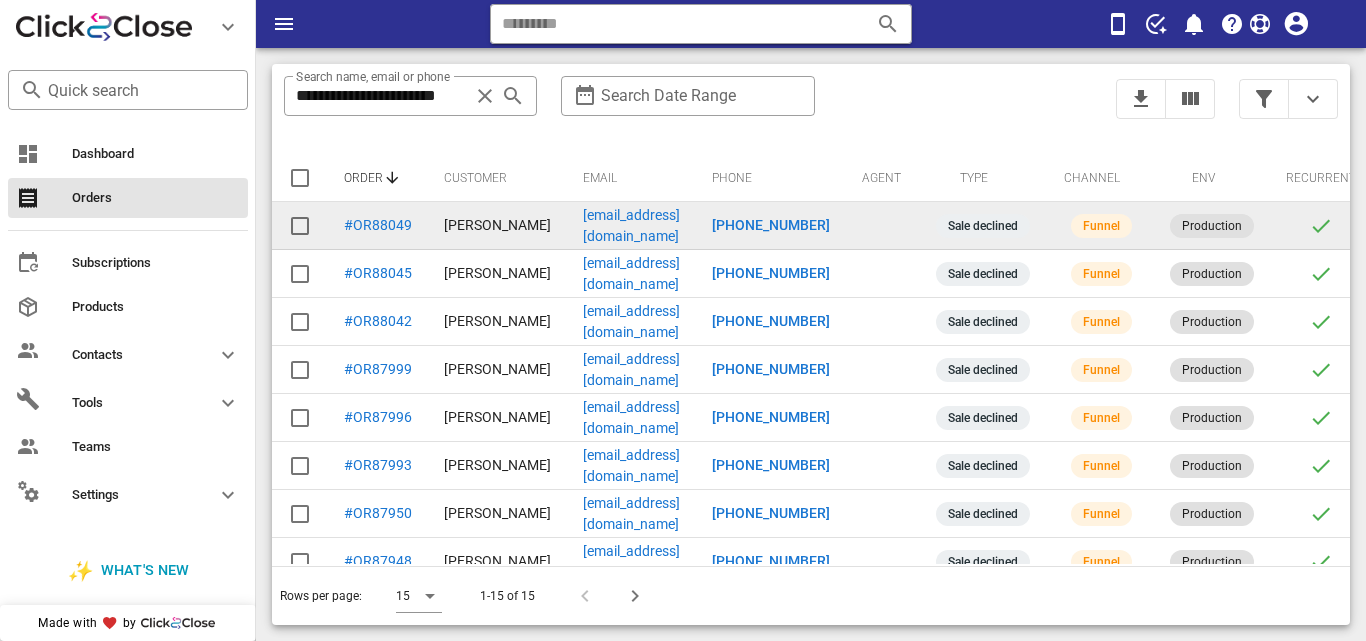 scroll, scrollTop: 0, scrollLeft: 0, axis: both 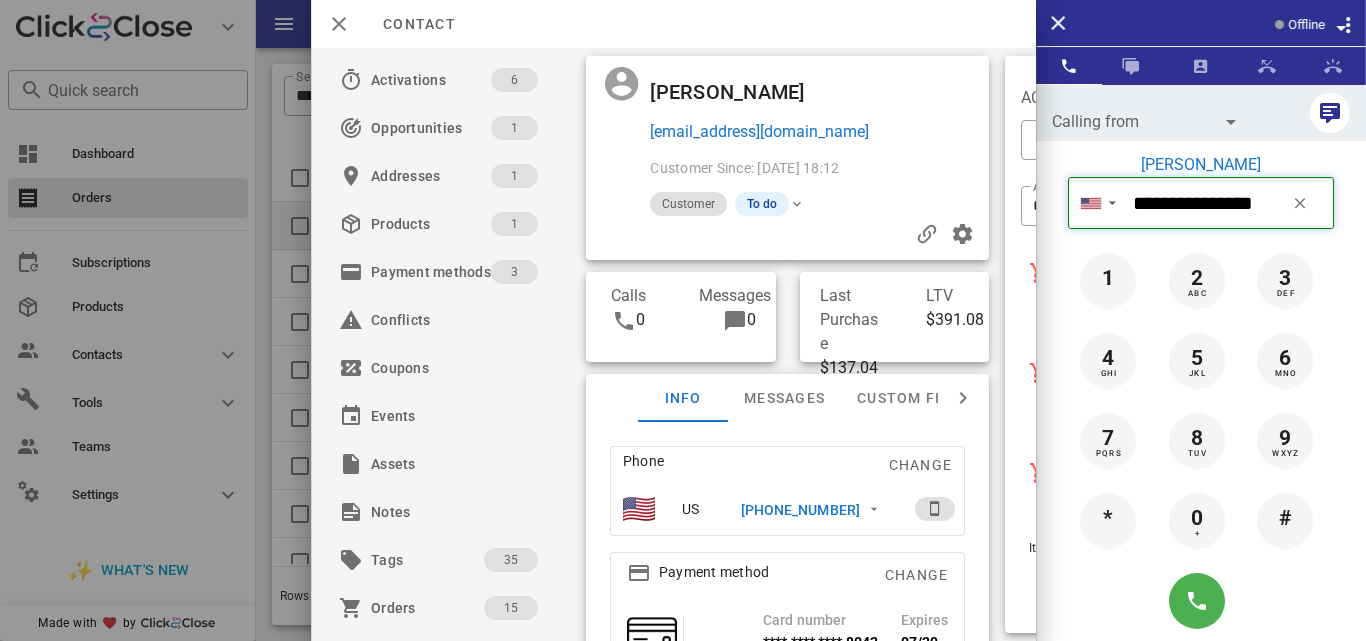 drag, startPoint x: 1138, startPoint y: 193, endPoint x: 1271, endPoint y: 204, distance: 133.45412 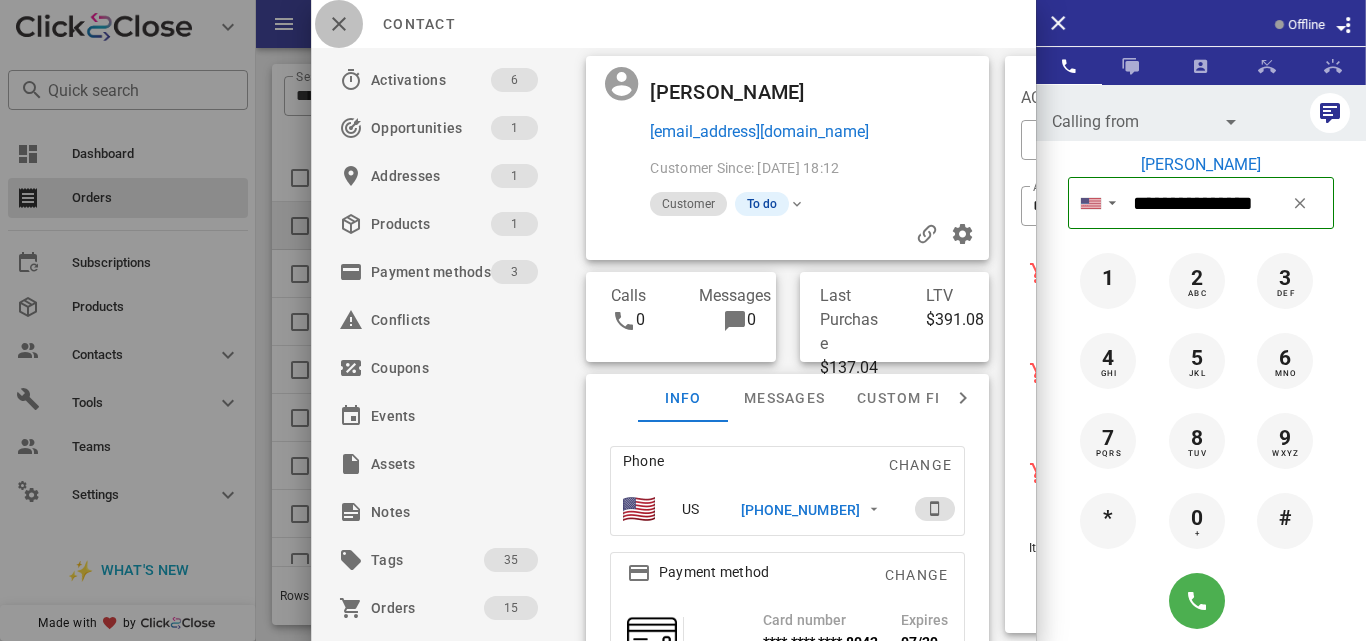 click at bounding box center (339, 24) 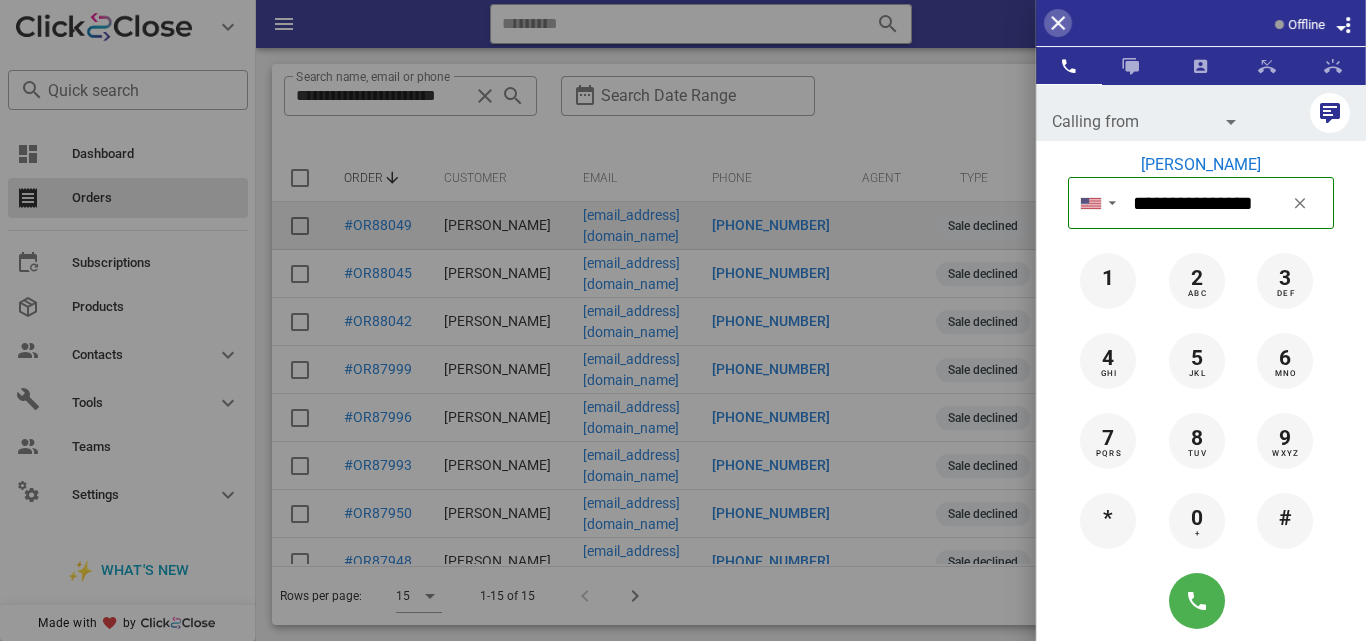 click at bounding box center [1058, 23] 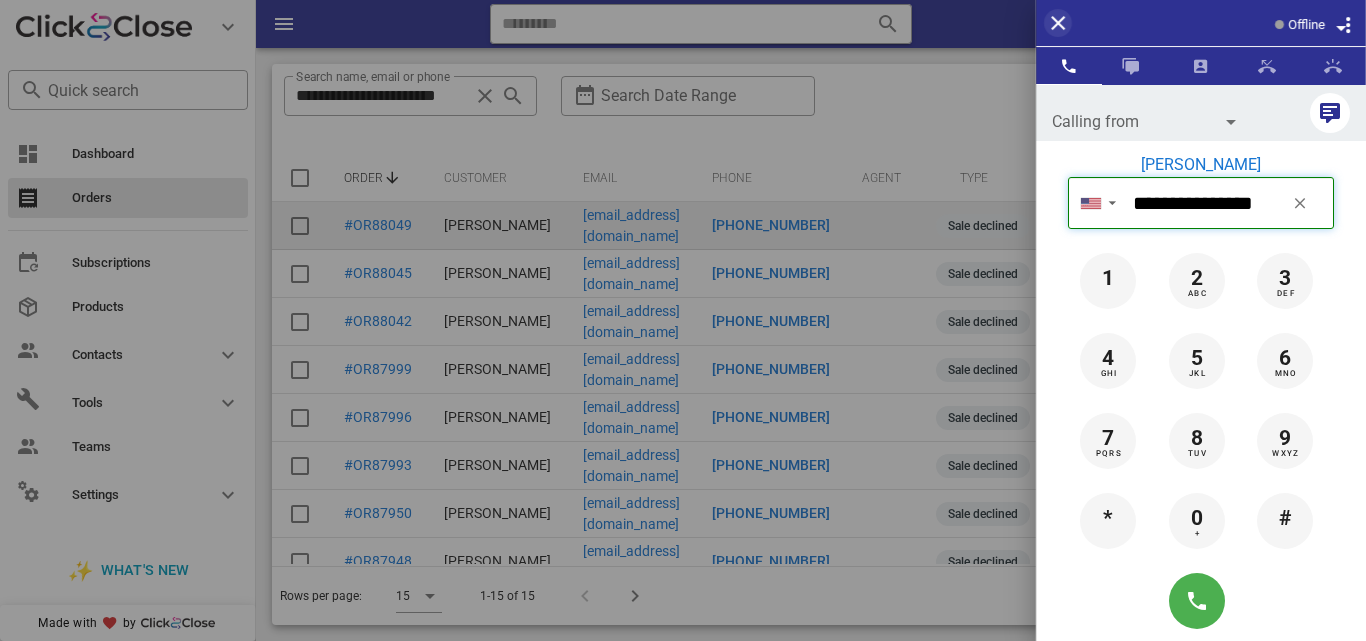 type 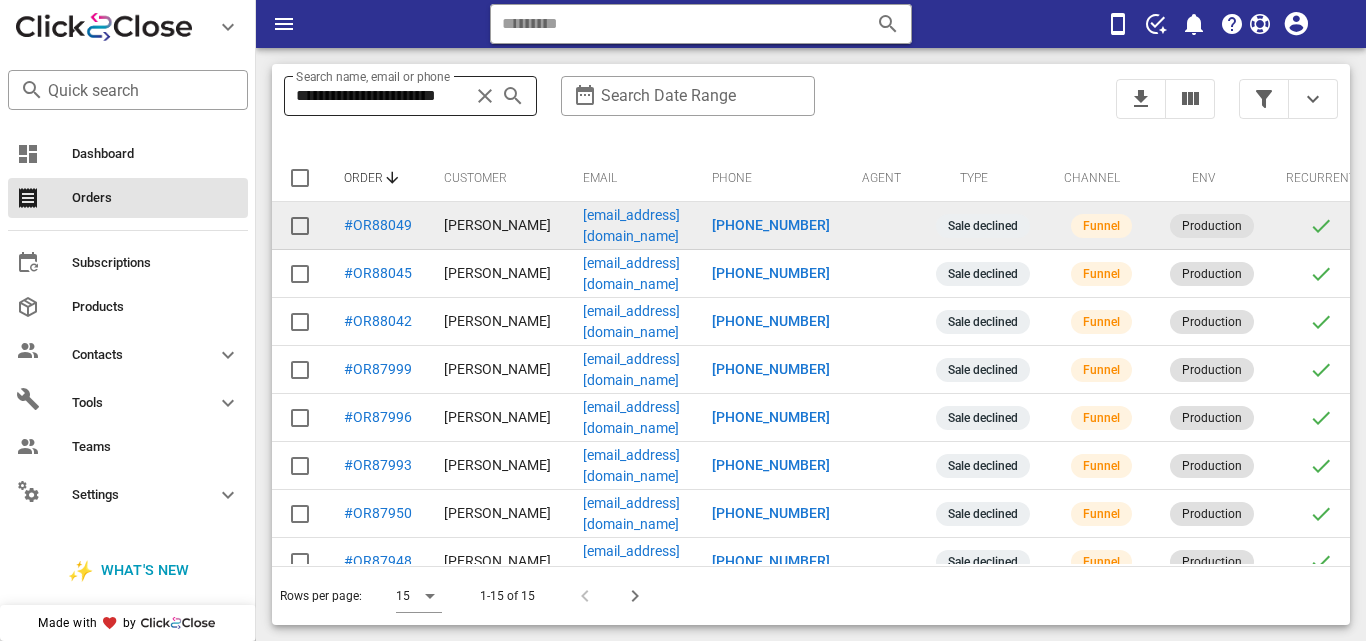 click at bounding box center [485, 96] 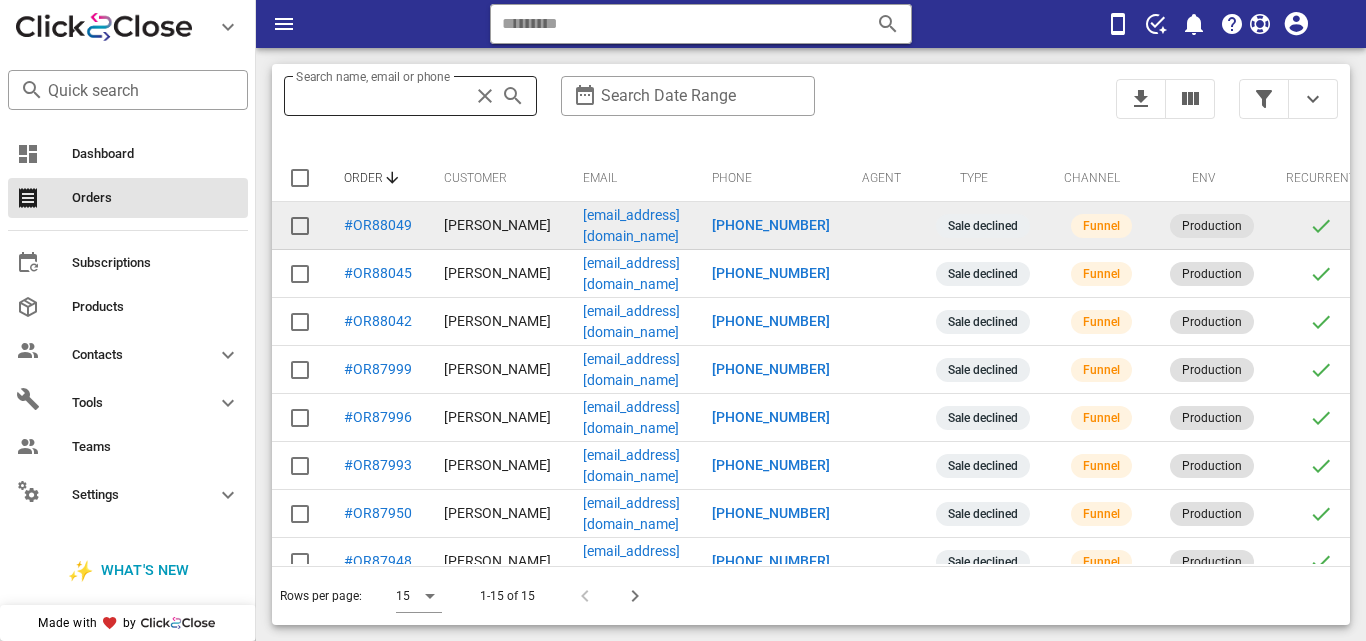 scroll, scrollTop: 0, scrollLeft: 0, axis: both 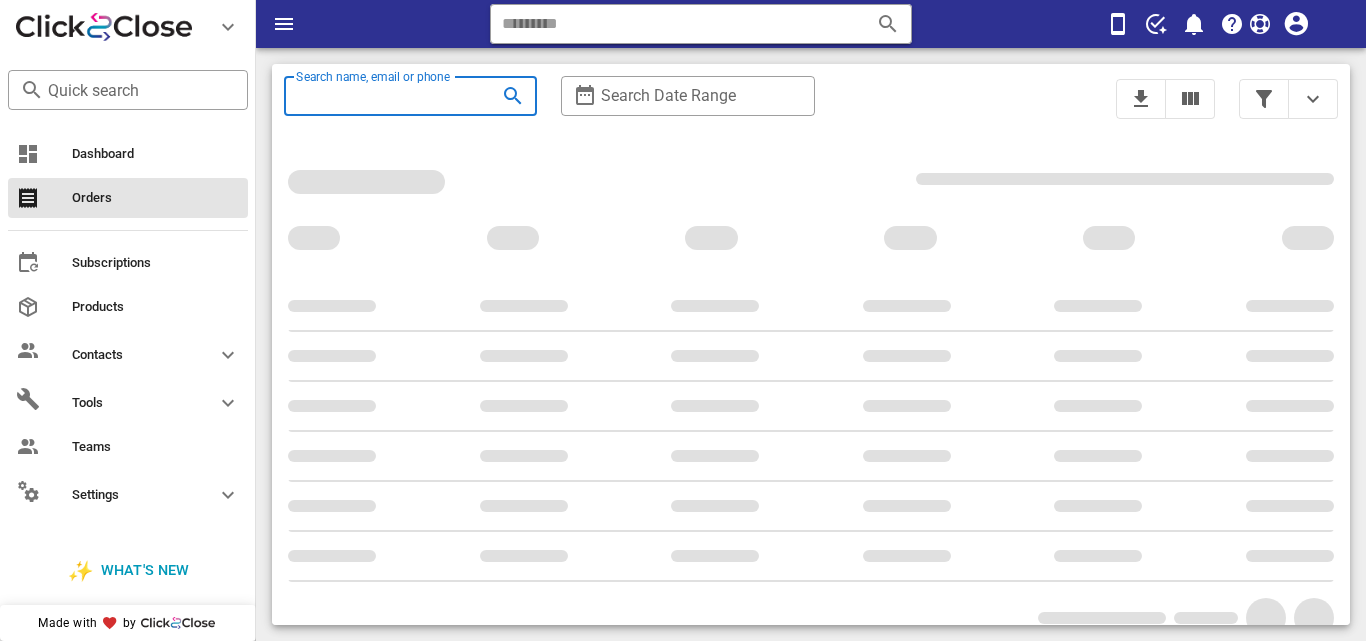 paste on "**********" 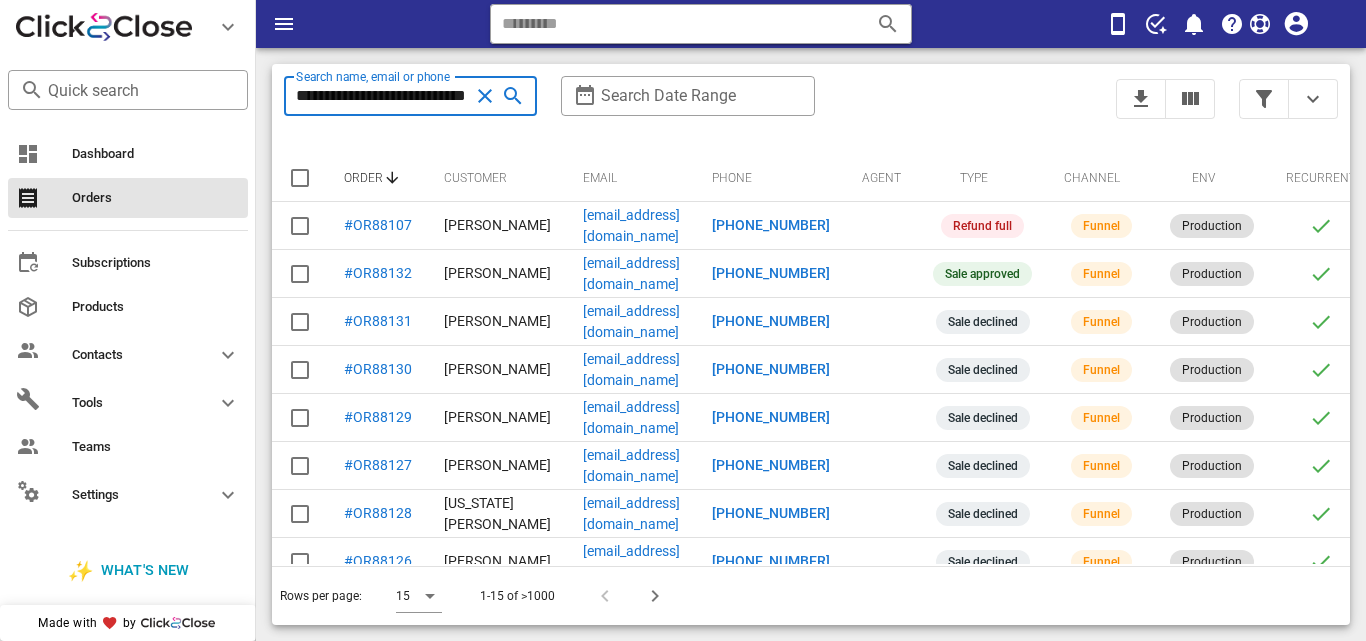 scroll, scrollTop: 0, scrollLeft: 55, axis: horizontal 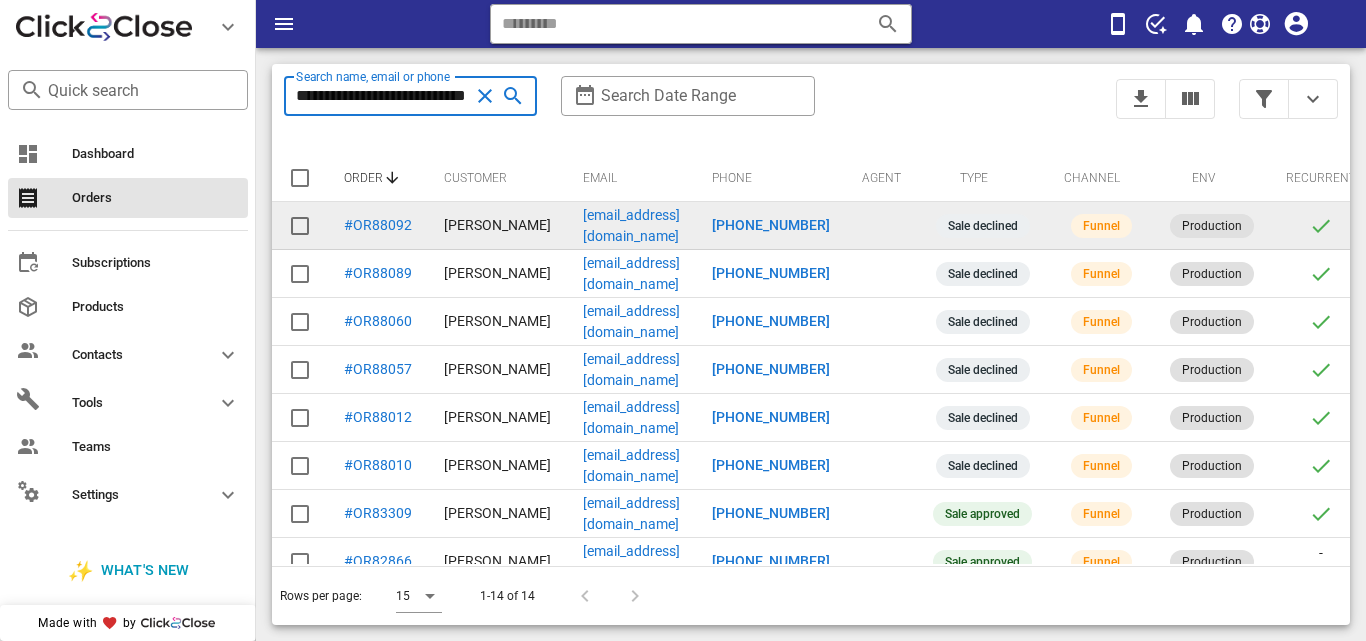 type on "**********" 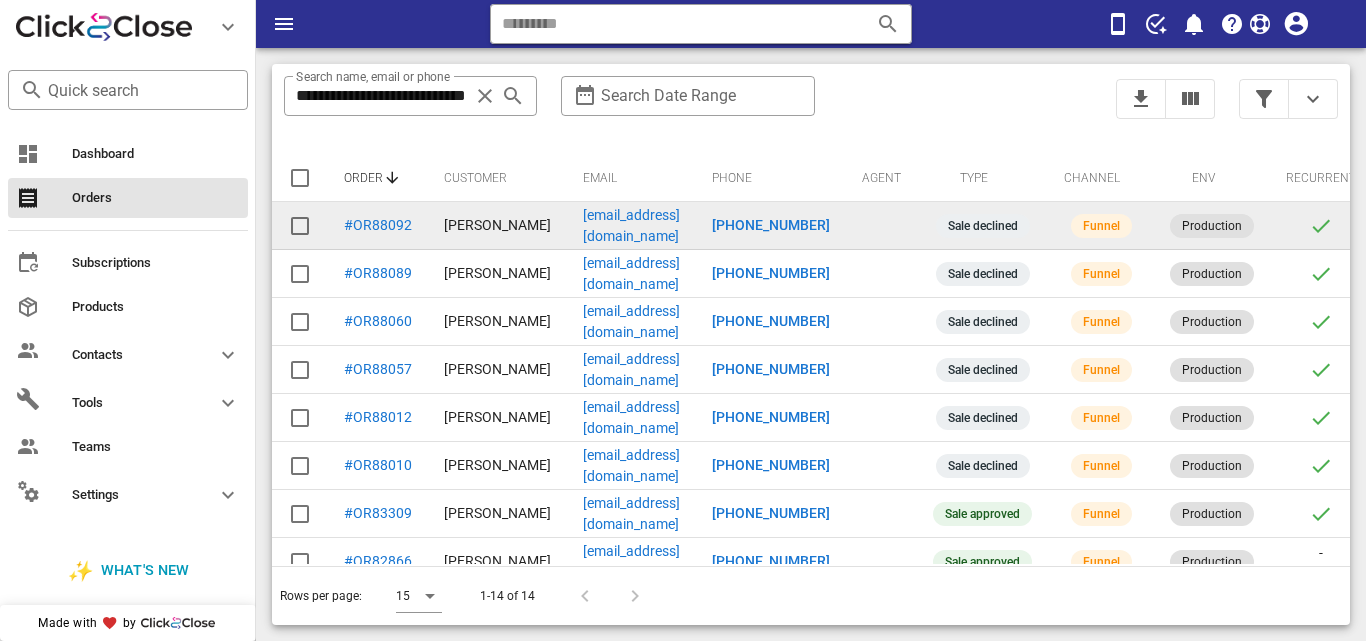 click on "[PHONE_NUMBER]" at bounding box center (771, 225) 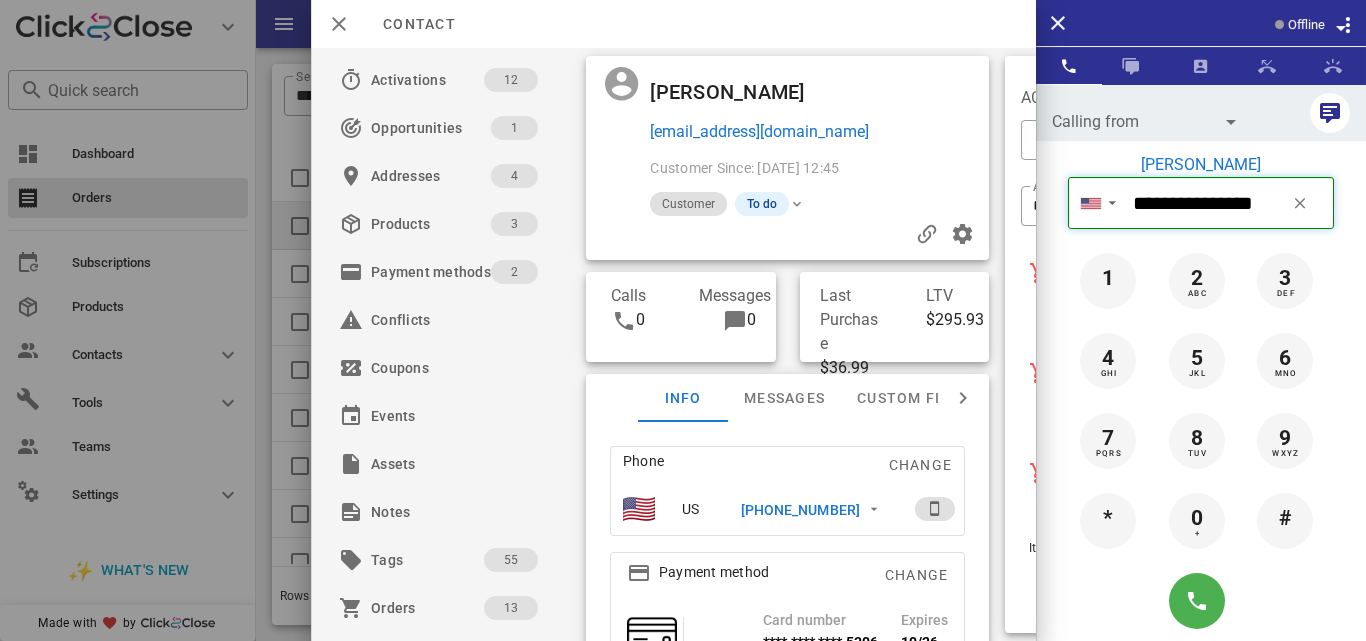 drag, startPoint x: 1130, startPoint y: 201, endPoint x: 1277, endPoint y: 207, distance: 147.12239 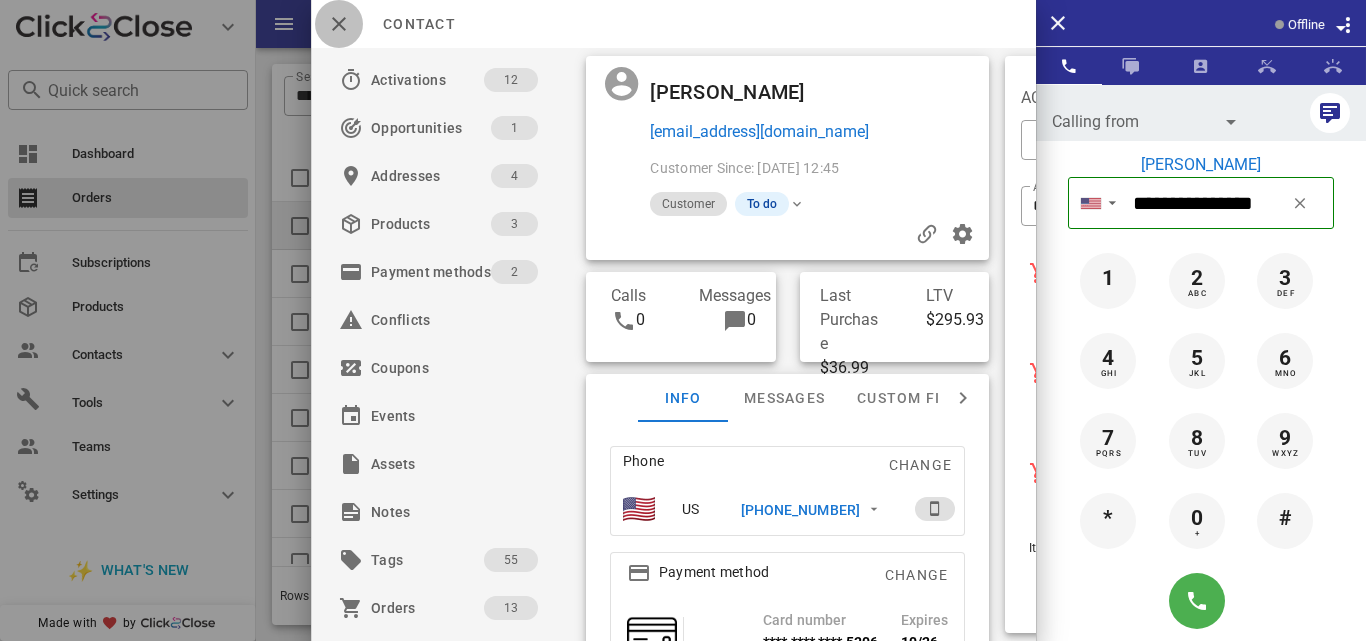 click at bounding box center [339, 24] 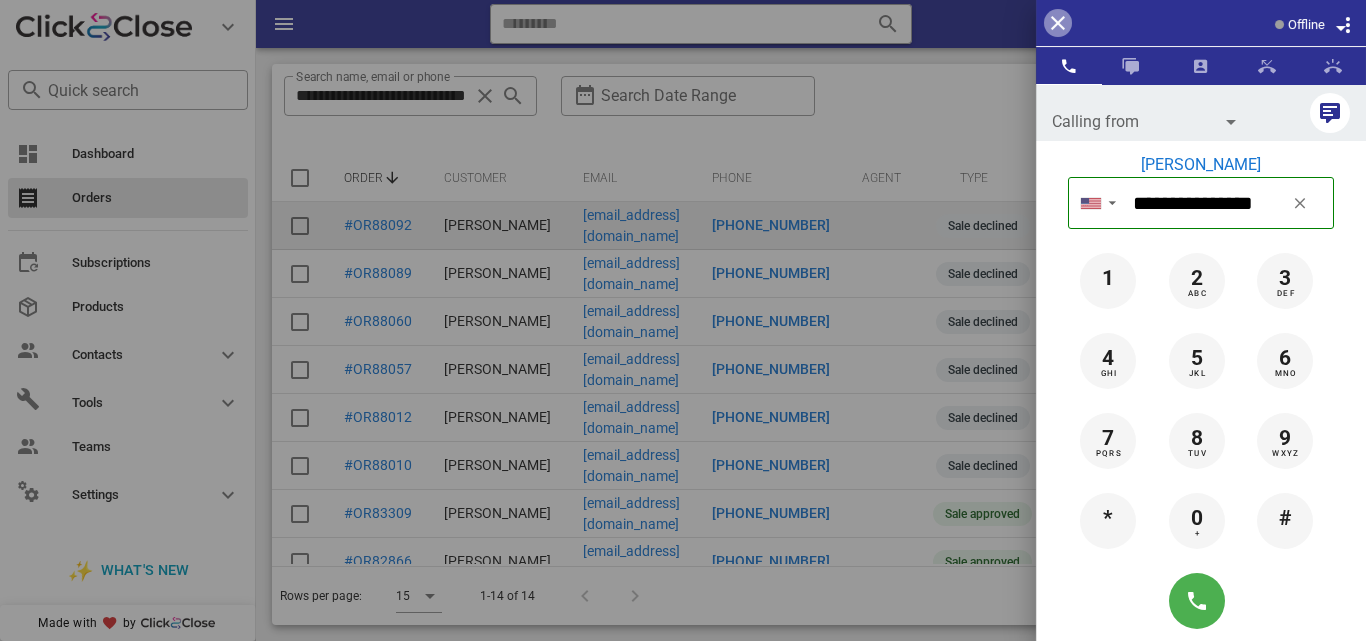 click at bounding box center (1058, 23) 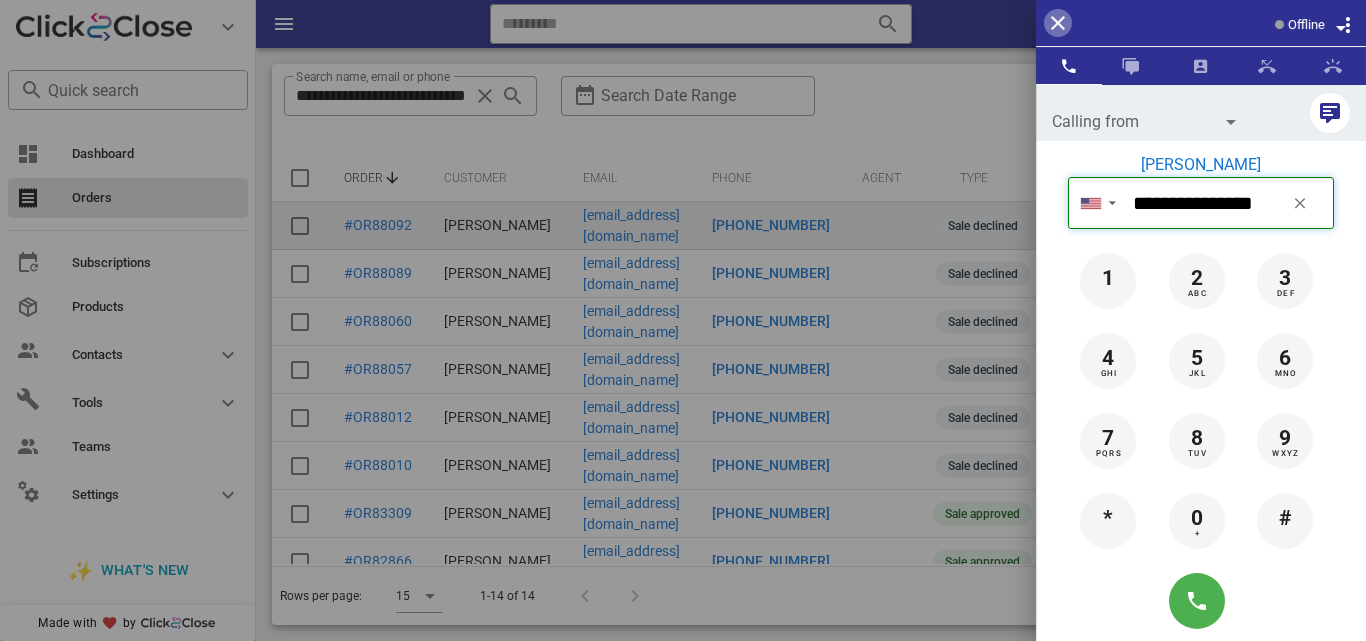type 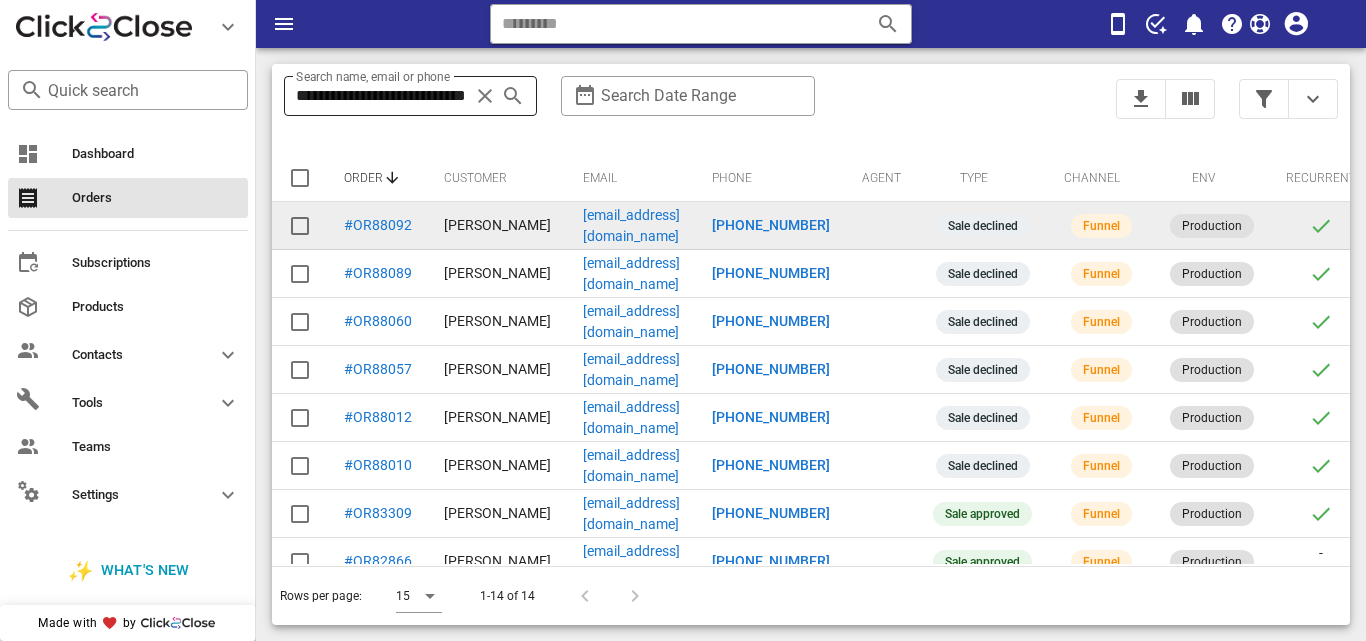 click at bounding box center (485, 96) 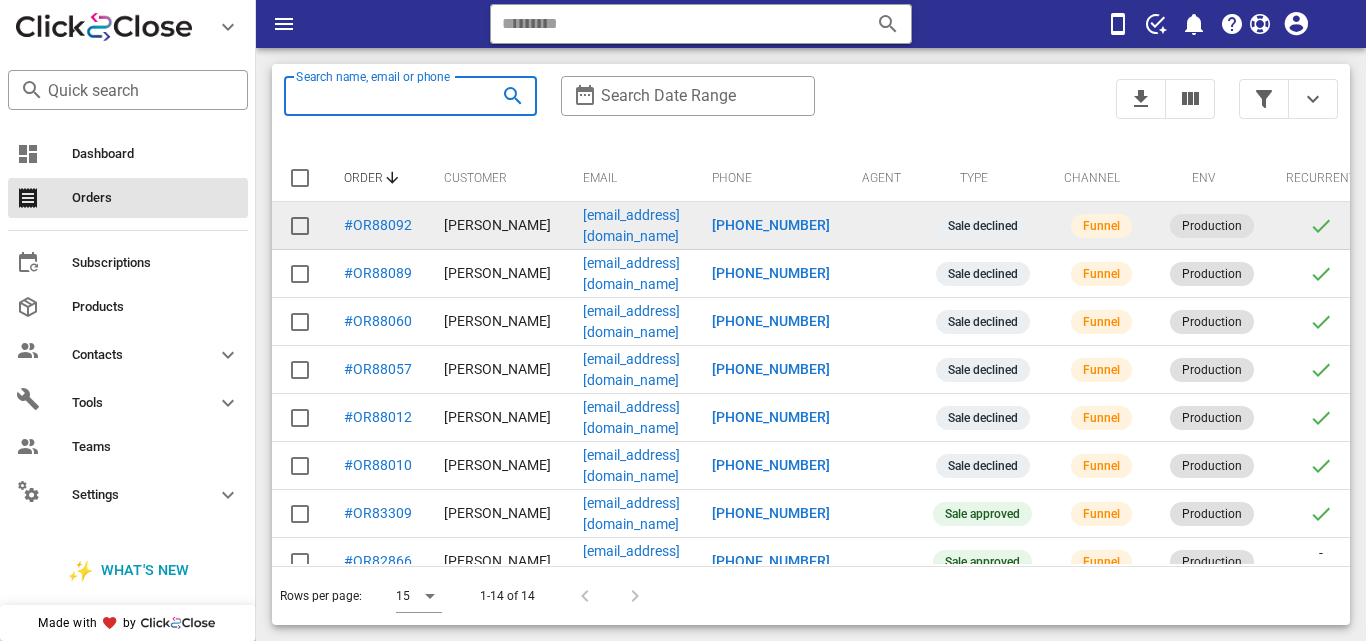 scroll, scrollTop: 0, scrollLeft: 0, axis: both 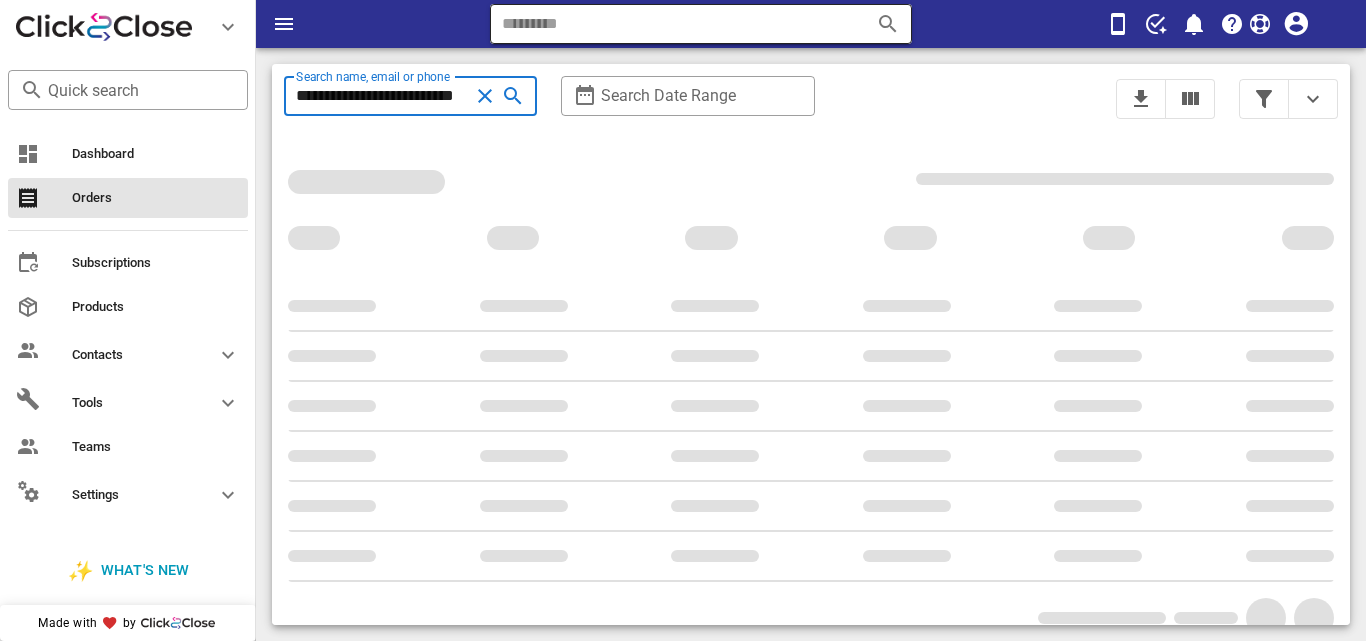 type on "**********" 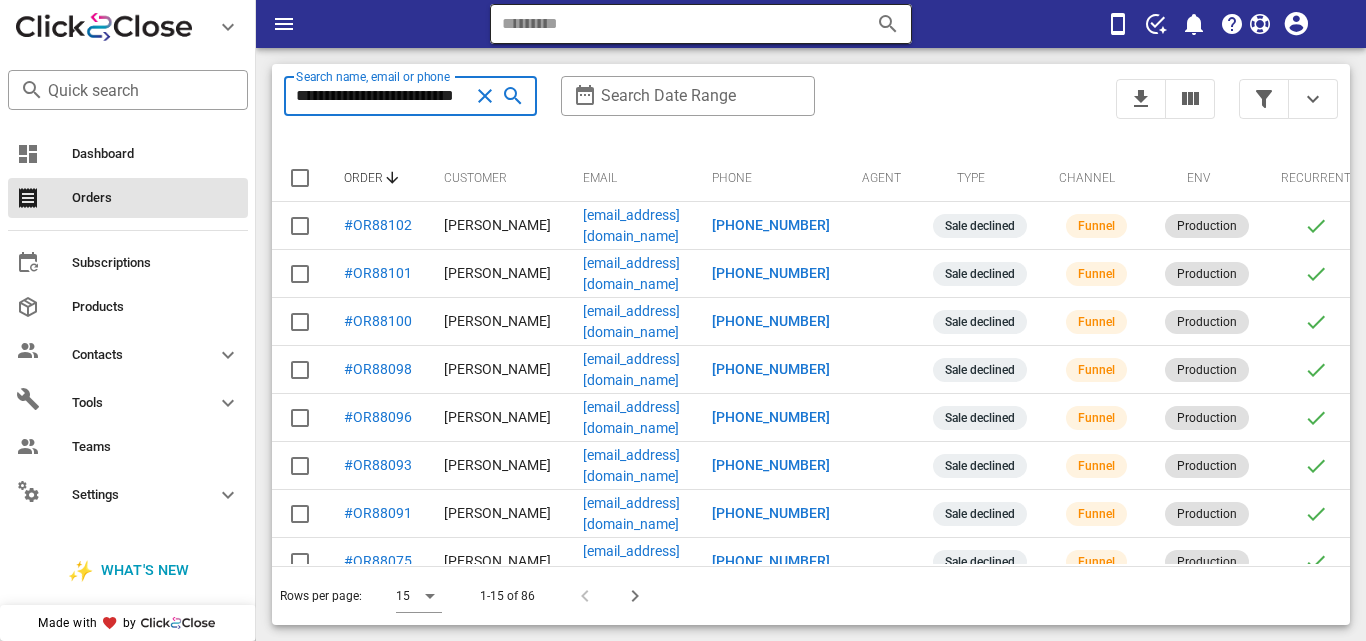 scroll, scrollTop: 0, scrollLeft: 0, axis: both 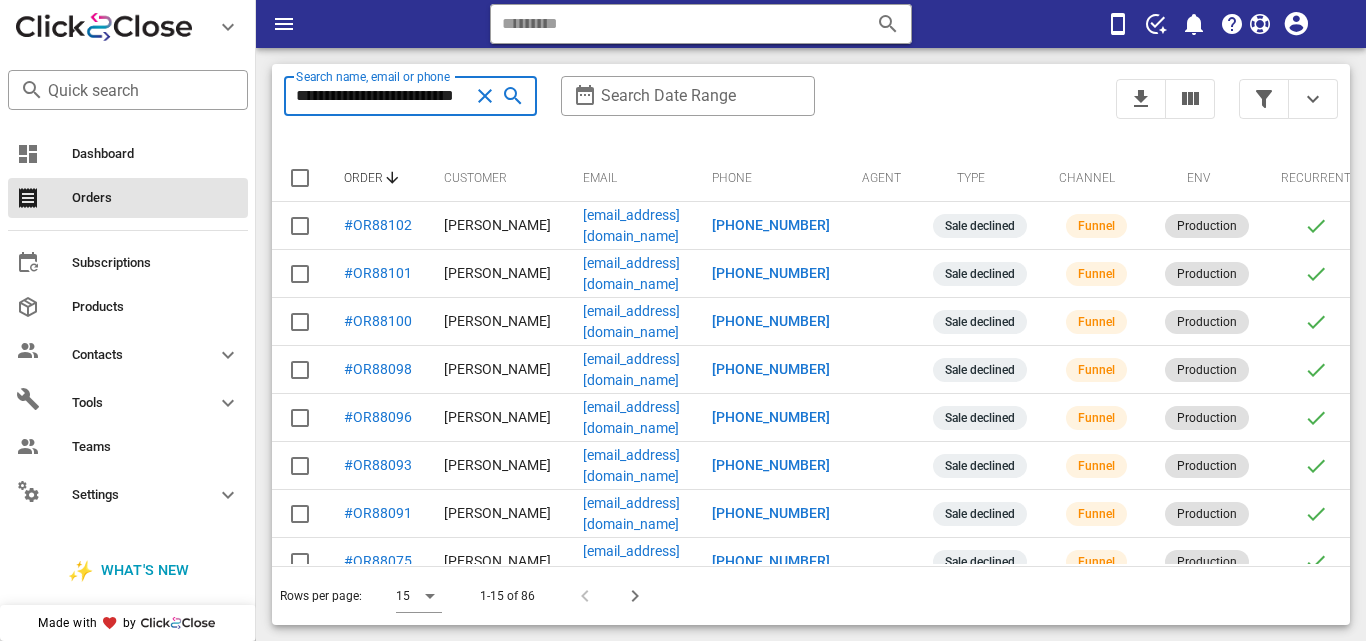 click at bounding box center (485, 96) 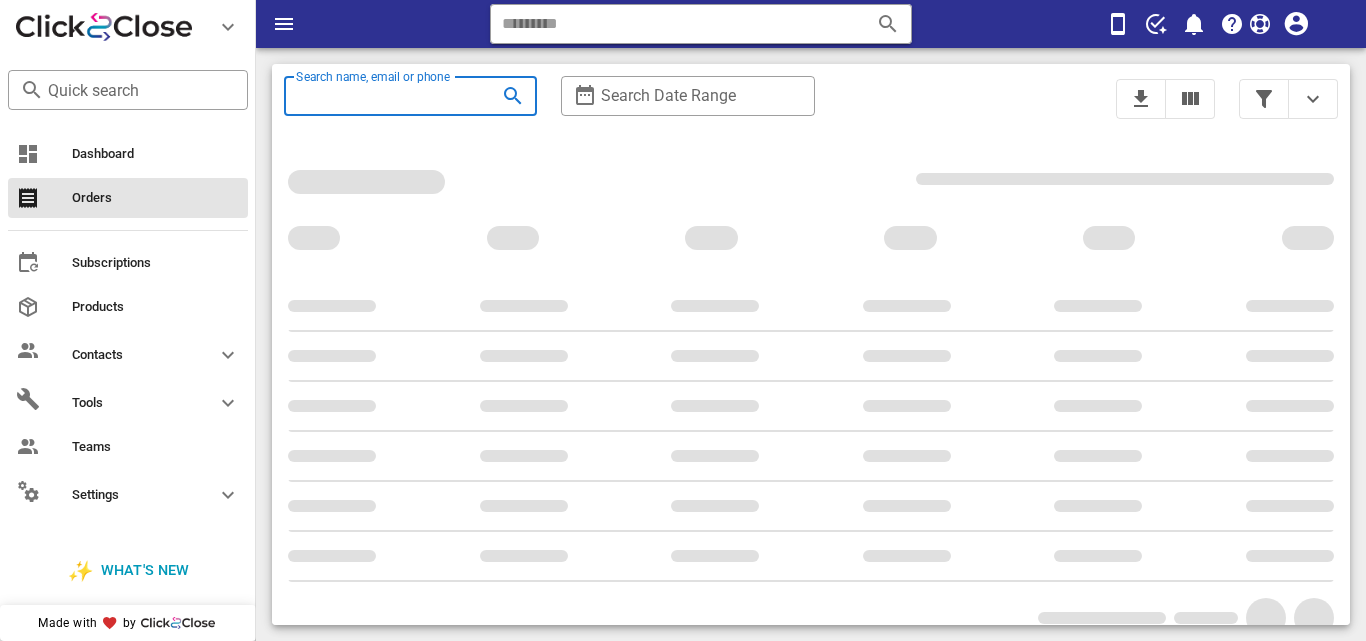 paste on "**********" 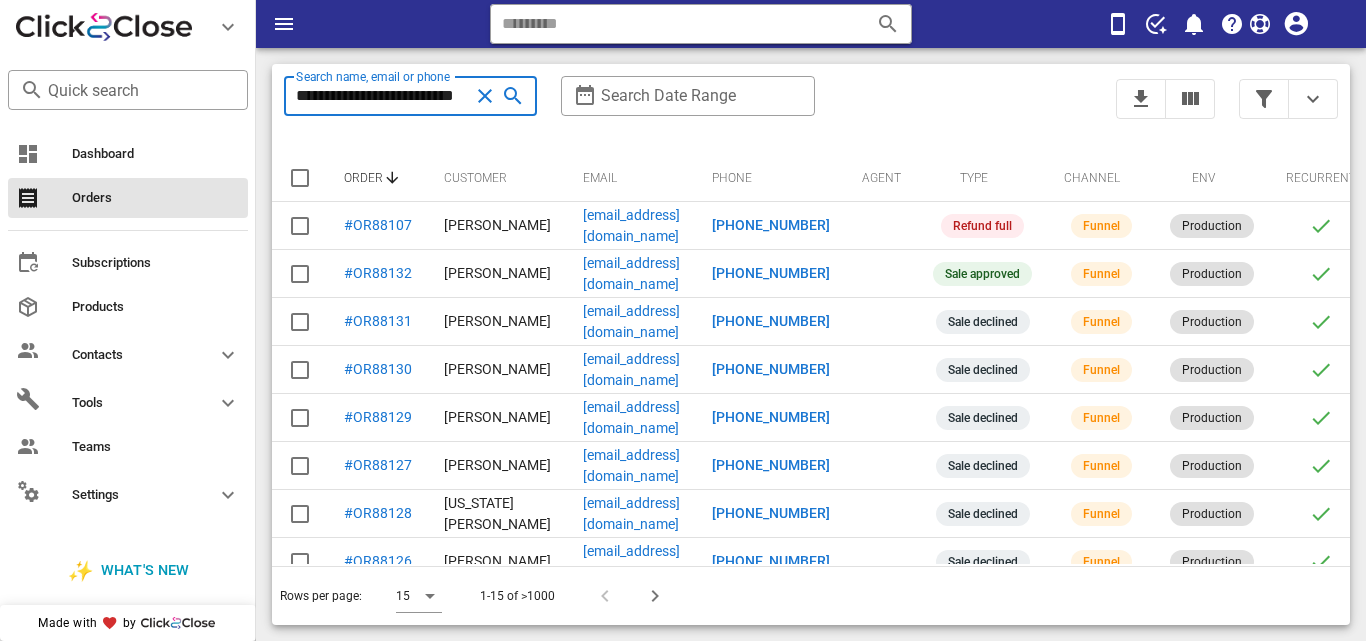 scroll, scrollTop: 0, scrollLeft: 24, axis: horizontal 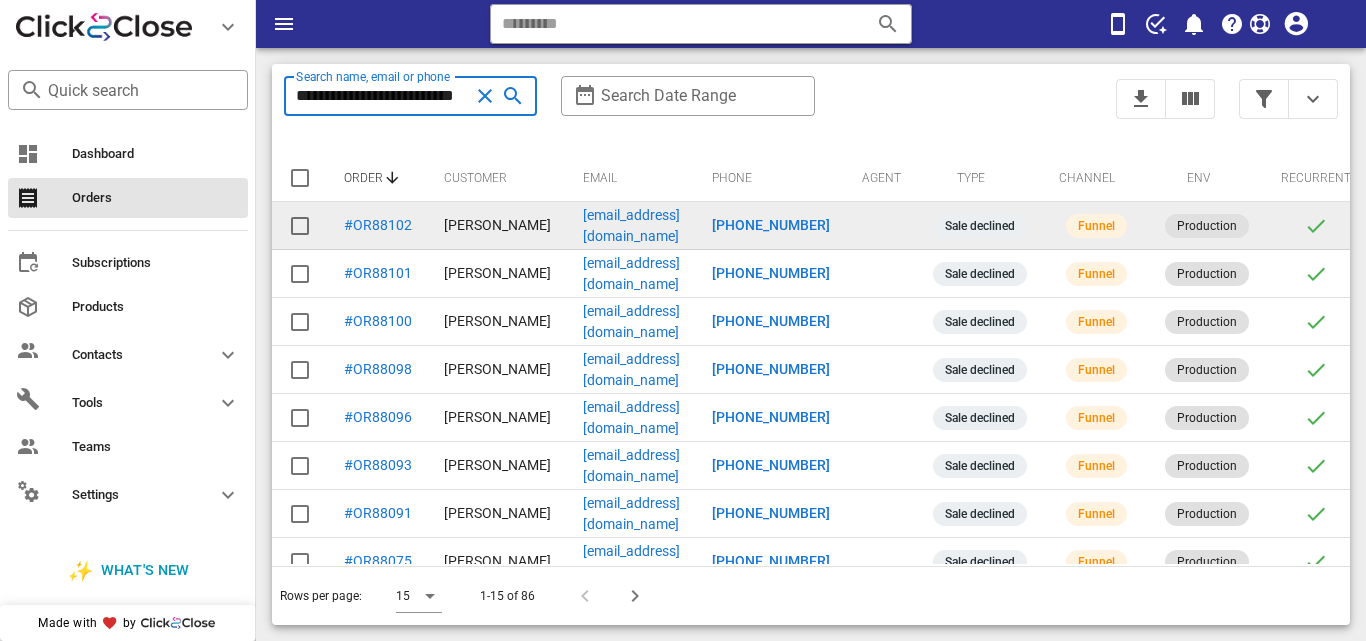 type on "**********" 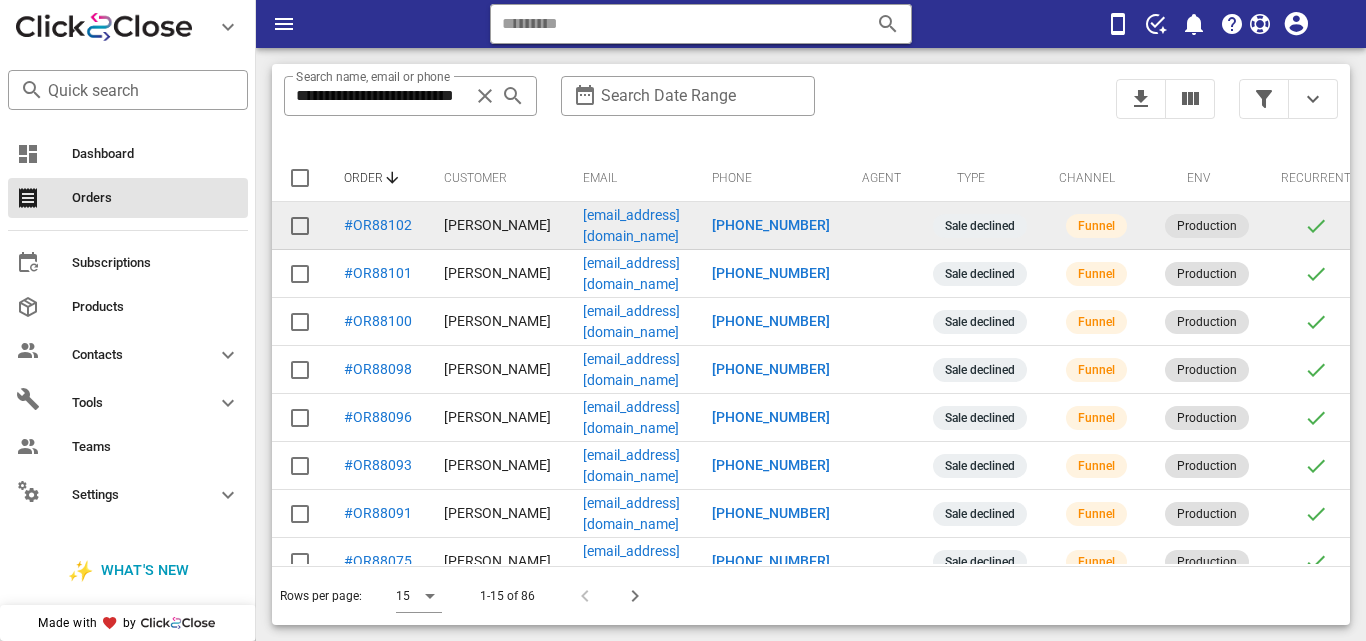 scroll, scrollTop: 0, scrollLeft: 0, axis: both 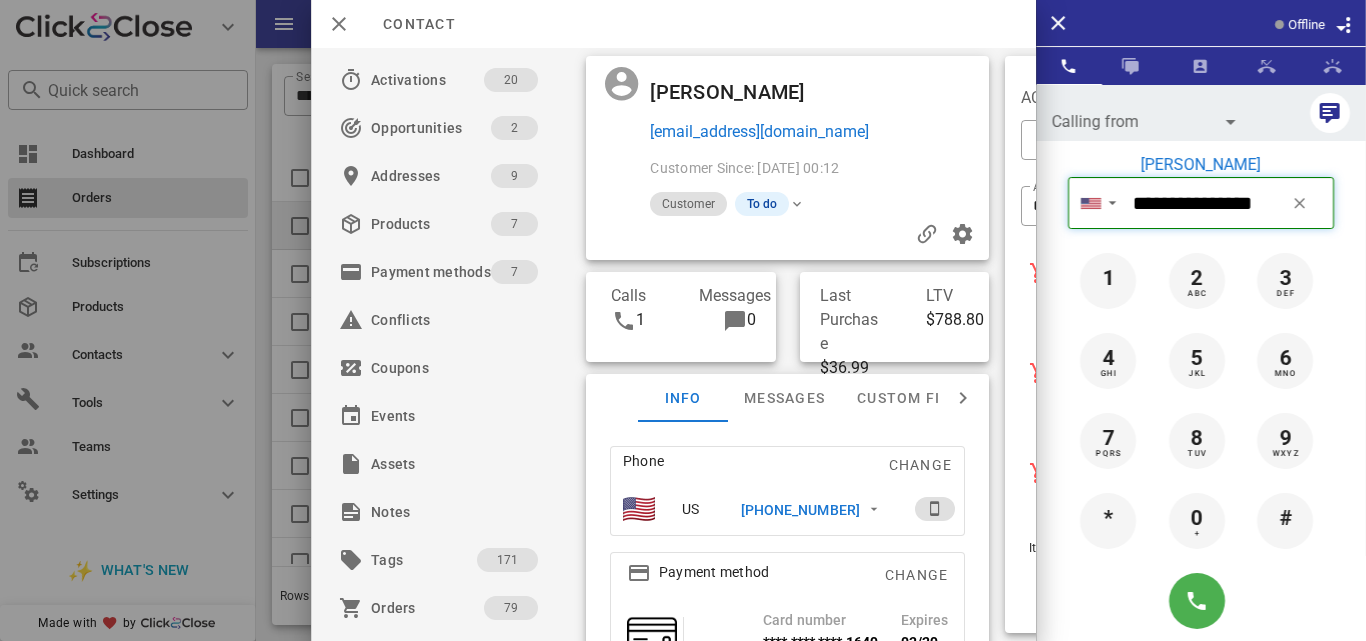 drag, startPoint x: 1137, startPoint y: 200, endPoint x: 1276, endPoint y: 195, distance: 139.0899 